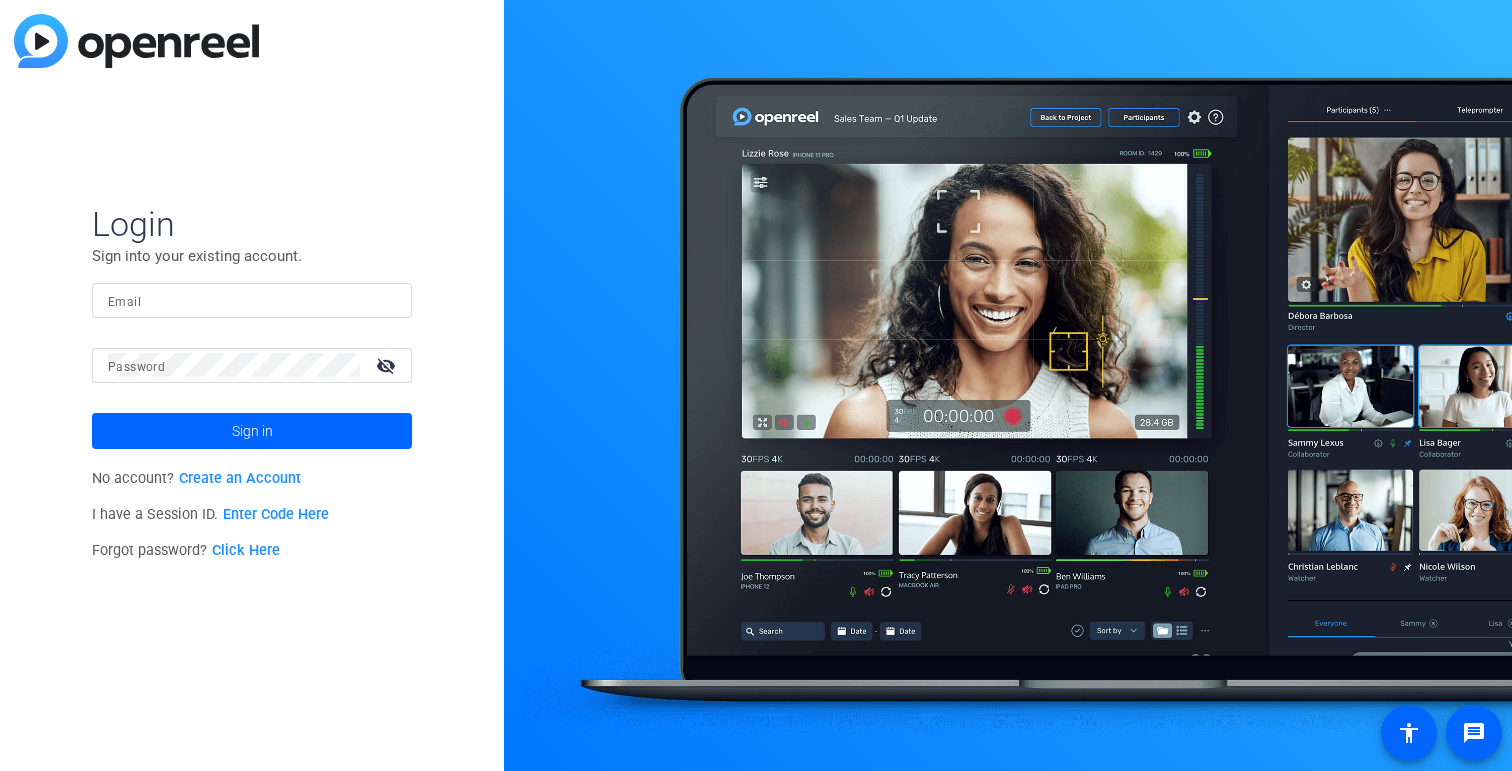 scroll, scrollTop: 0, scrollLeft: 0, axis: both 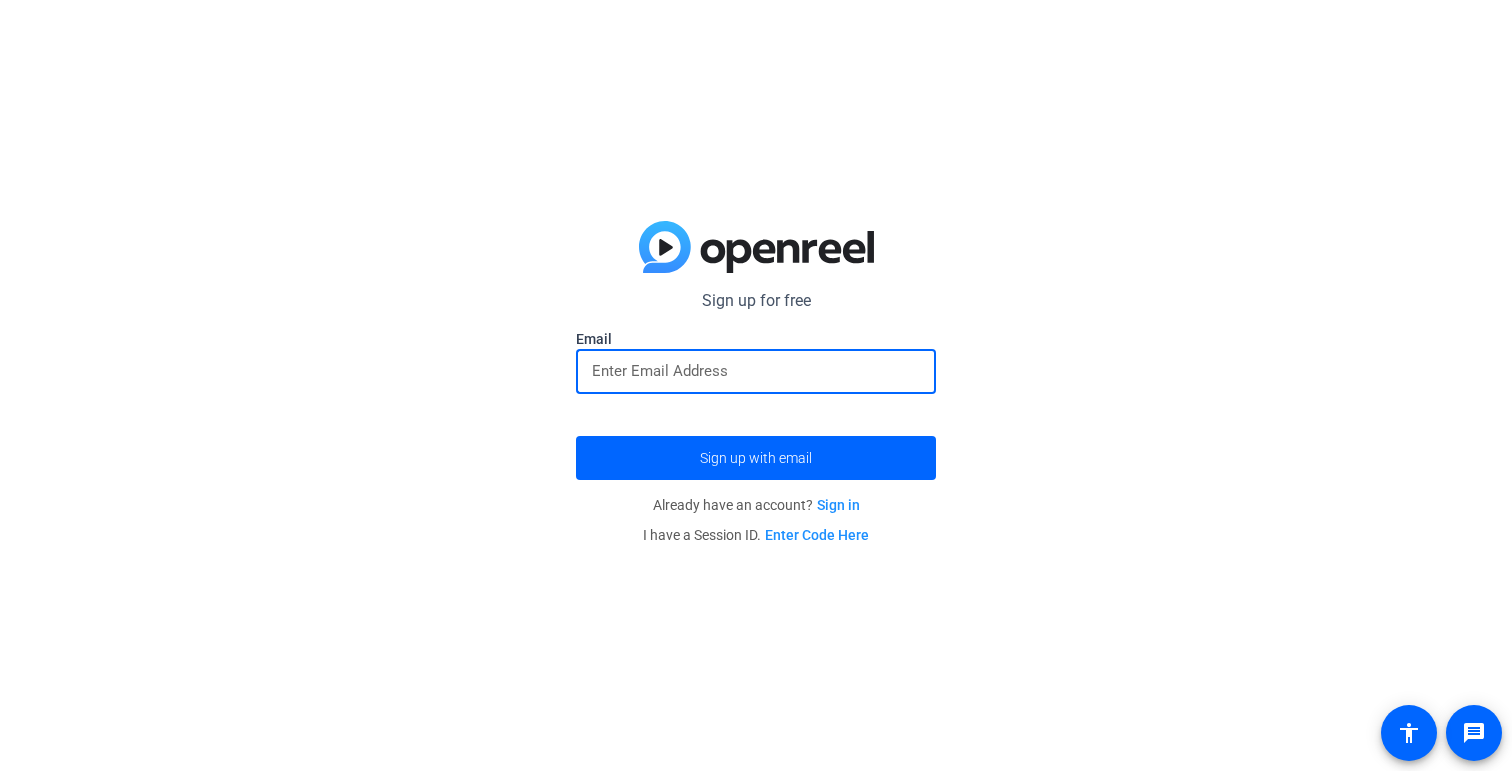 click at bounding box center (756, 371) 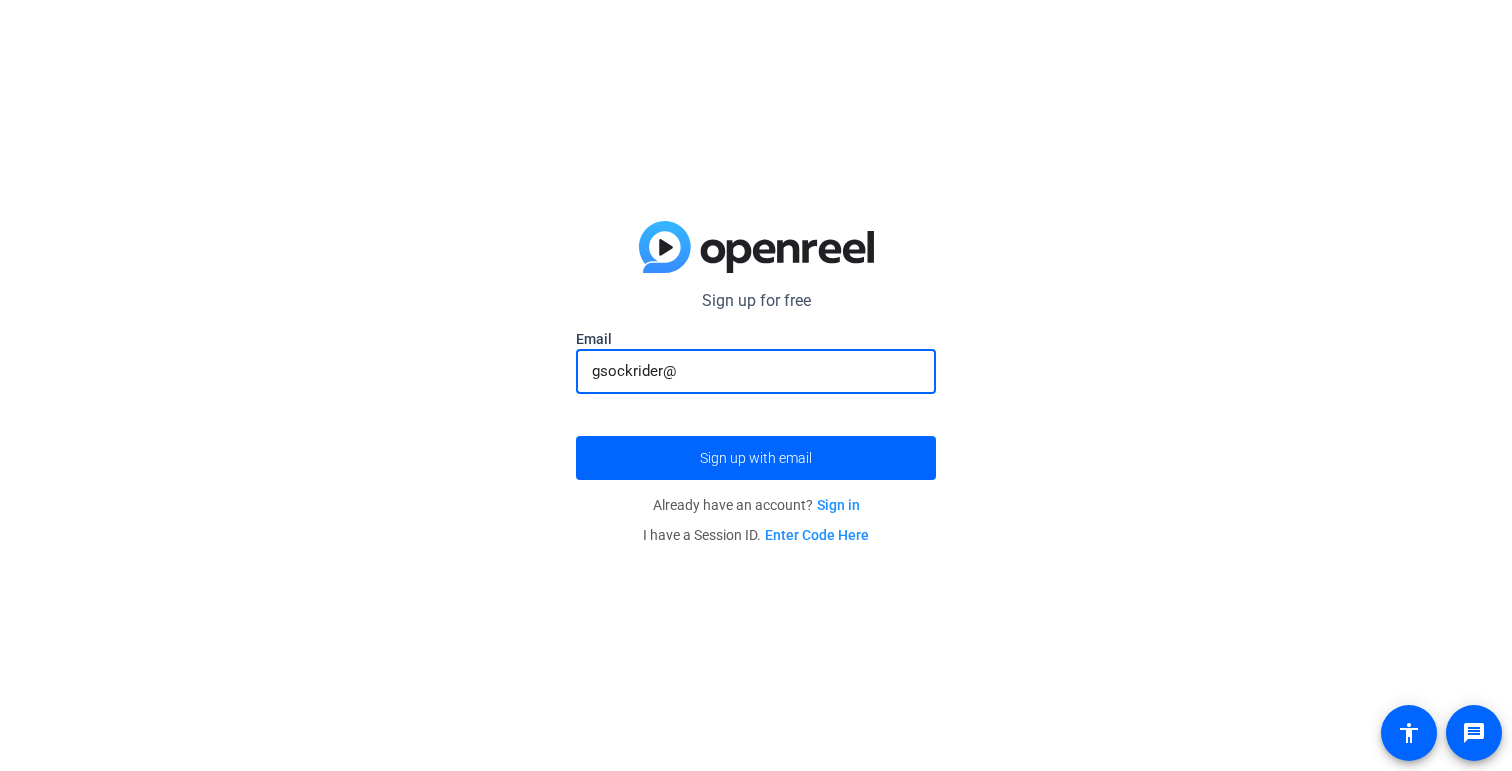 click on "gsockrider@" at bounding box center [756, 371] 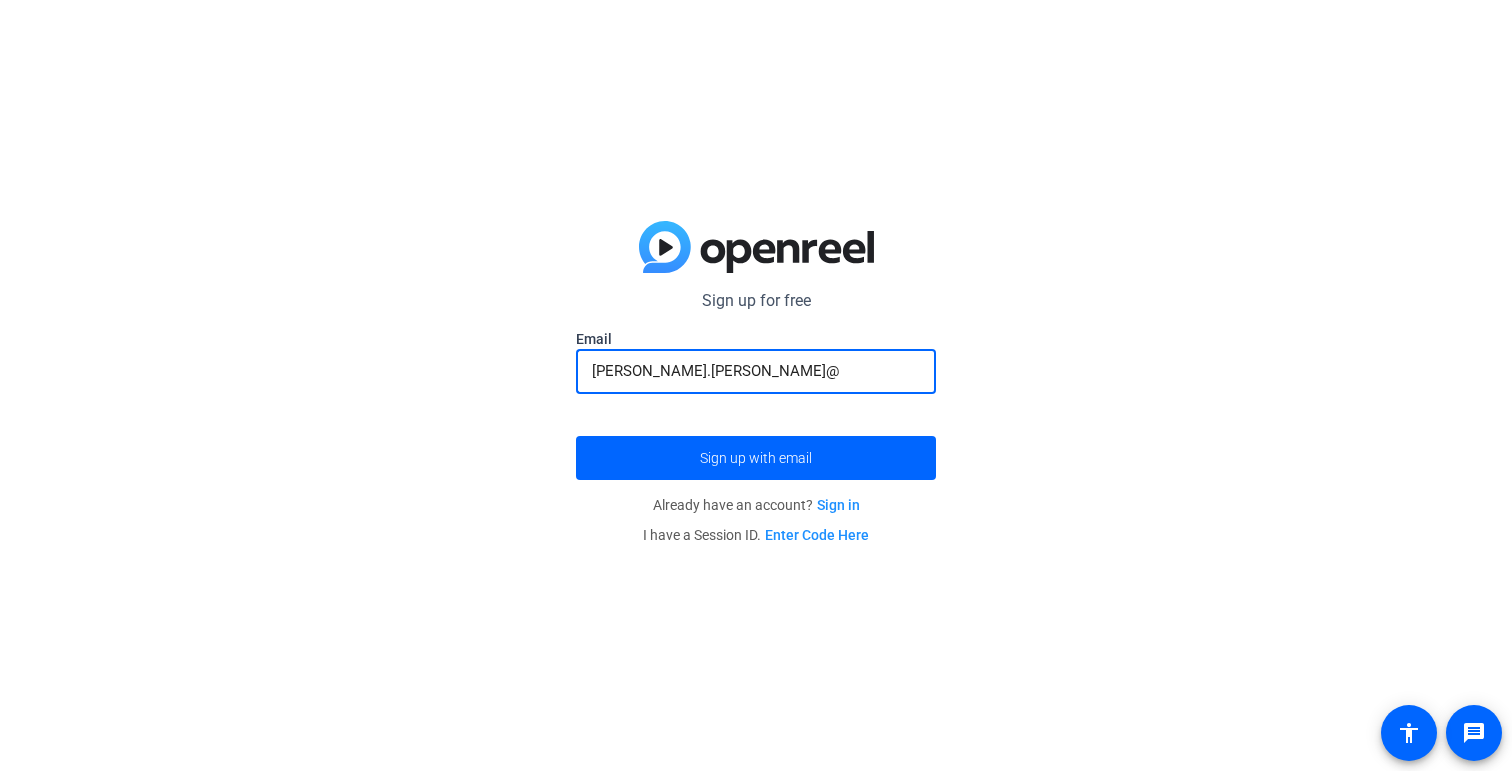click on "gary.sockrider@" at bounding box center [756, 371] 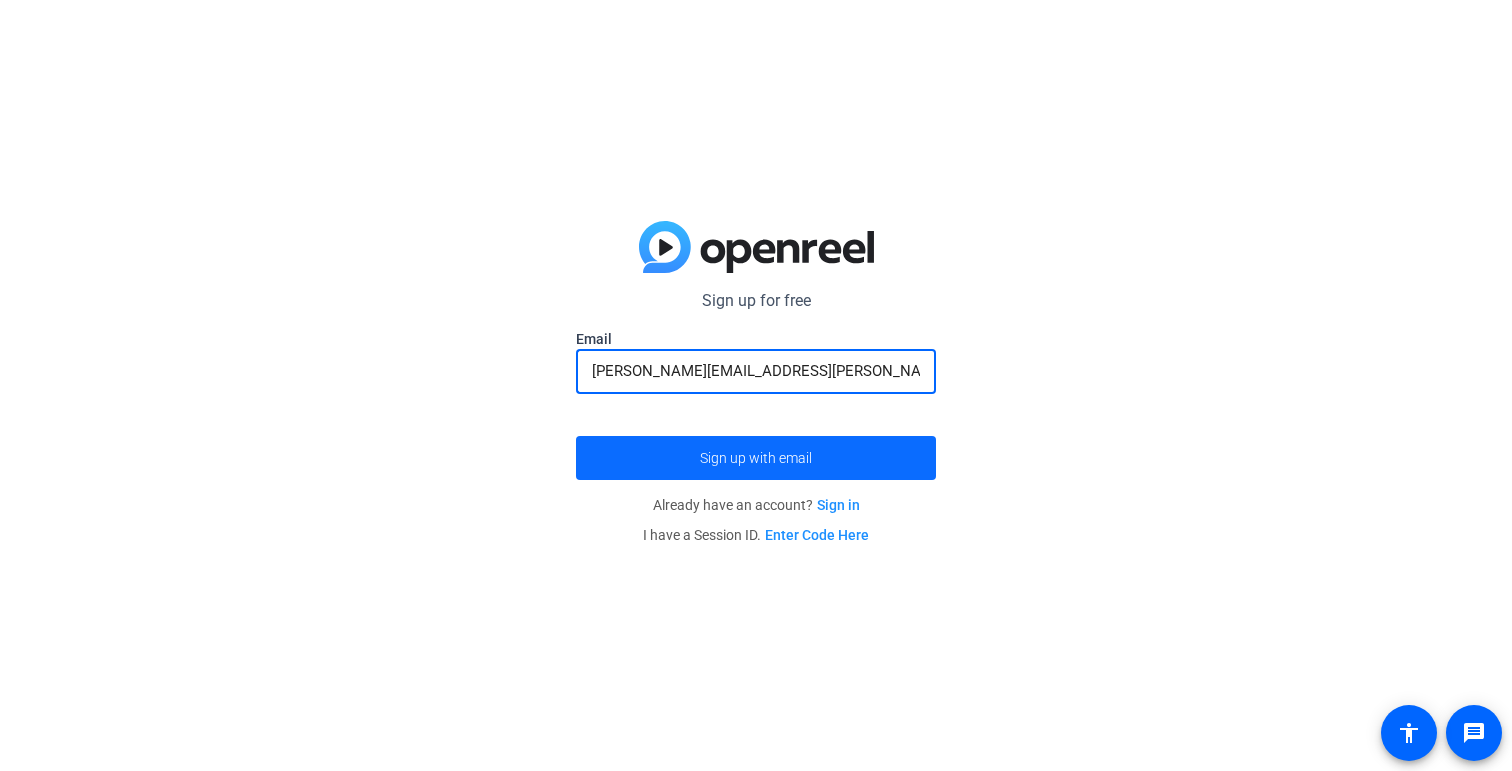 type on "gary.sockrider@netscout.com" 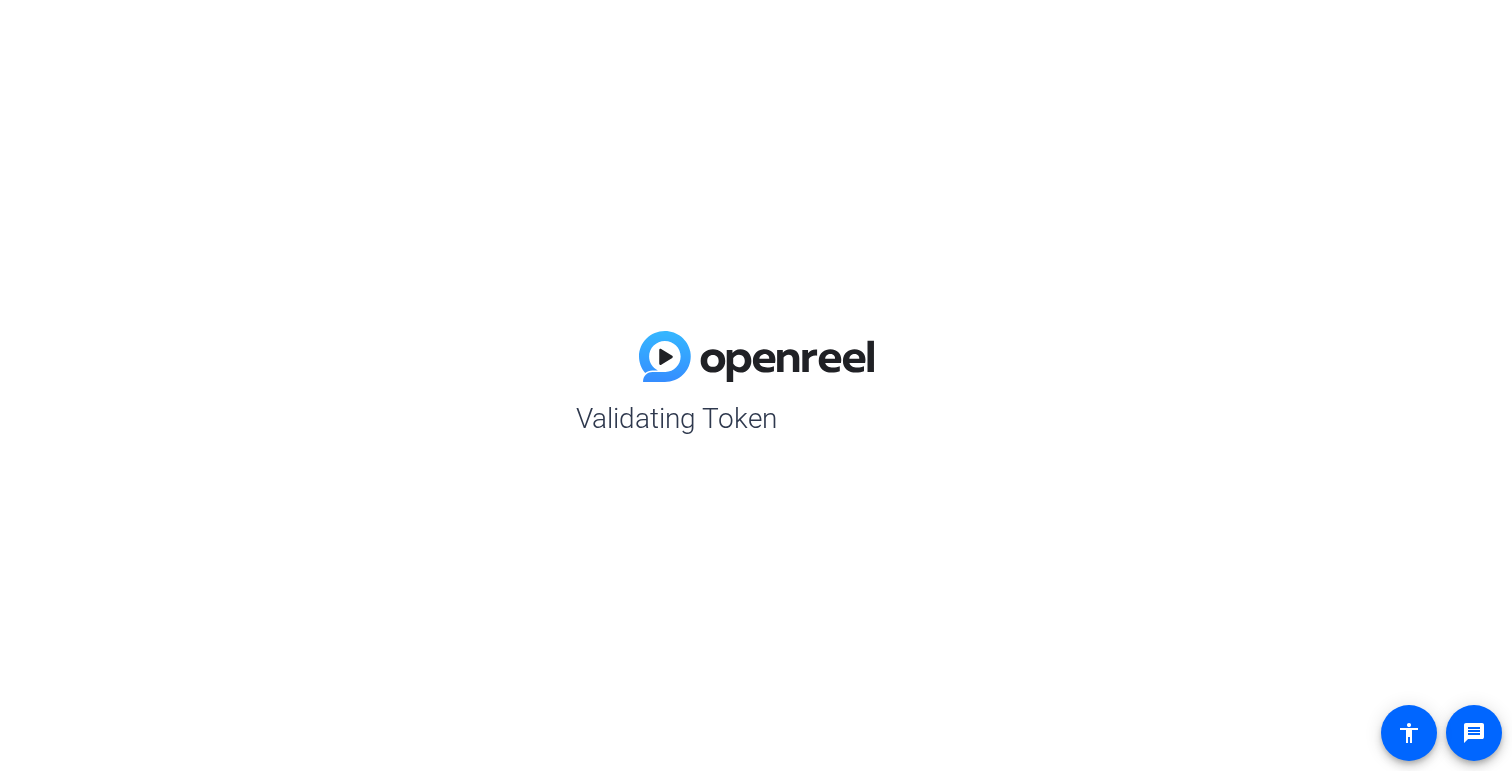 scroll, scrollTop: 0, scrollLeft: 0, axis: both 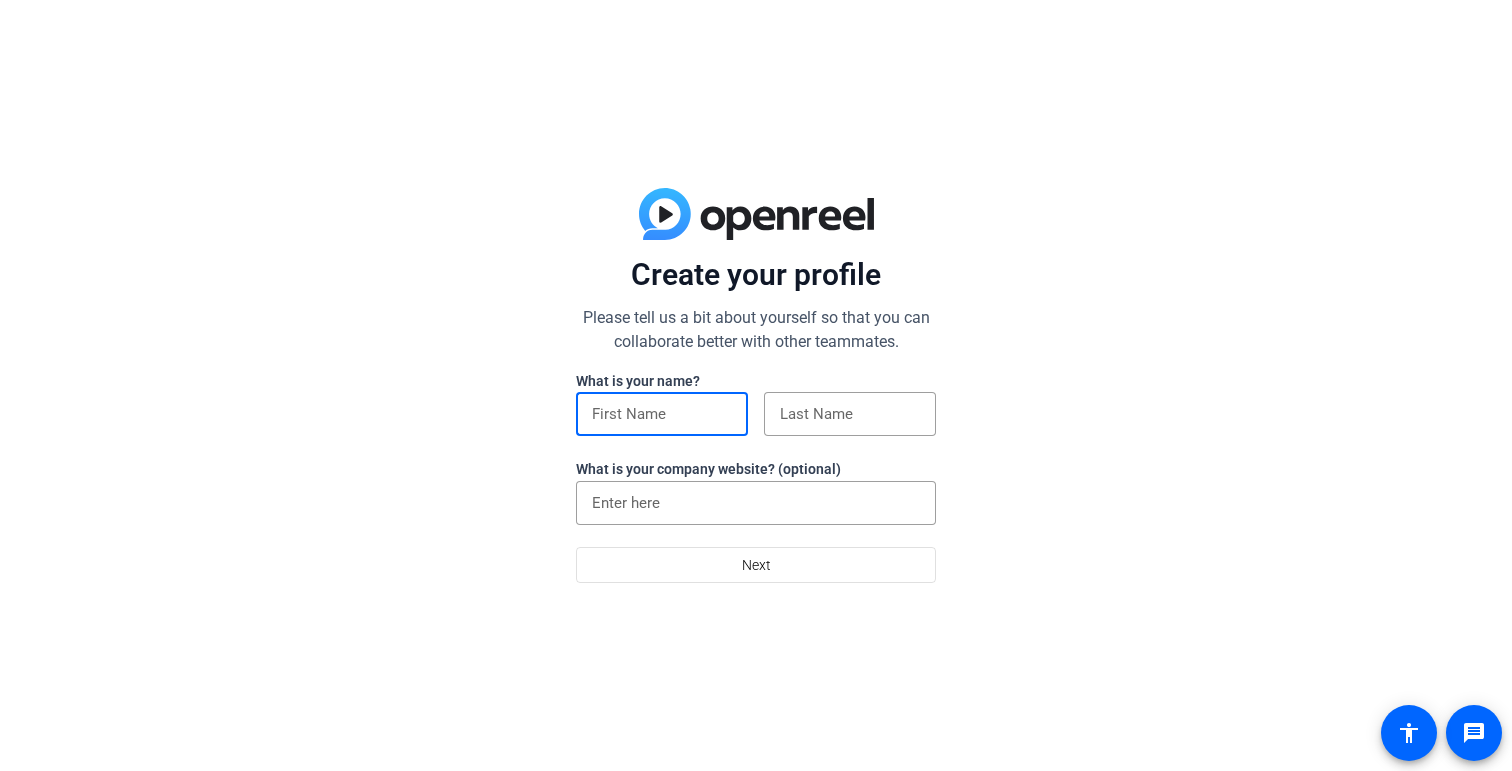 click at bounding box center (662, 414) 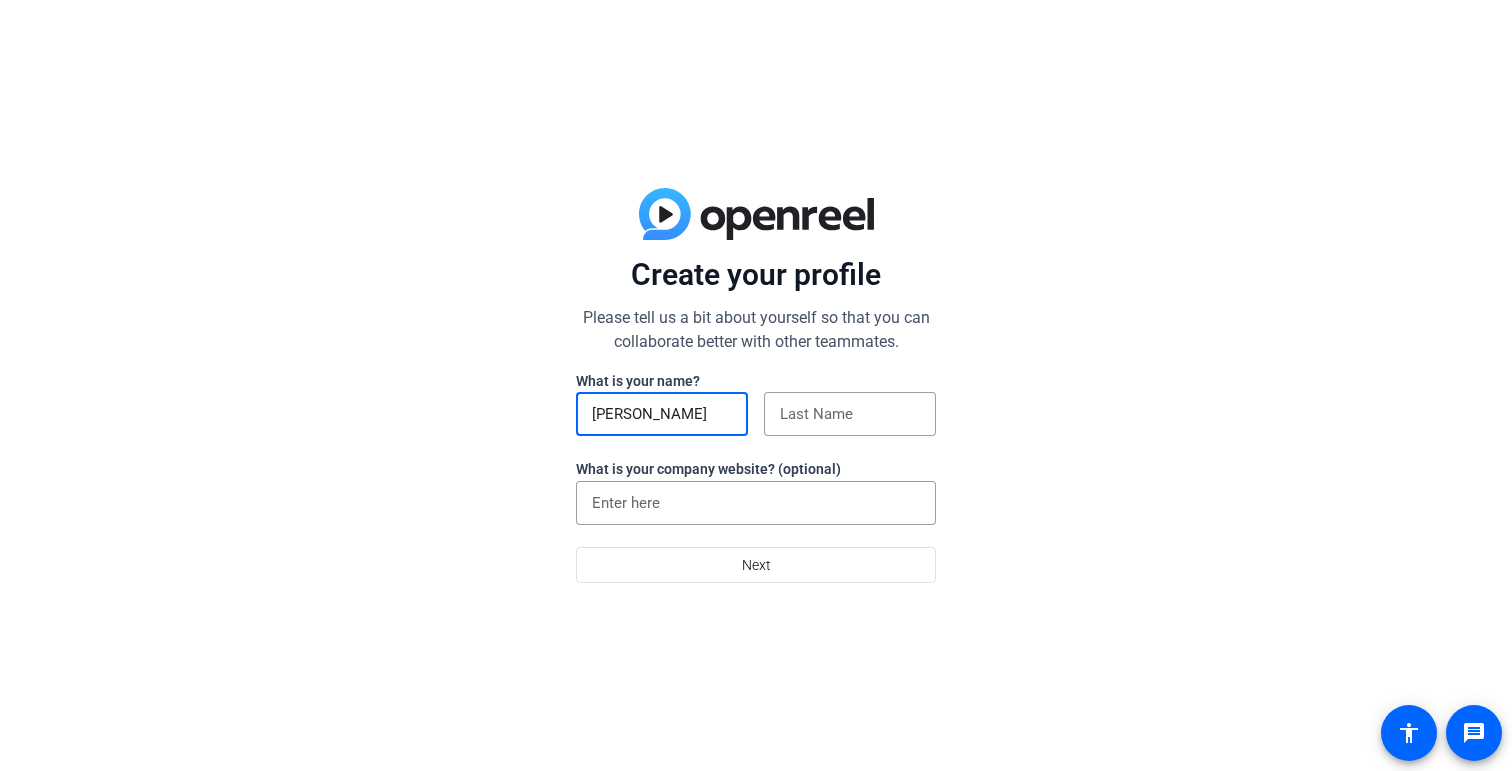 type on "Gary" 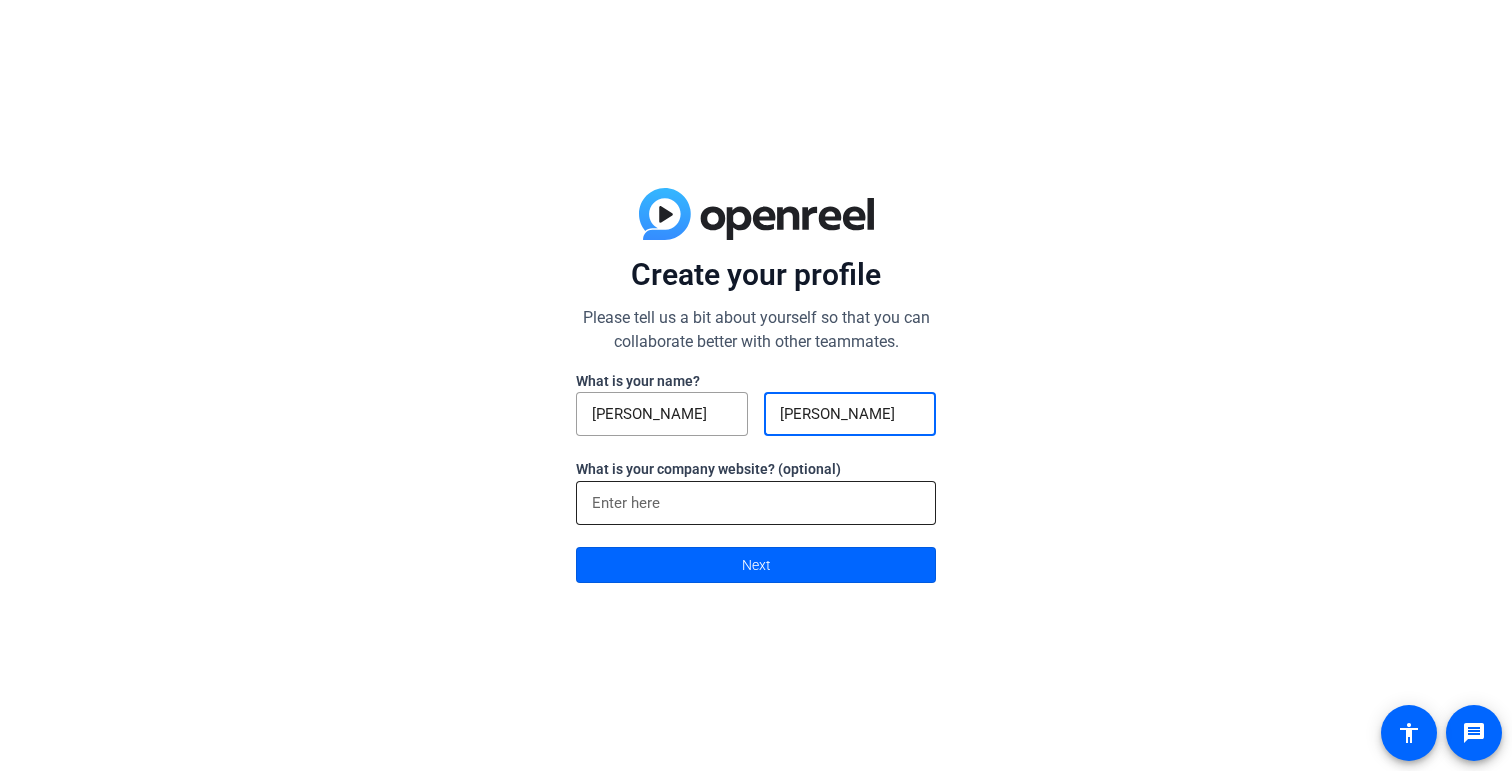 type on "Sockrider" 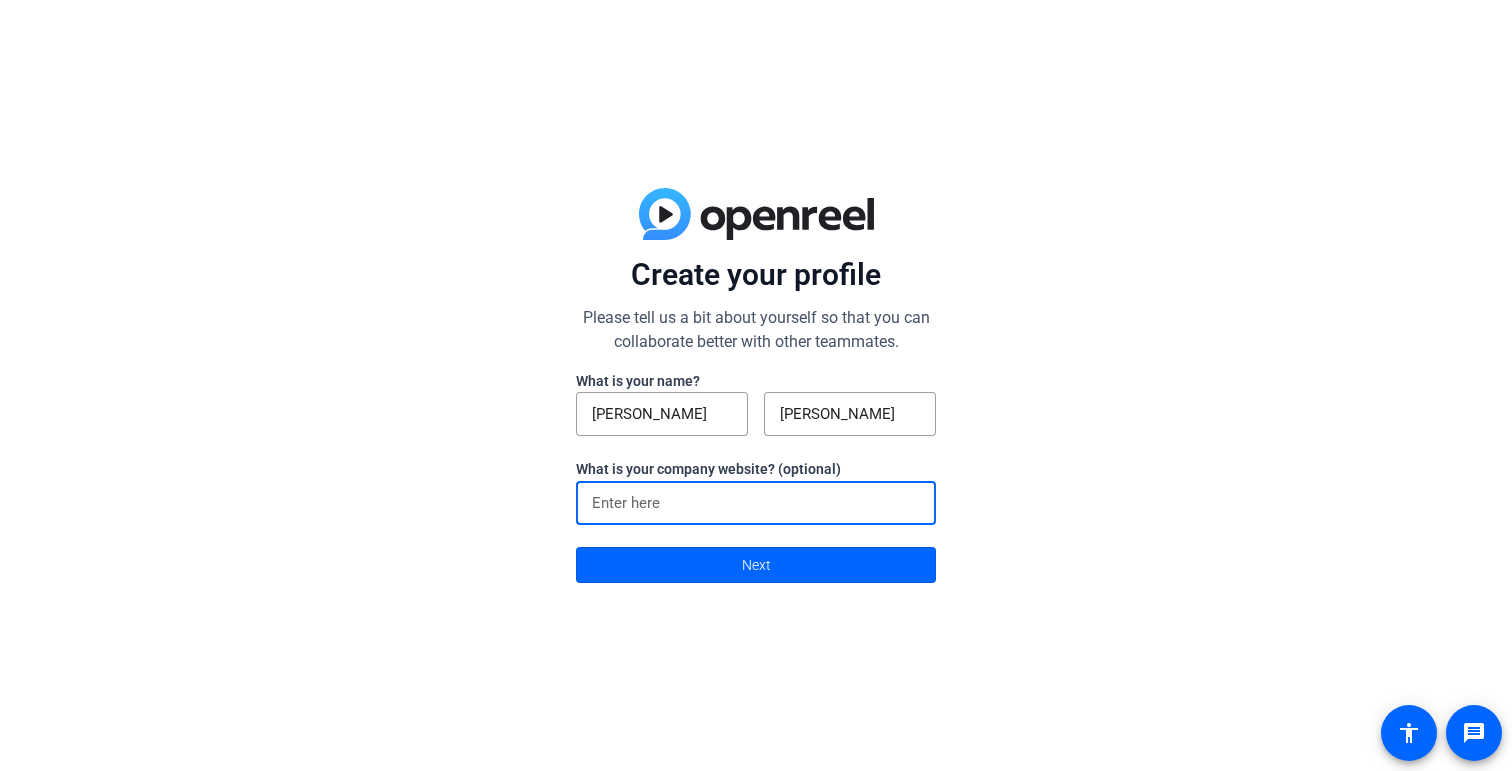 click at bounding box center [756, 503] 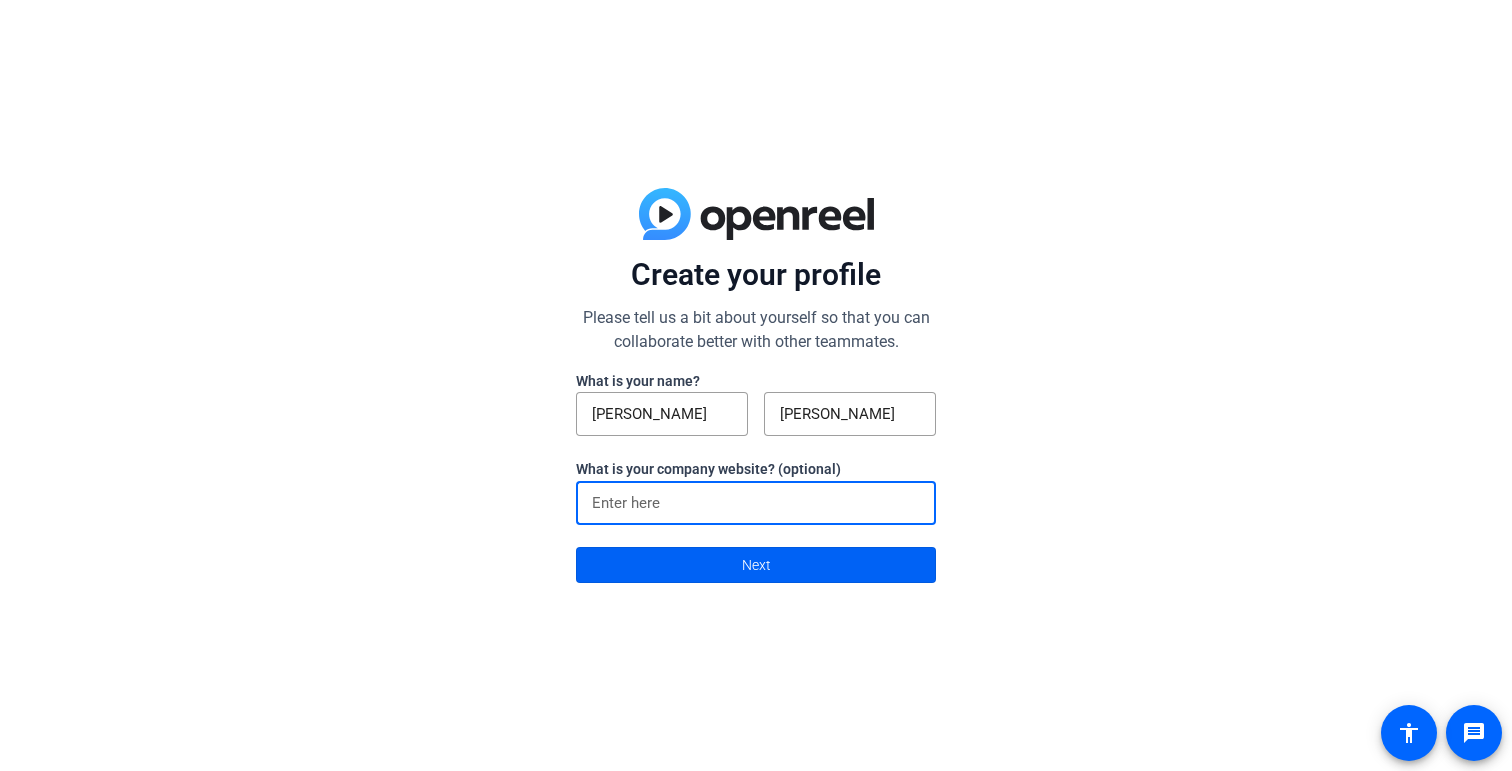 click on "Next" 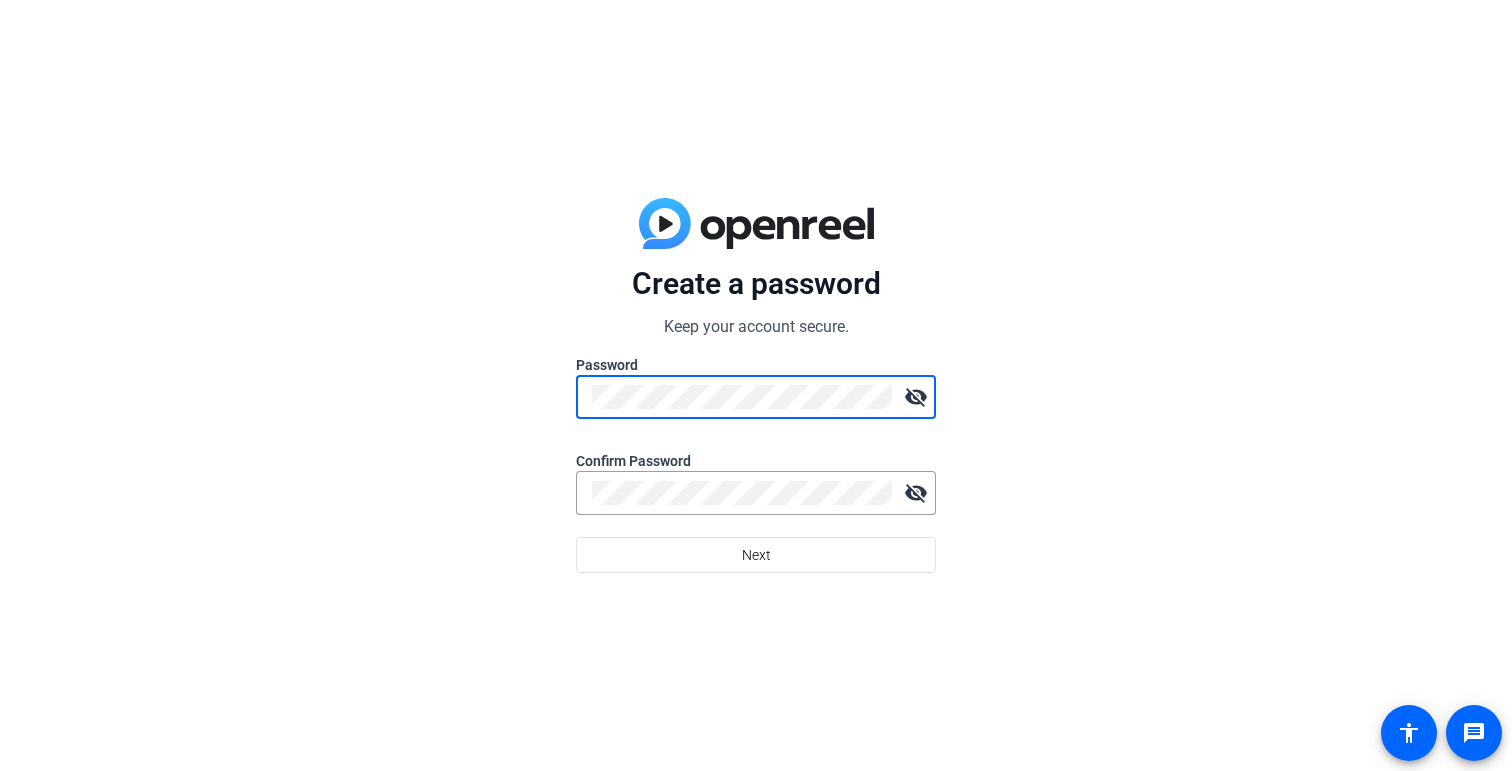 click on "visibility_off" 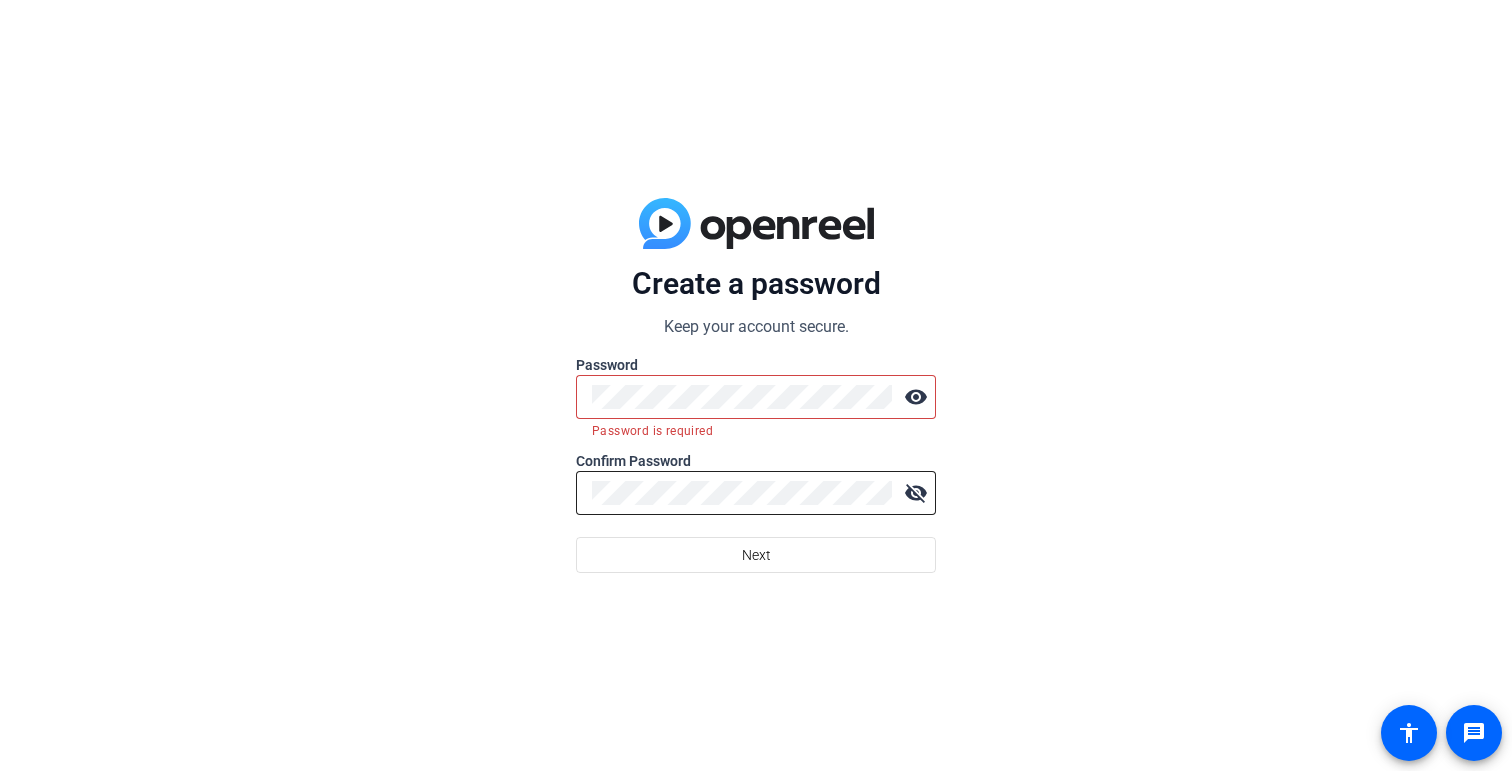 click on "visibility_off" 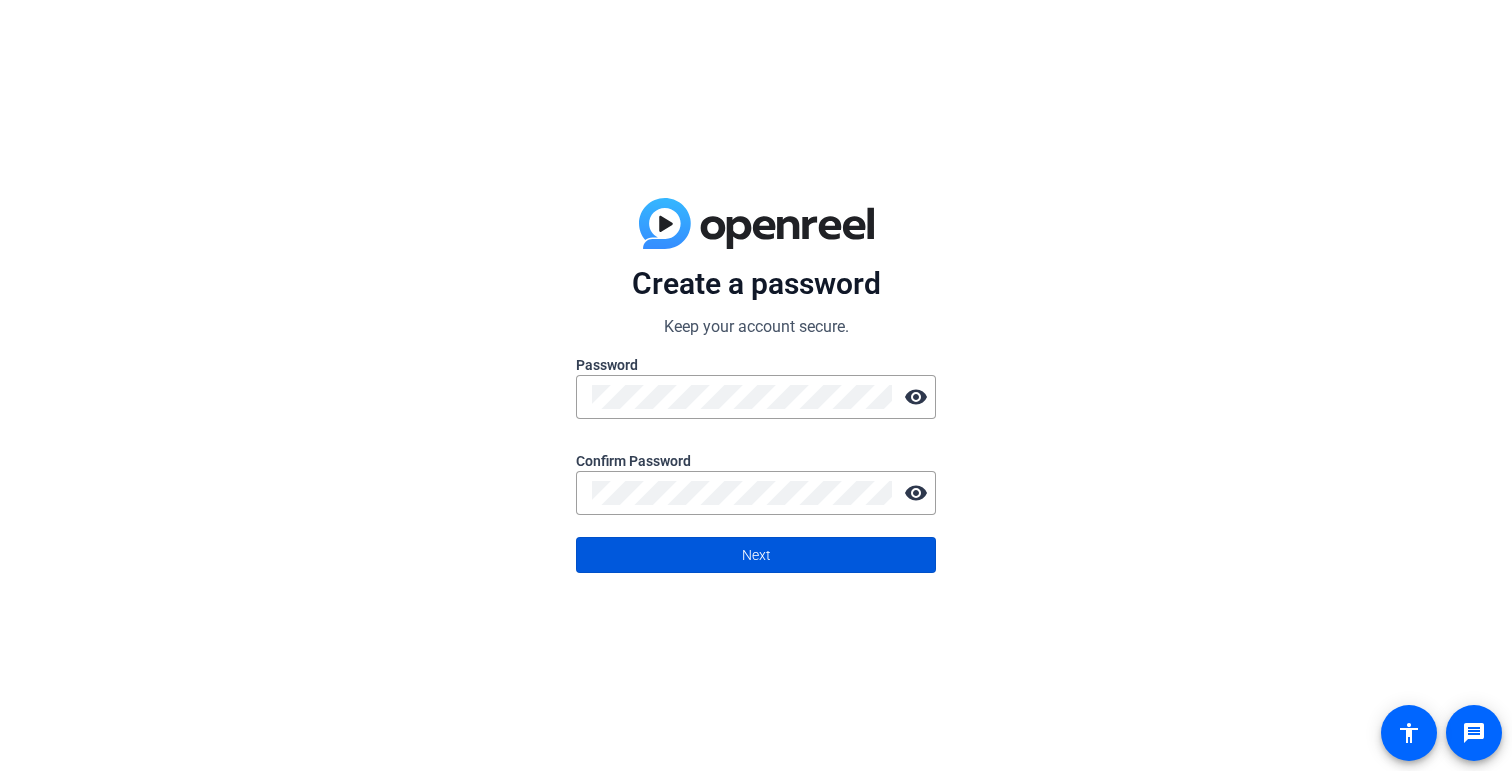 click on "Next" 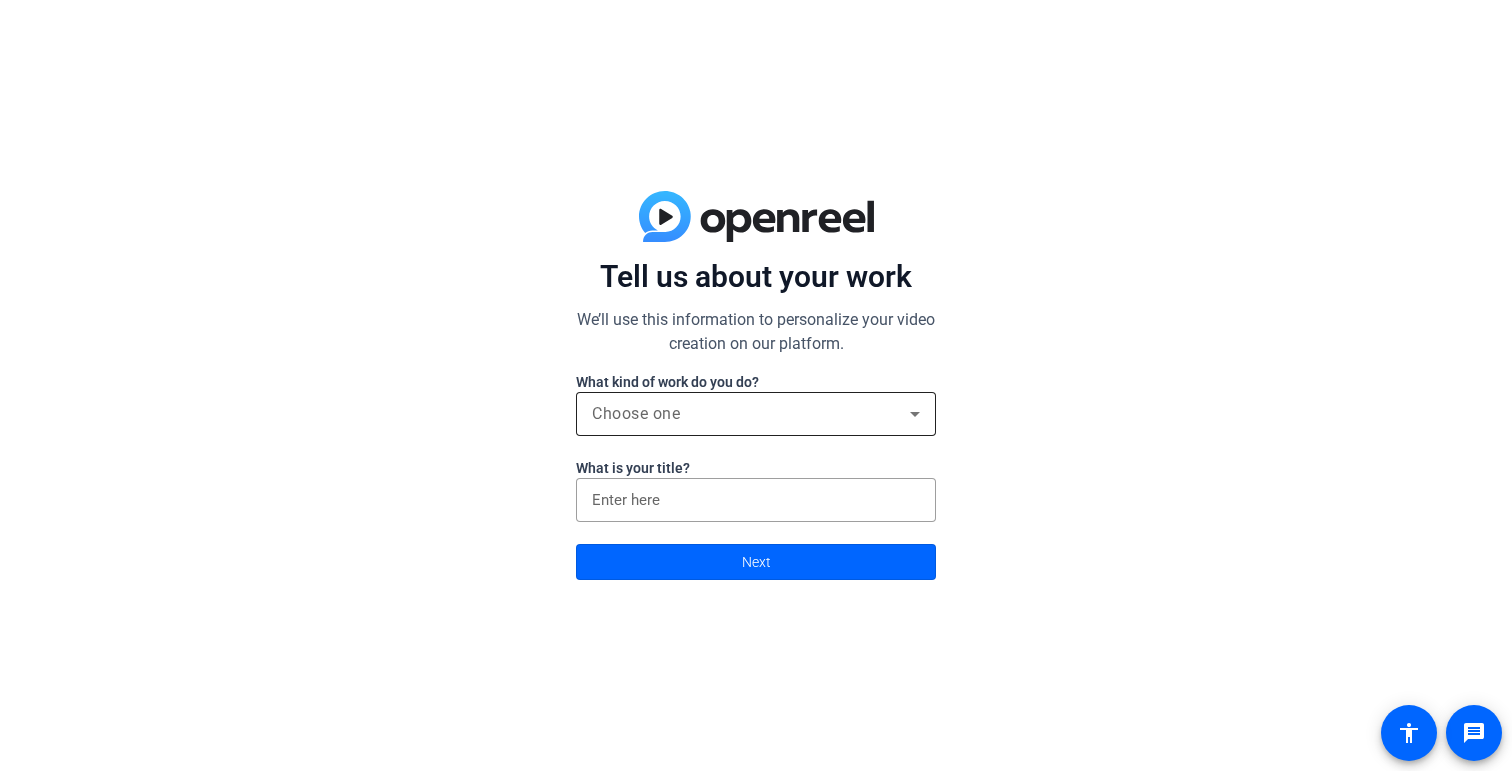 click on "Choose one" at bounding box center (751, 414) 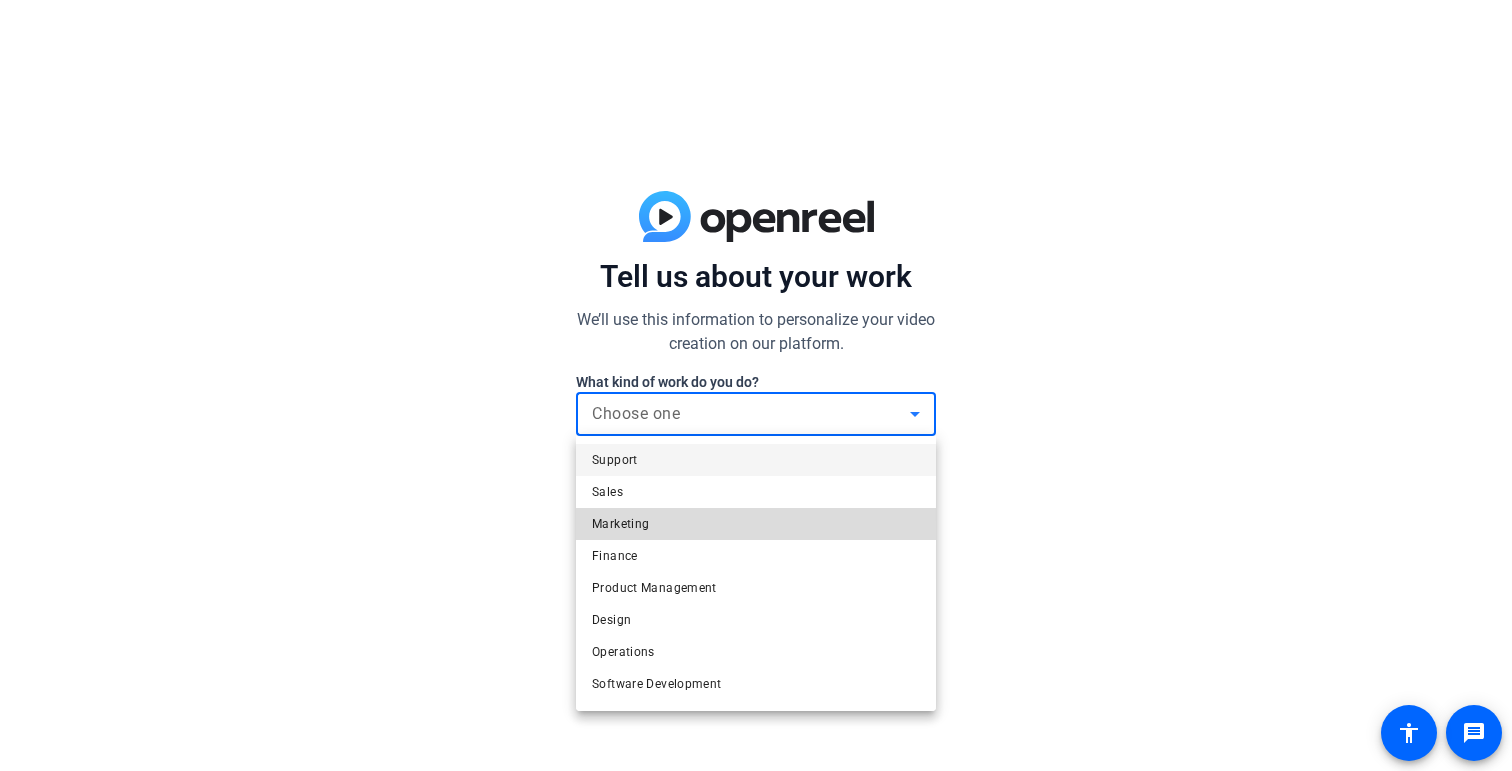 click on "Marketing" at bounding box center [620, 524] 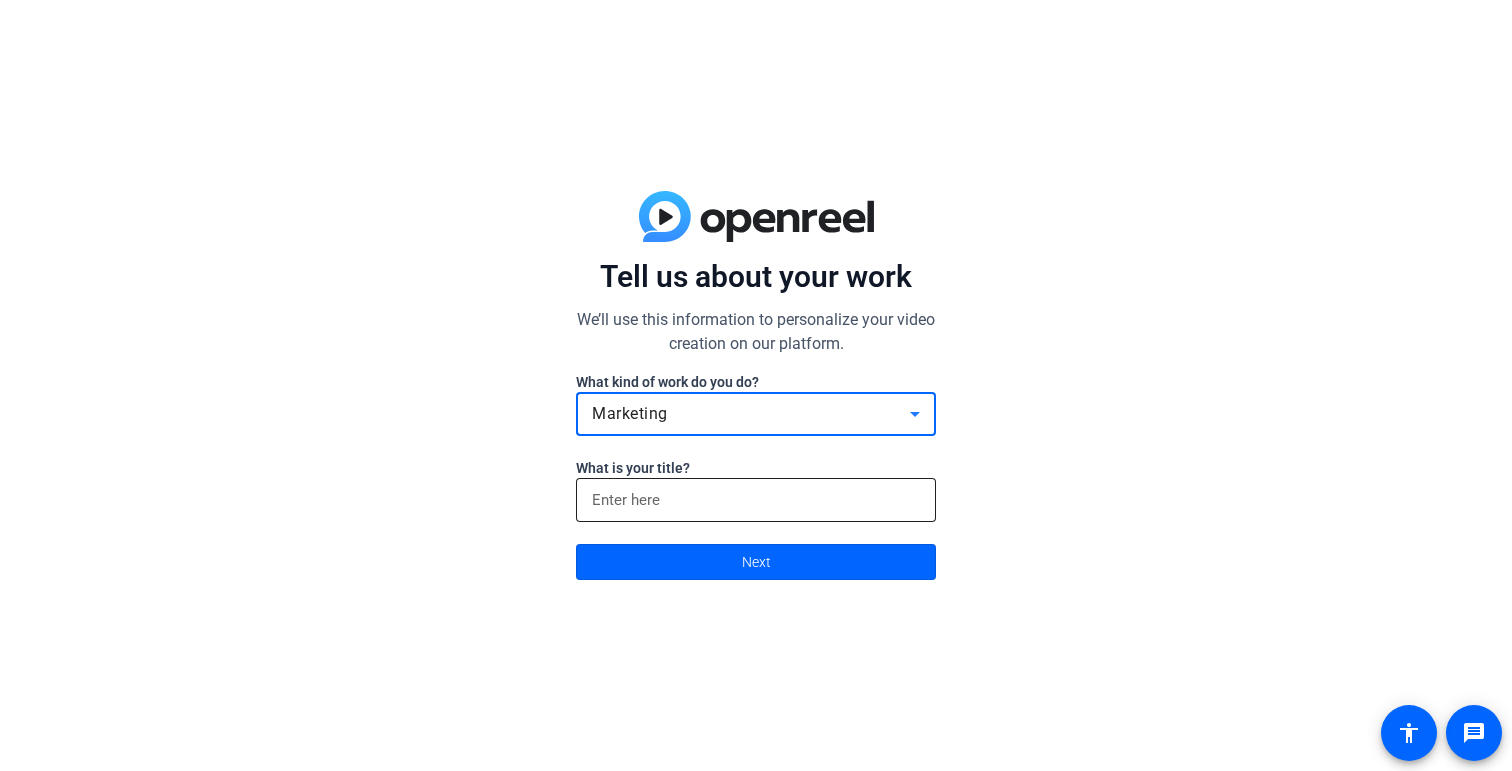 click at bounding box center [756, 500] 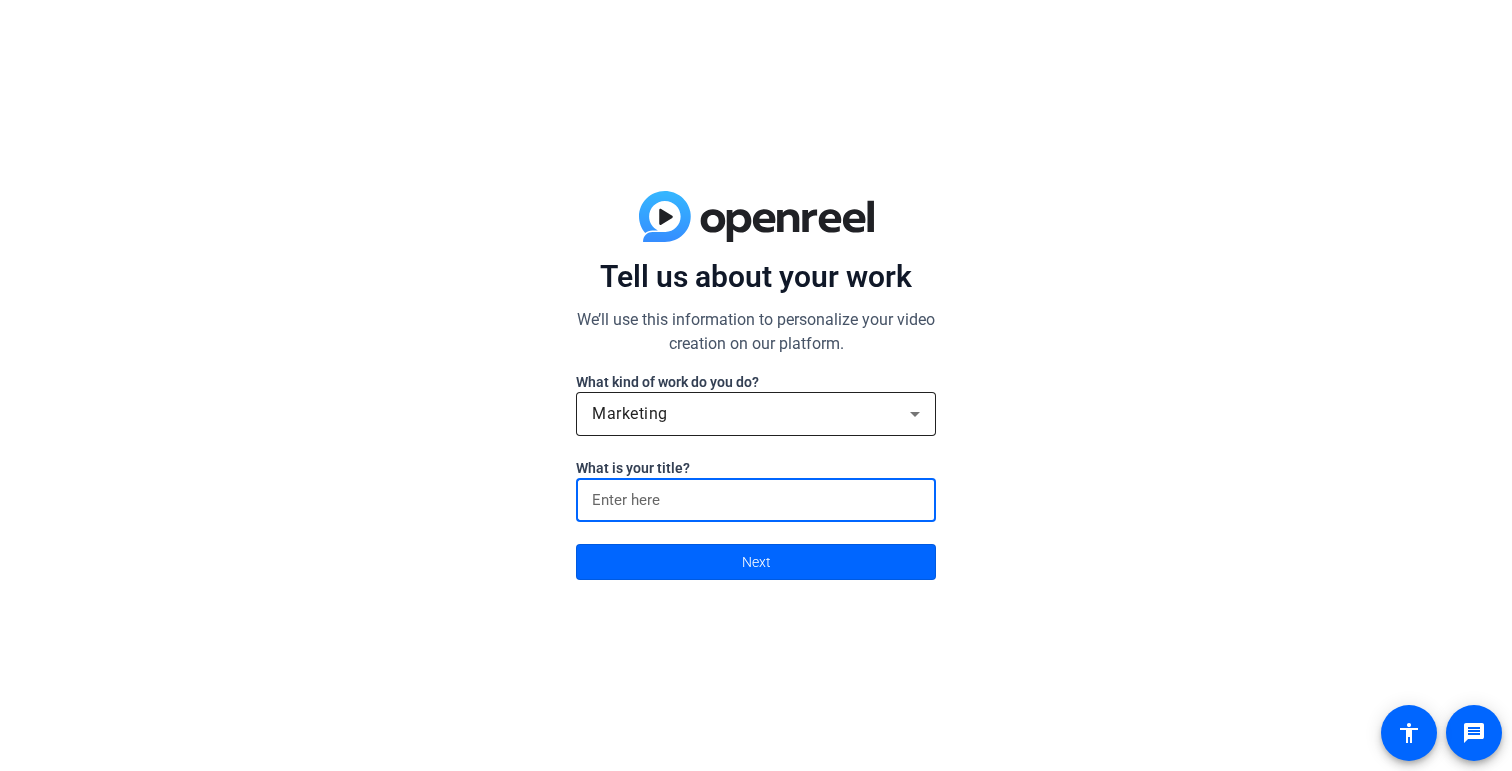 click 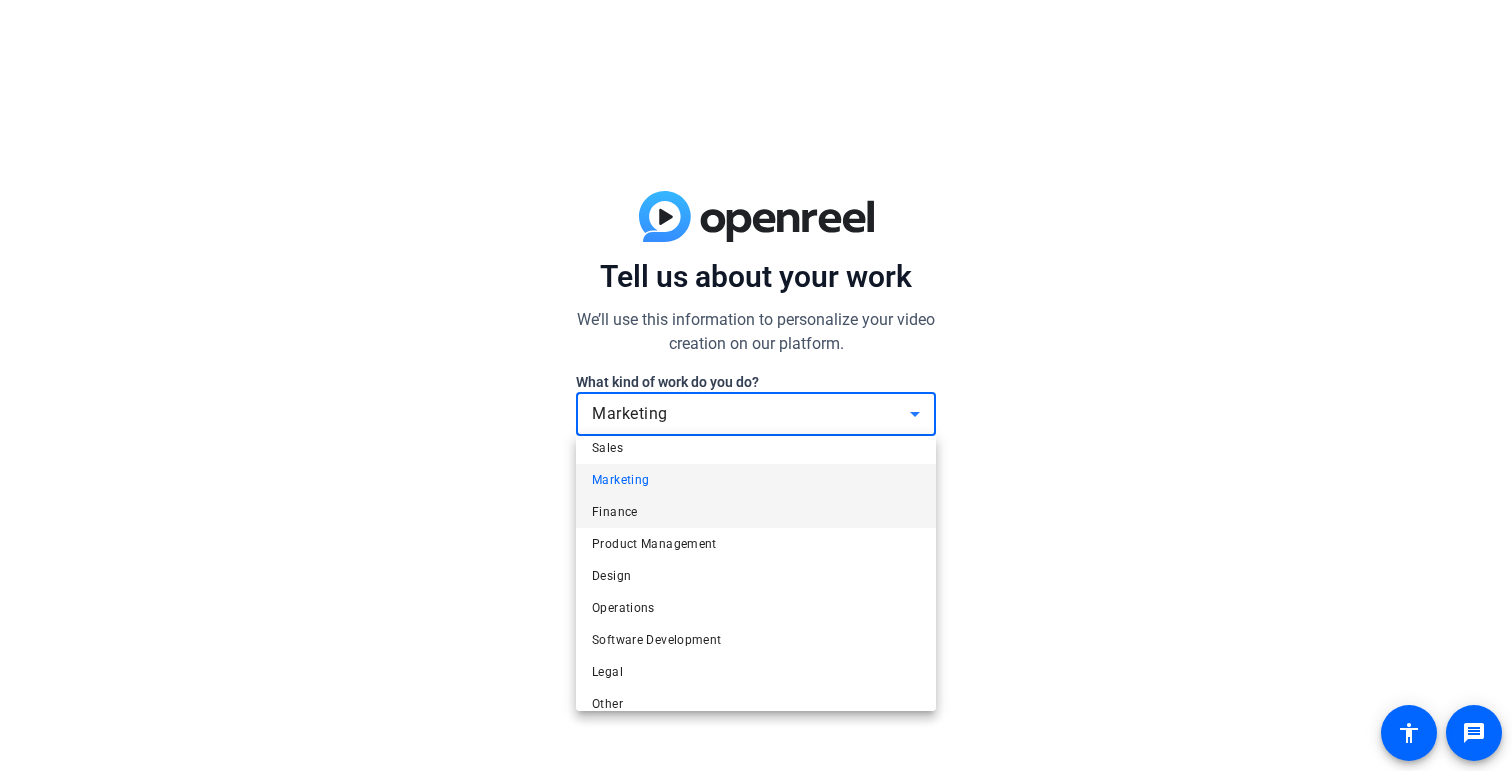 scroll, scrollTop: 61, scrollLeft: 0, axis: vertical 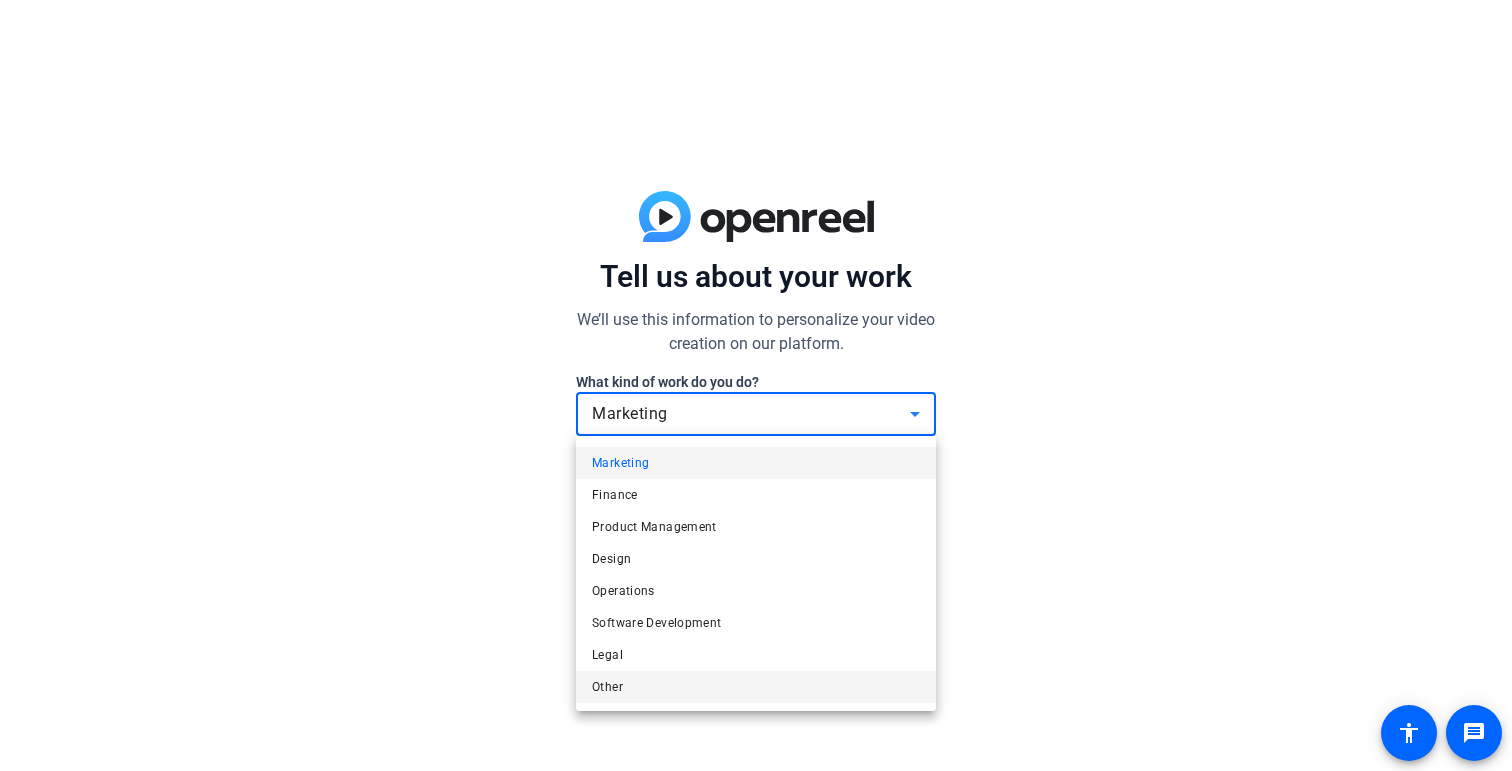 click on "Other" at bounding box center [756, 687] 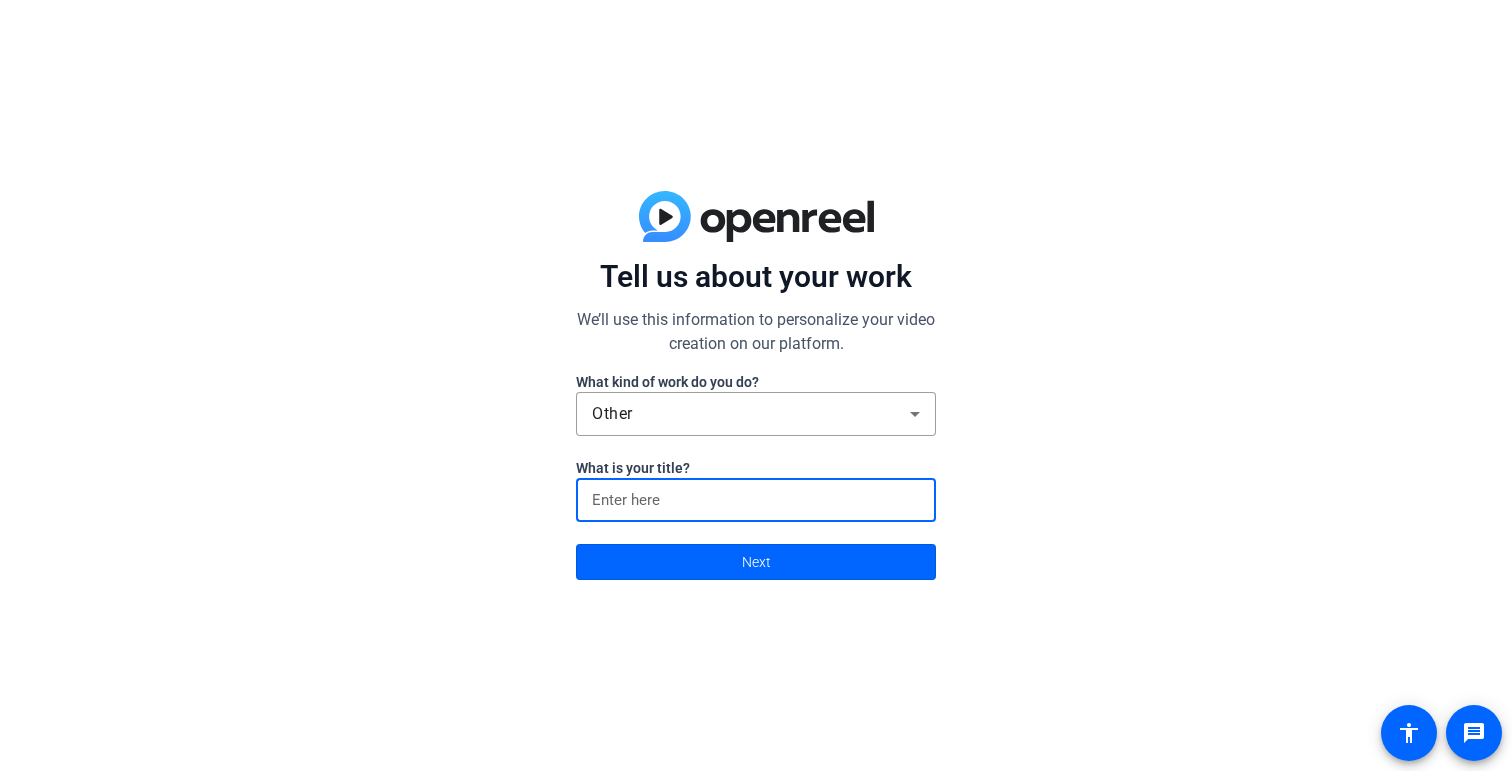 click at bounding box center [756, 500] 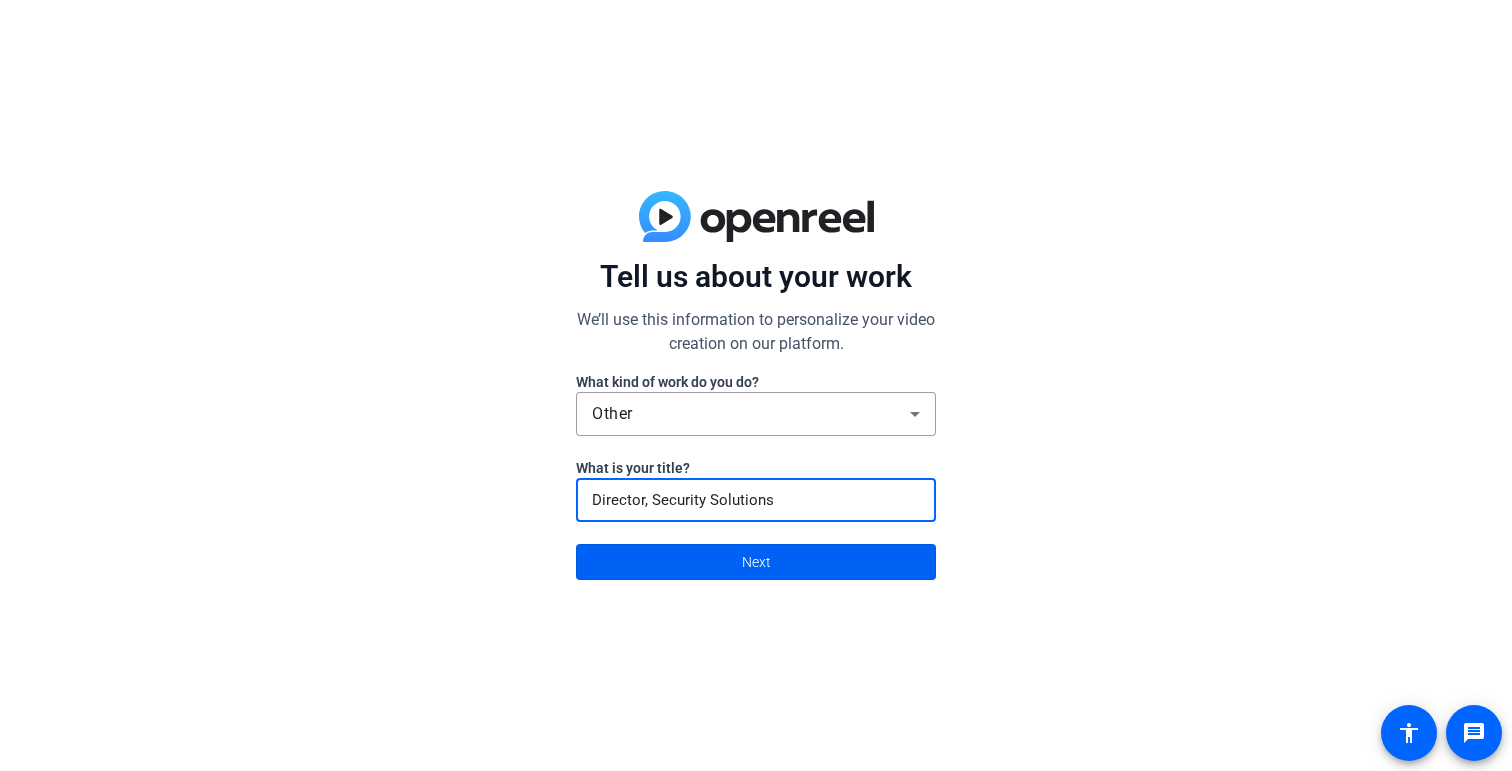 type on "Director, Security Solutions" 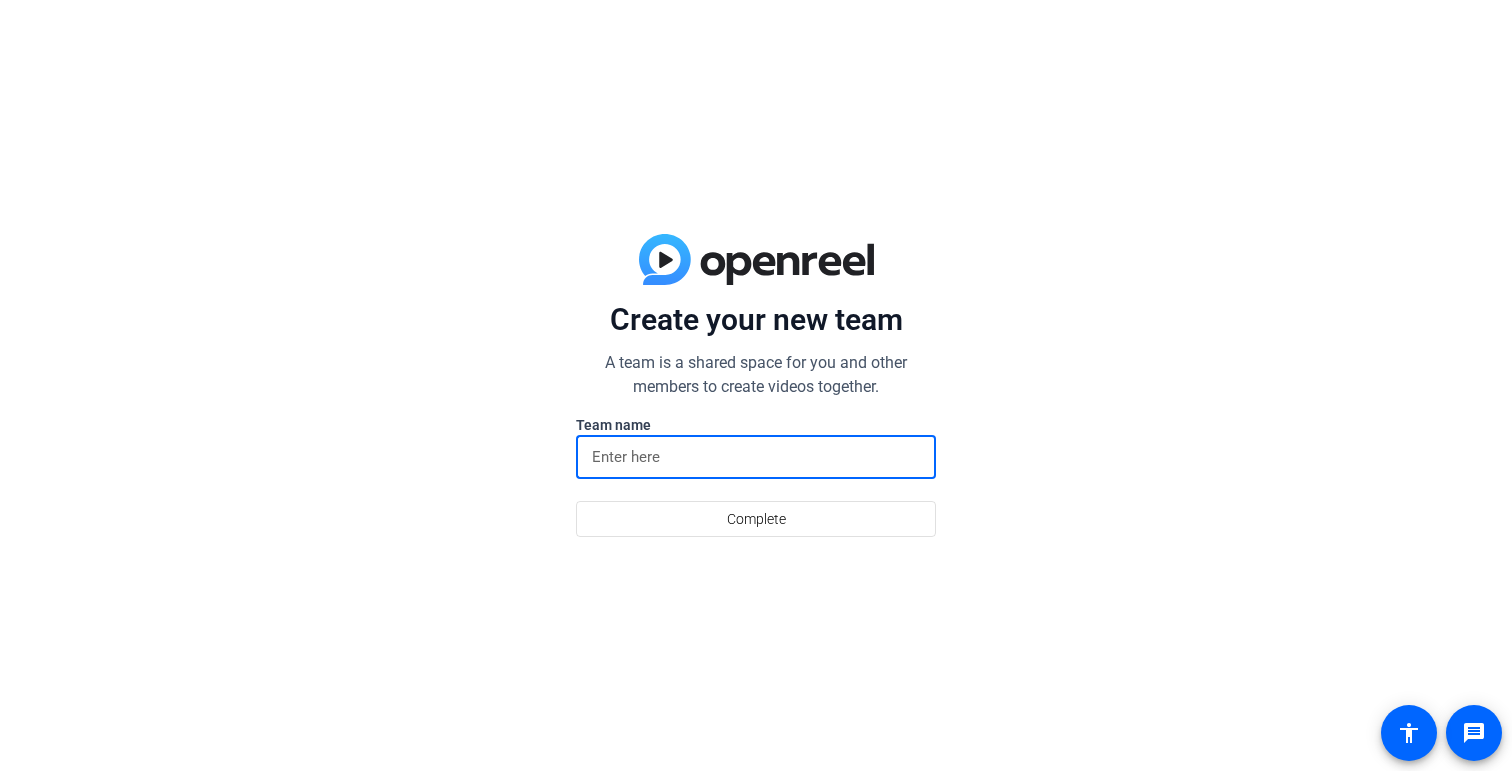 click at bounding box center (756, 457) 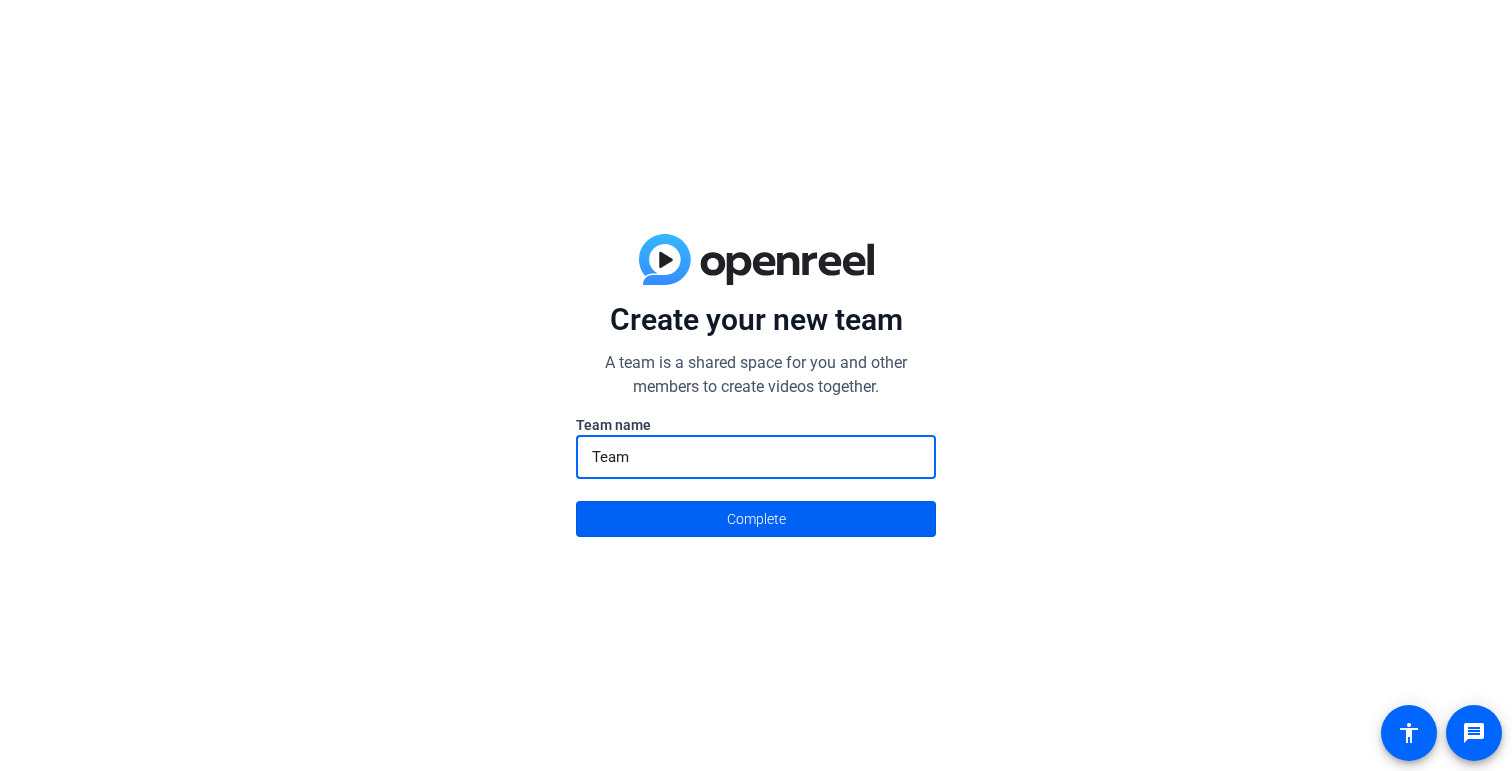 type on "Team" 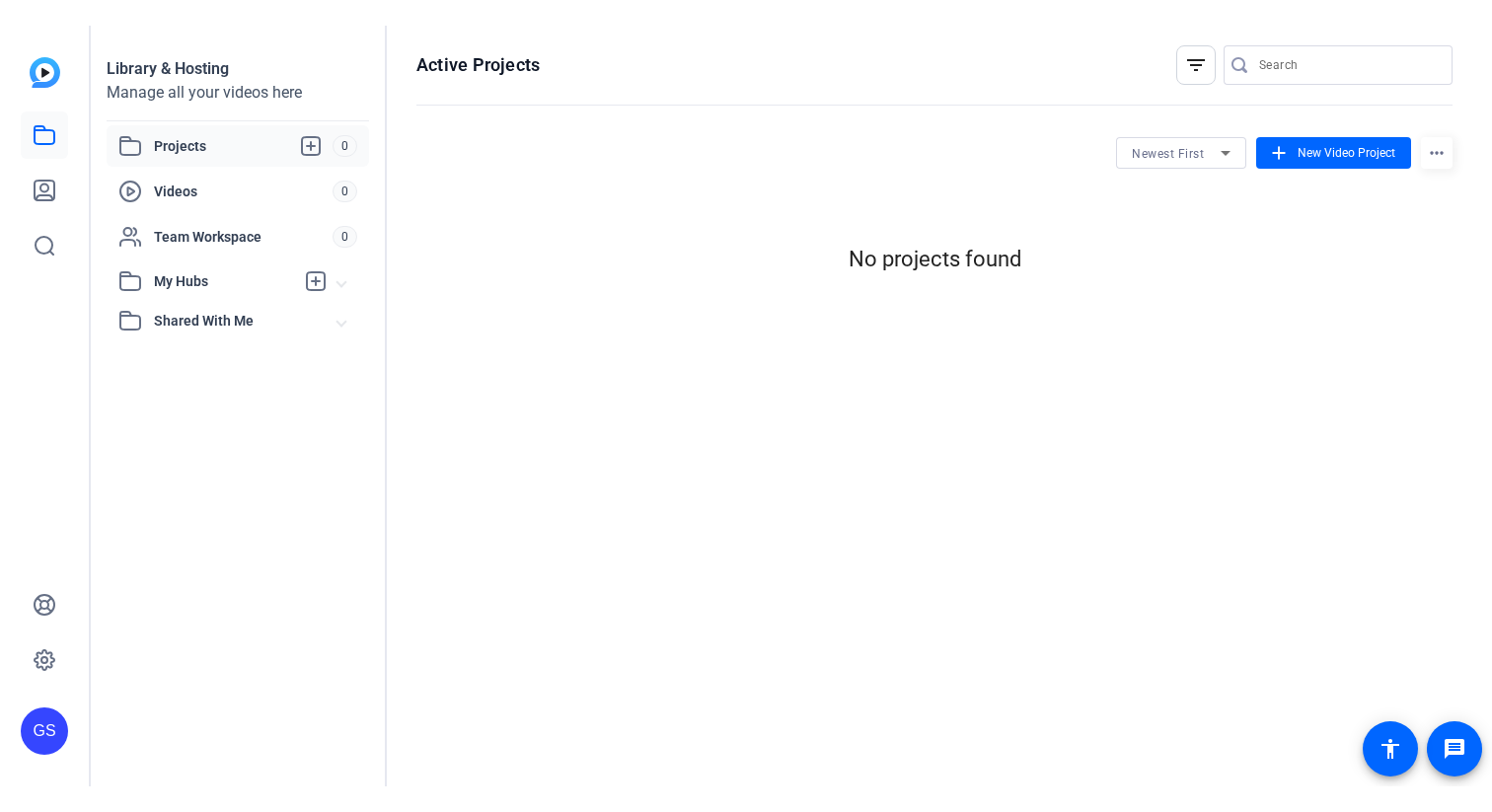 scroll, scrollTop: 0, scrollLeft: 0, axis: both 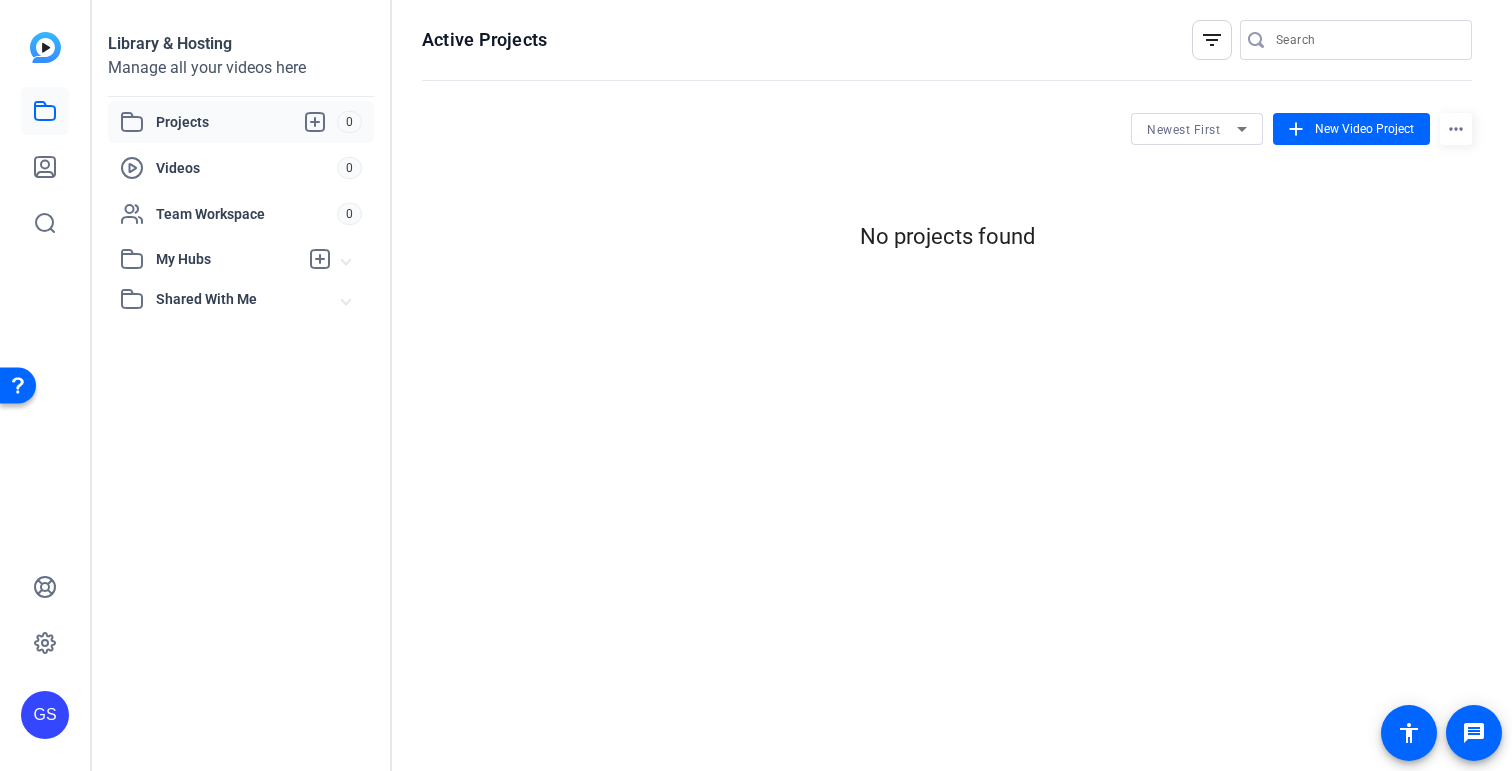 click on "GS" 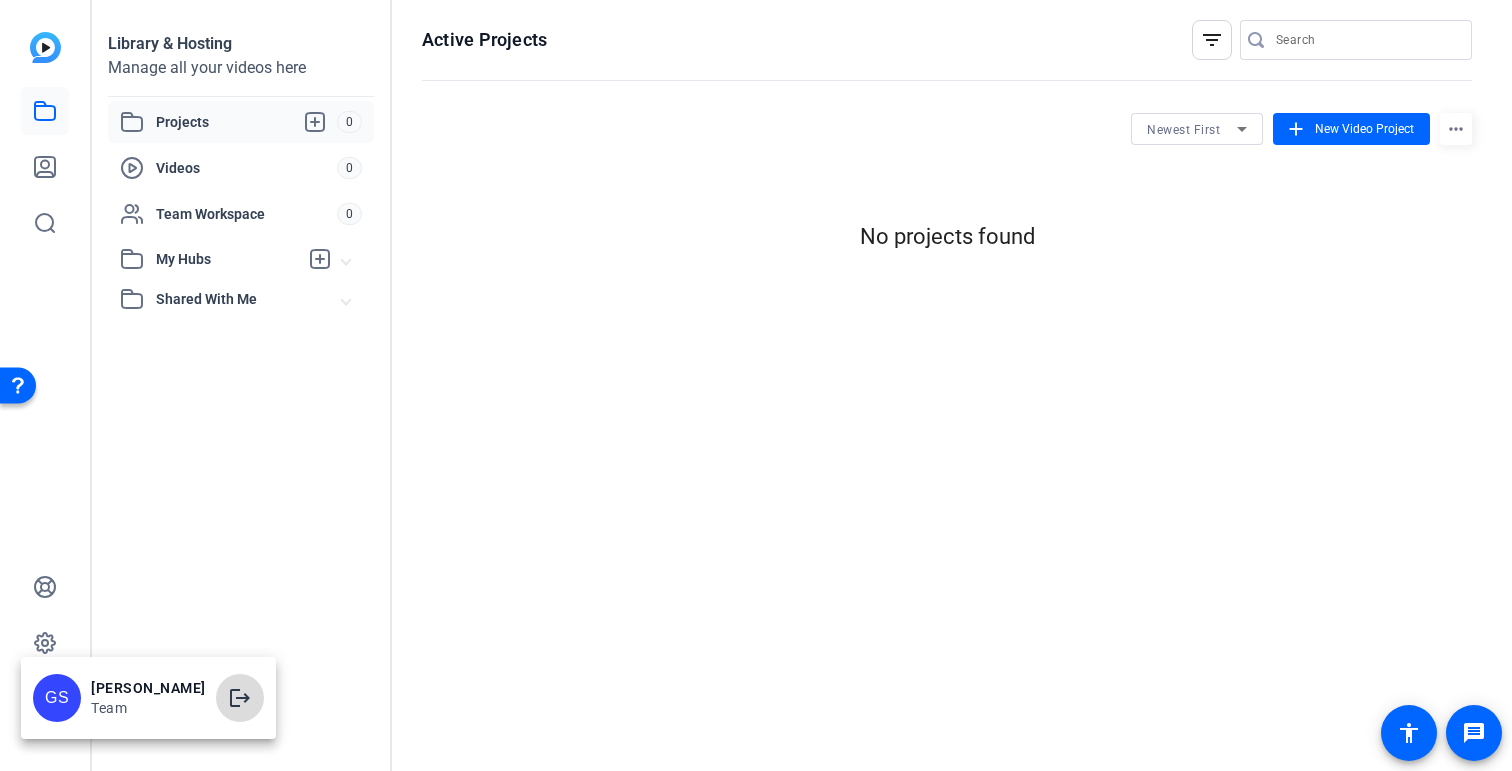 click on "logout" at bounding box center (240, 698) 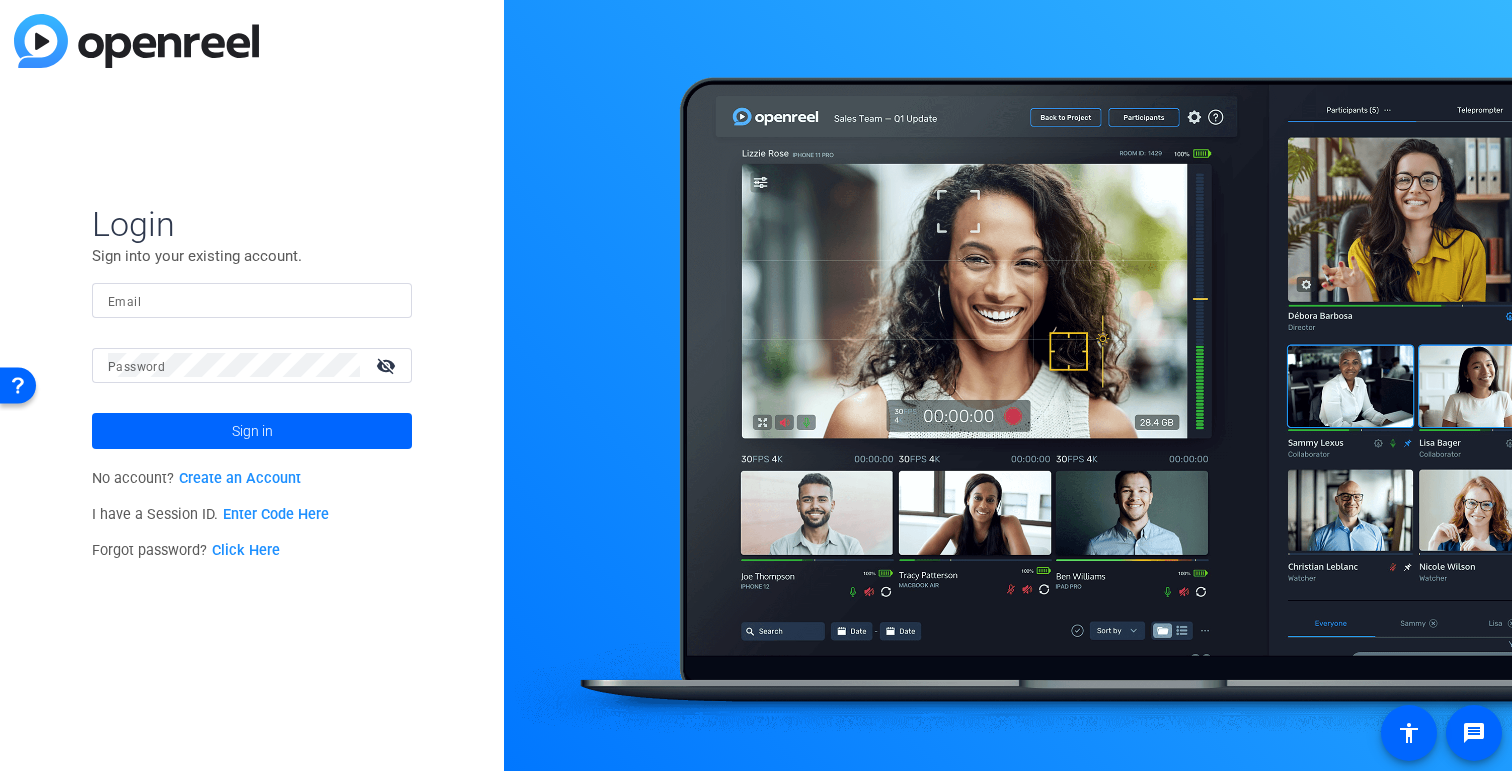 click on "Email" at bounding box center (252, 300) 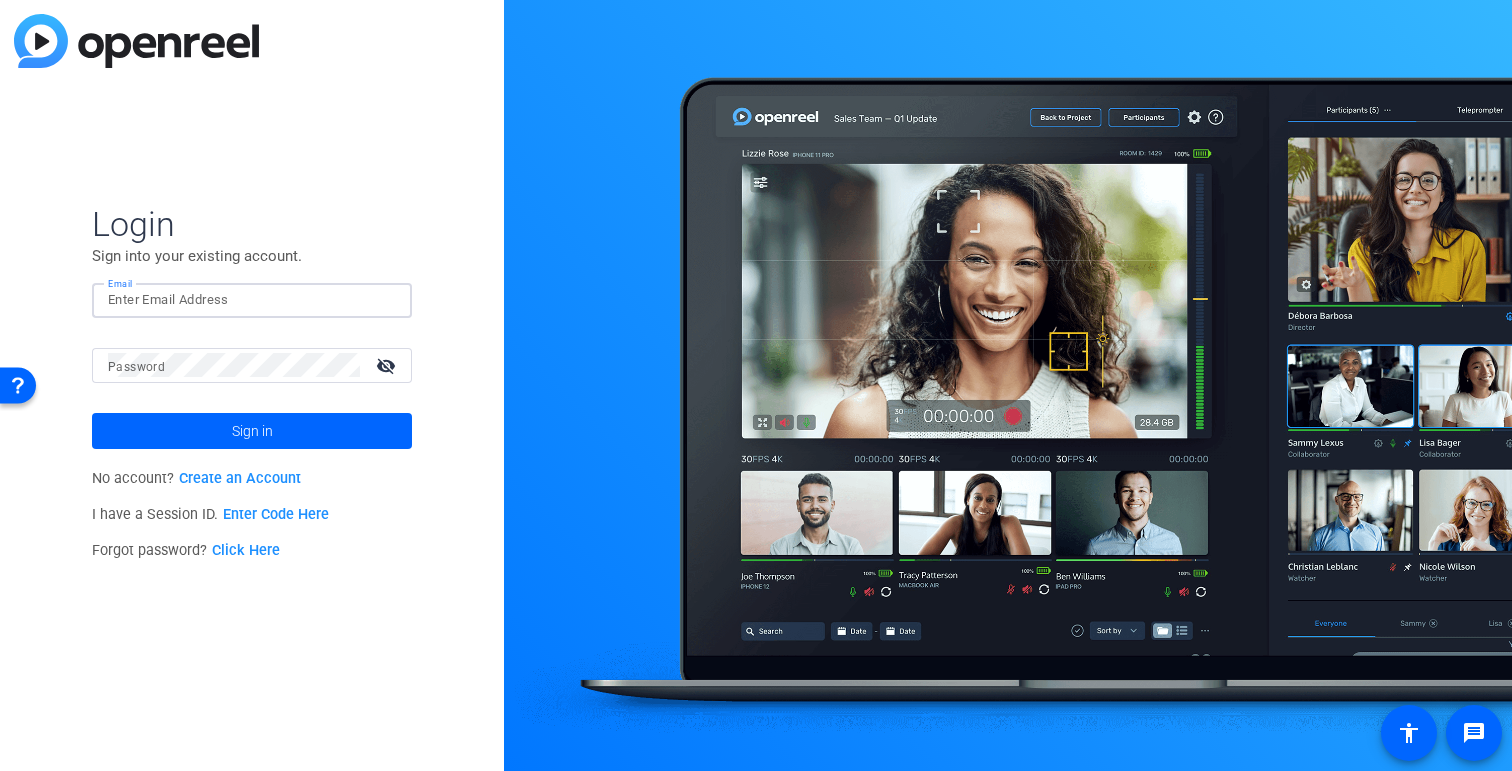 type on "gary.sockrider@netscout.com" 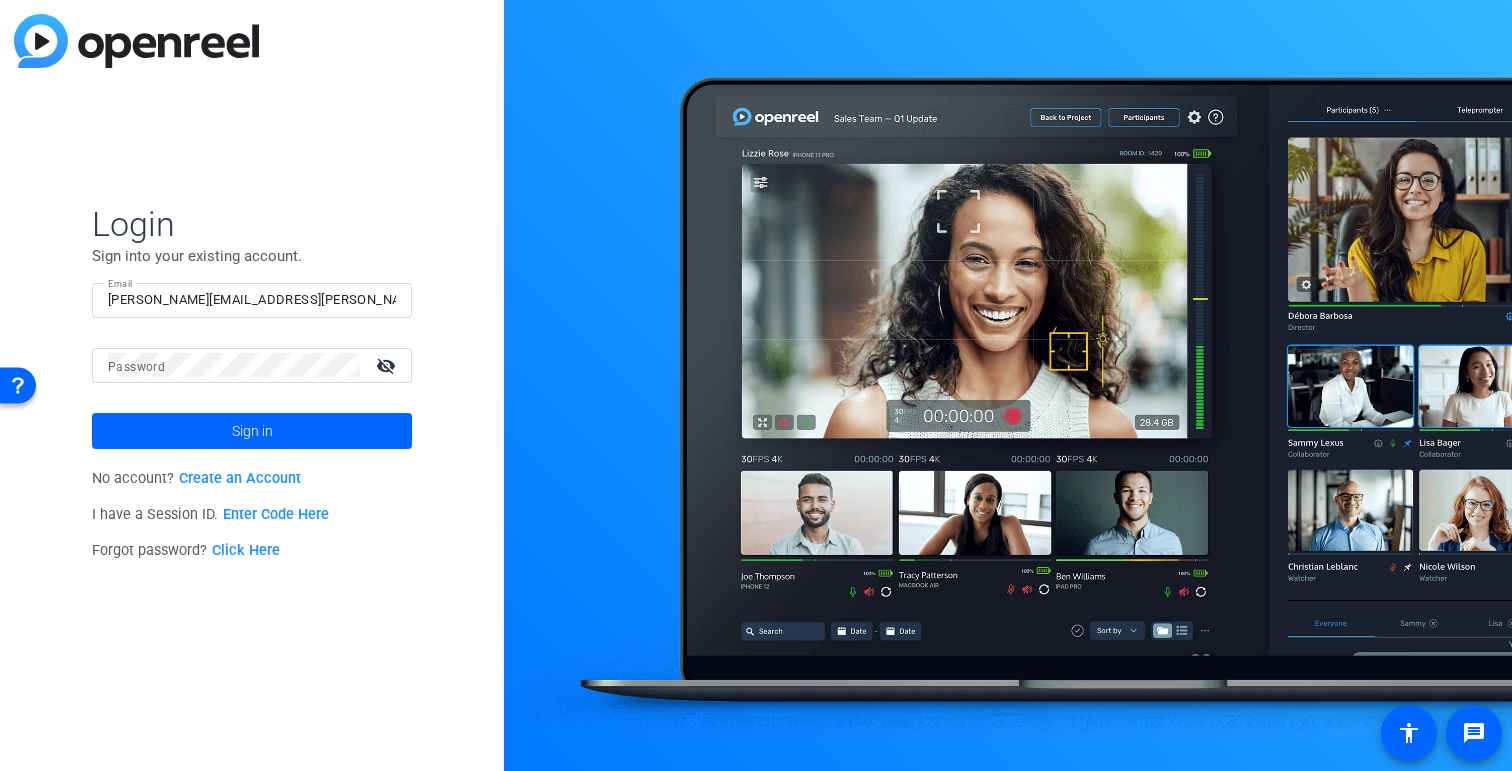 click 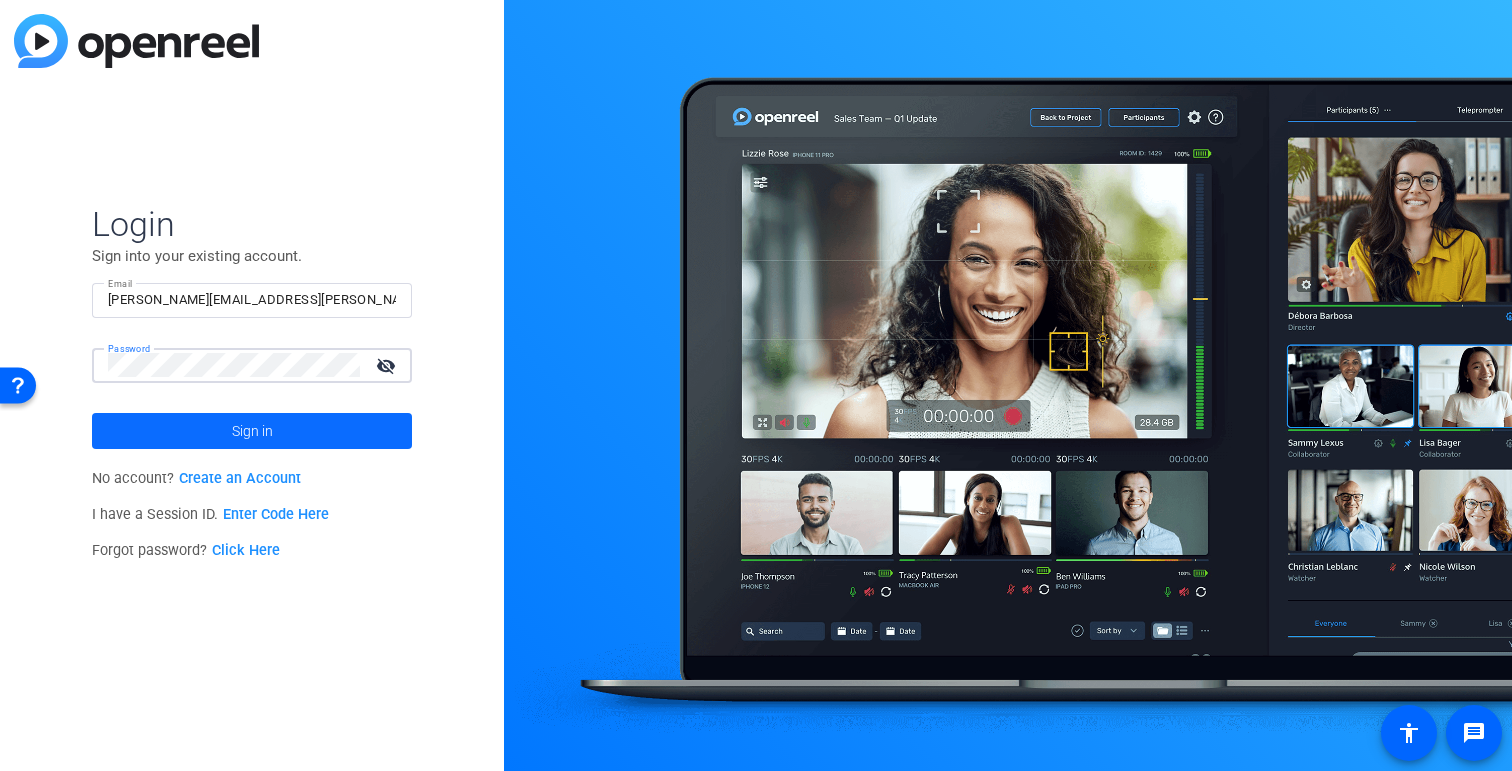 click 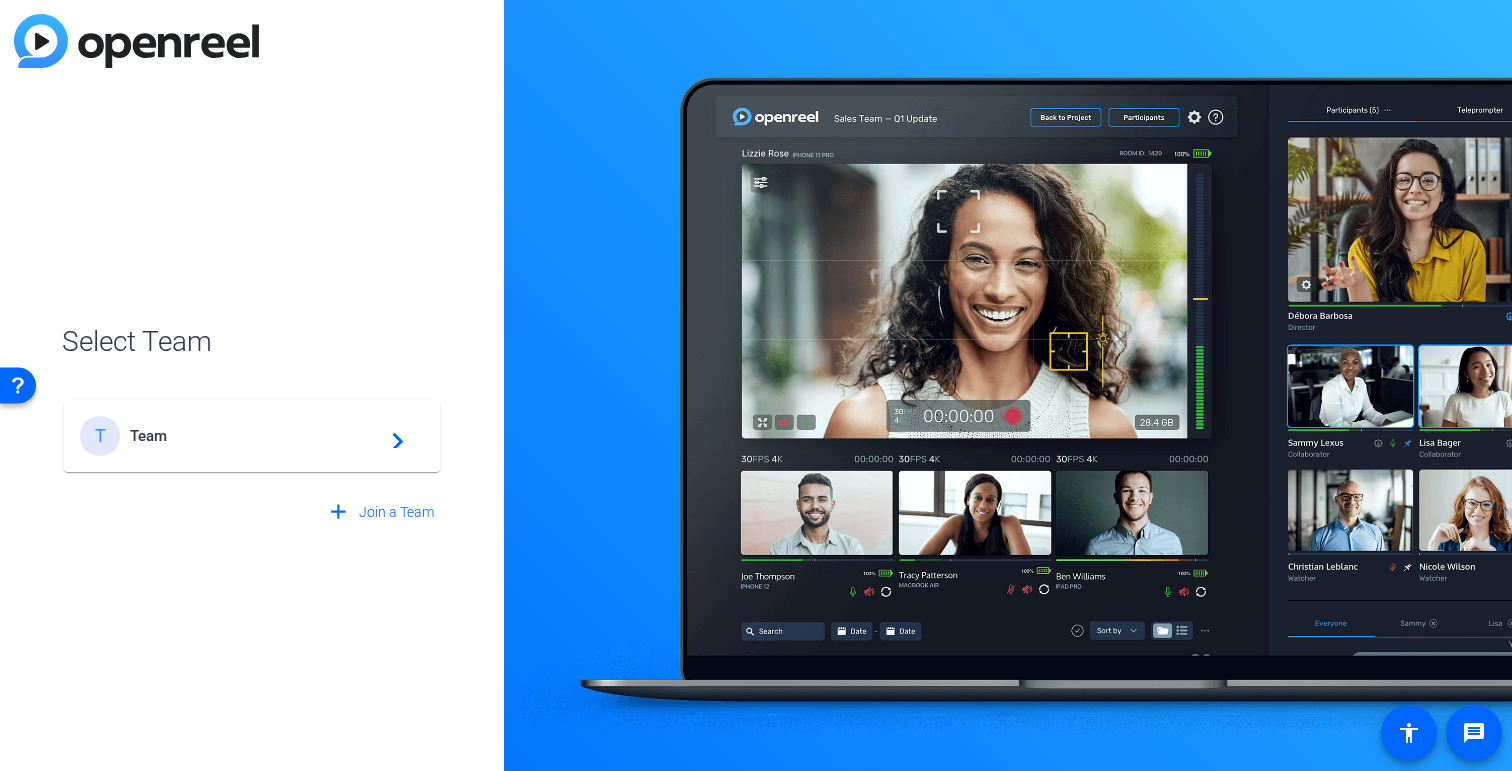 click on "navigate_next" 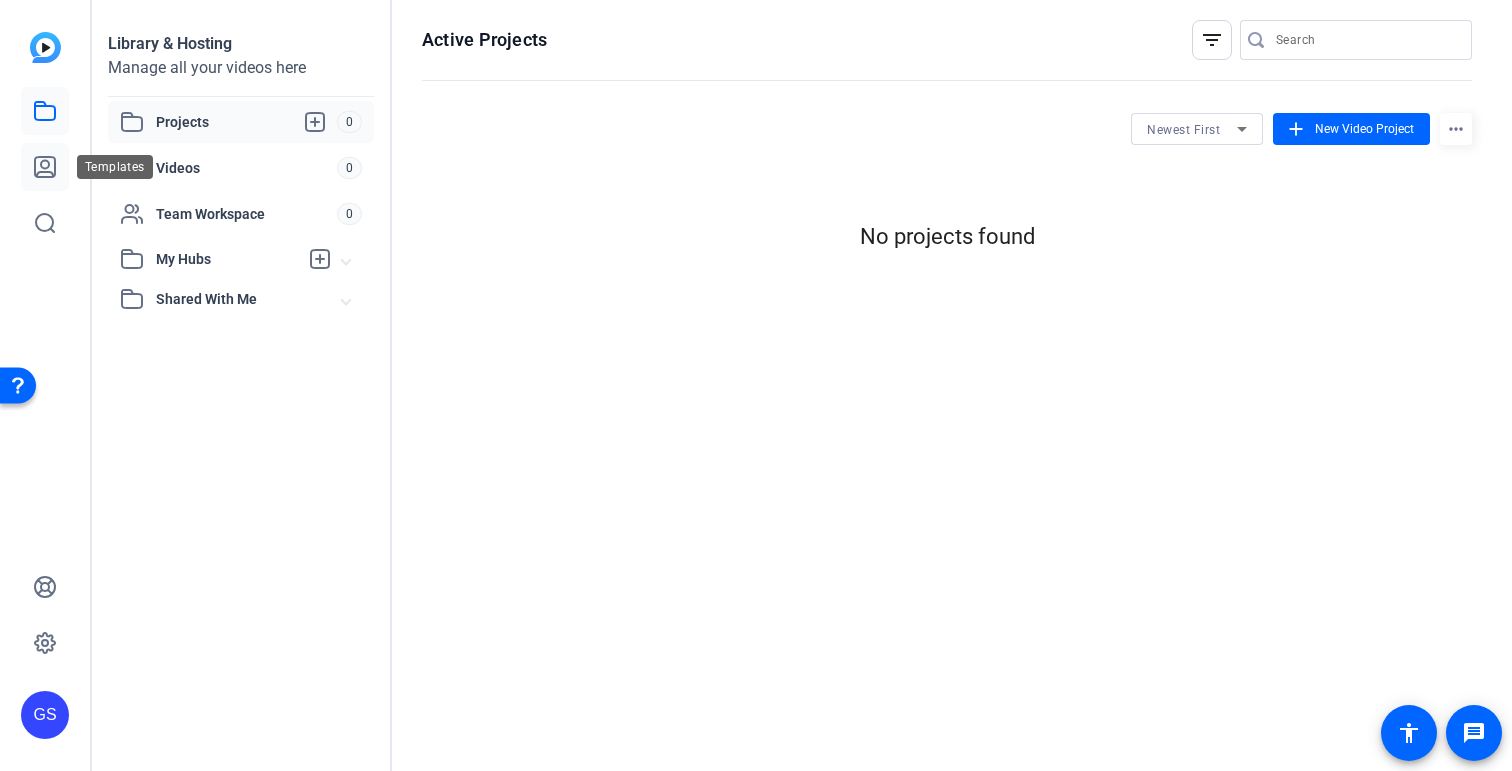 click 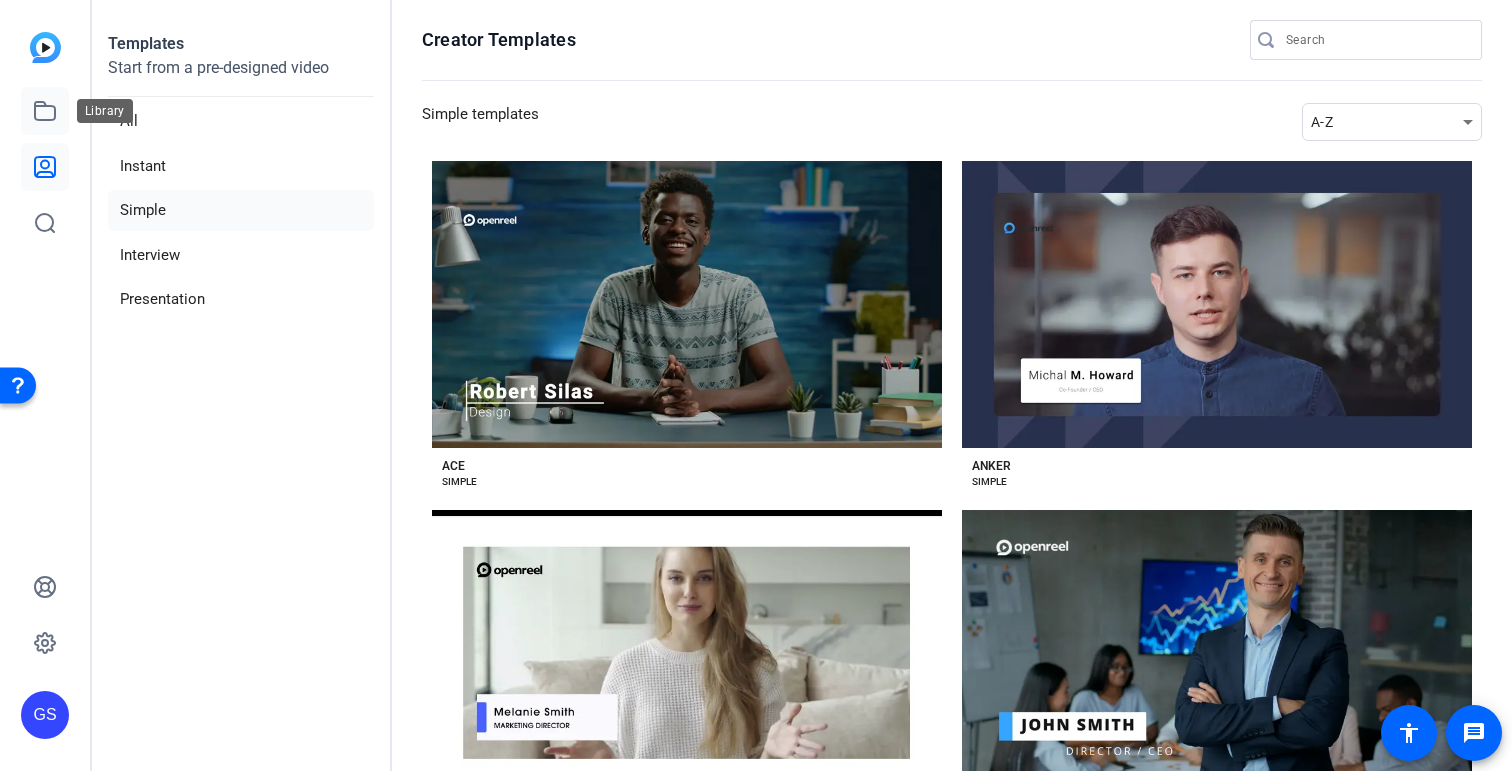 click 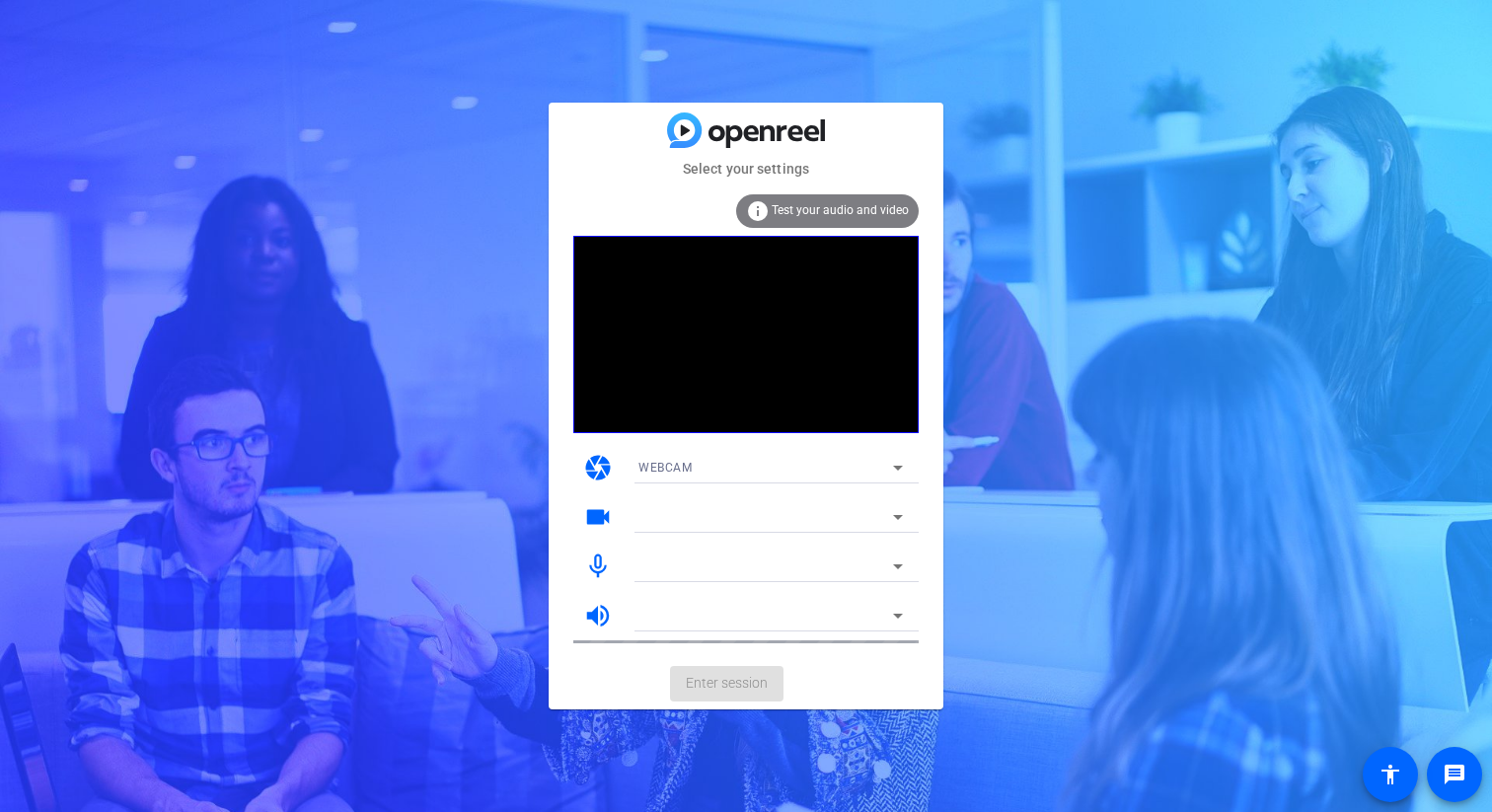 scroll, scrollTop: 0, scrollLeft: 0, axis: both 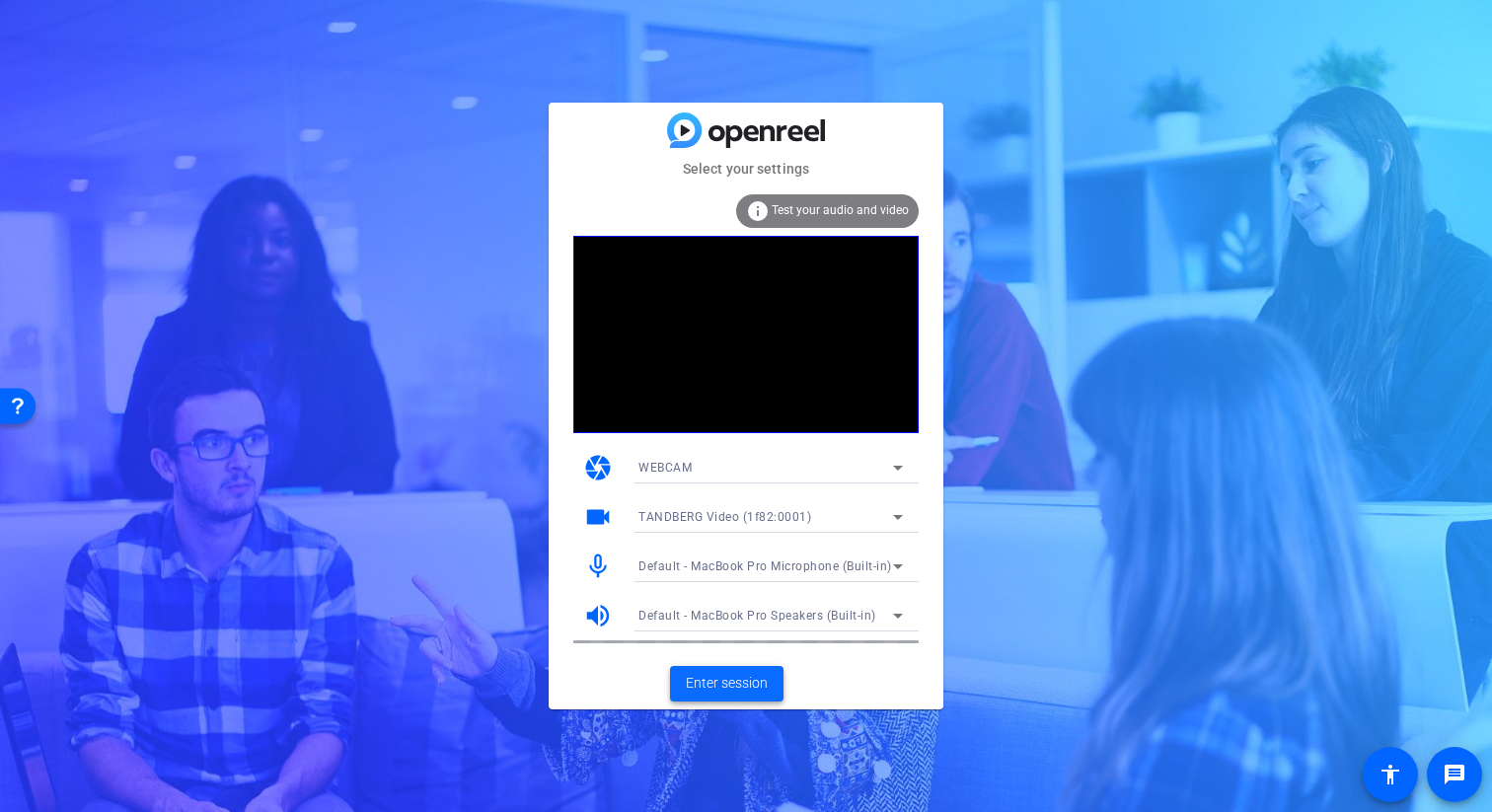click on "Enter session" 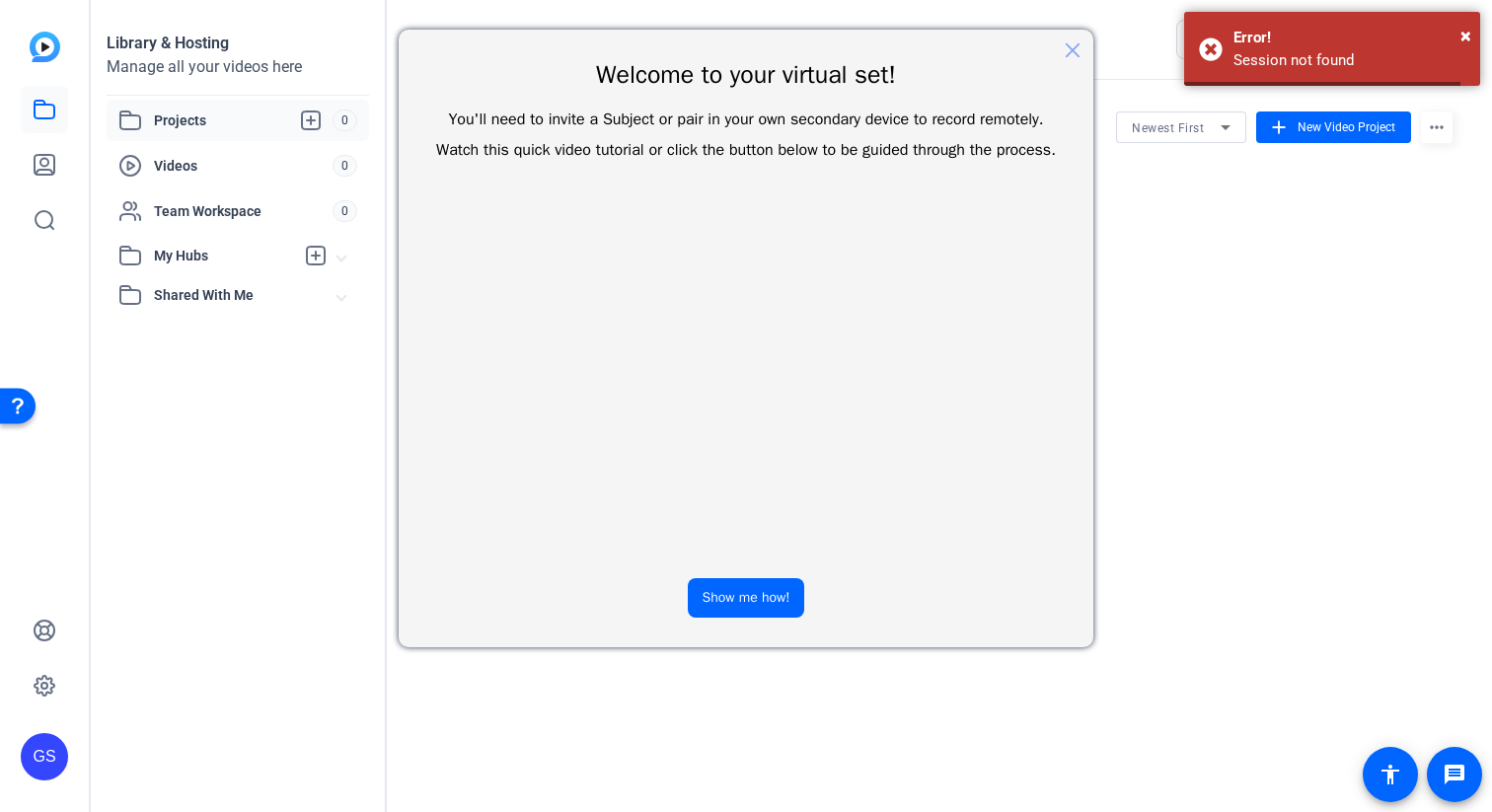 scroll, scrollTop: 0, scrollLeft: 0, axis: both 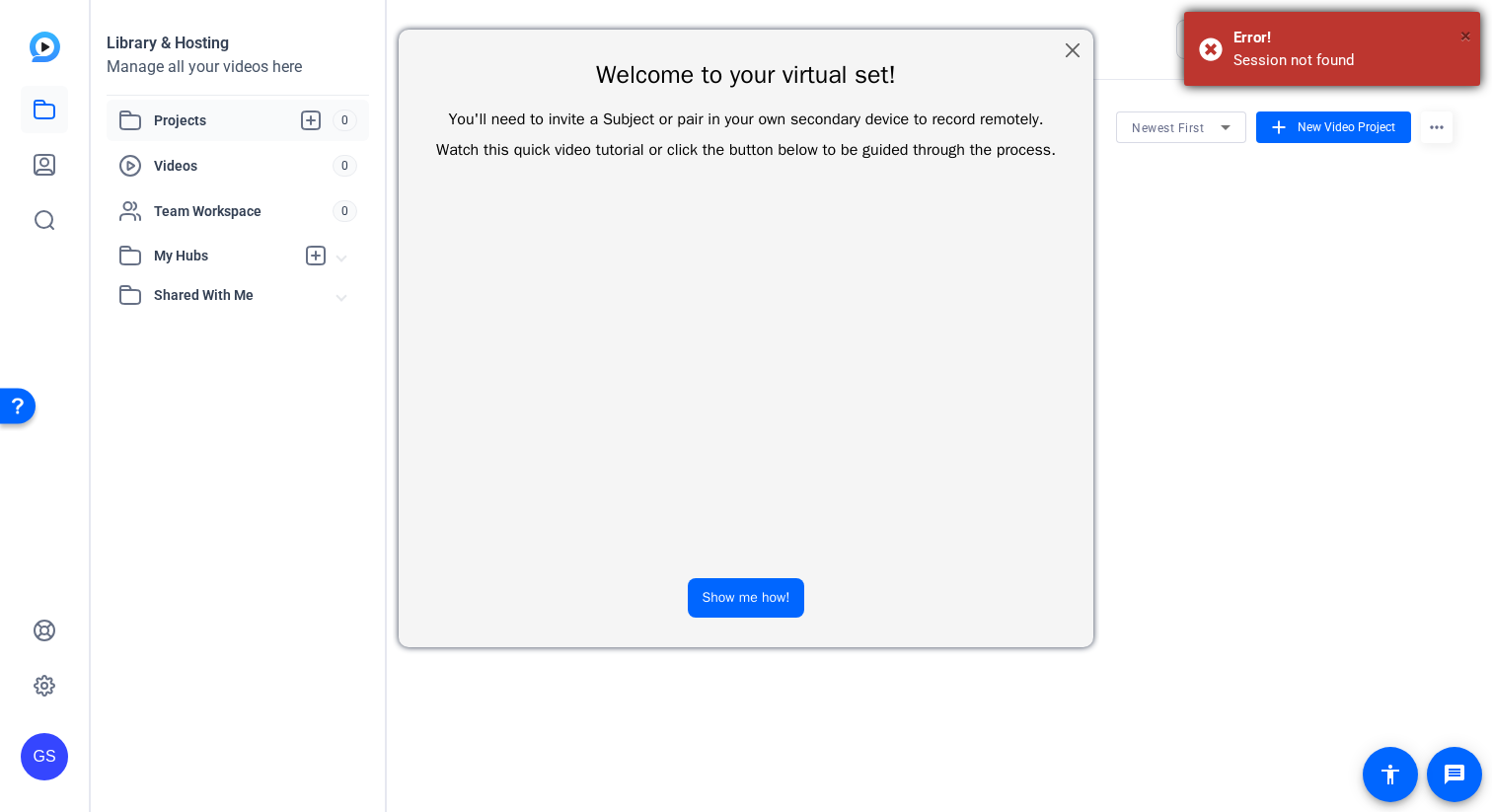 click on "×" at bounding box center (1465, 36) 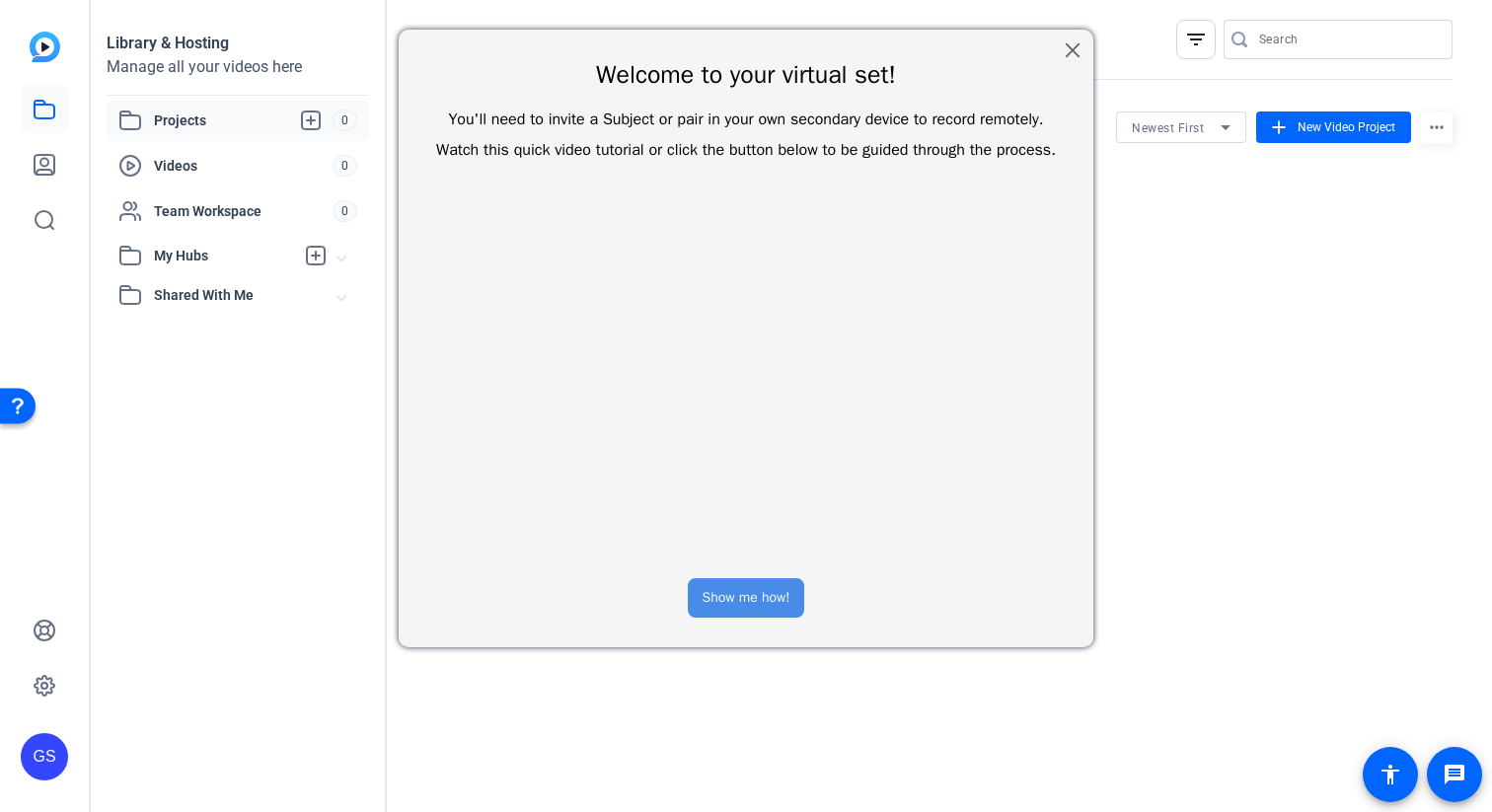 click on "Show me how!" at bounding box center (746, 598) 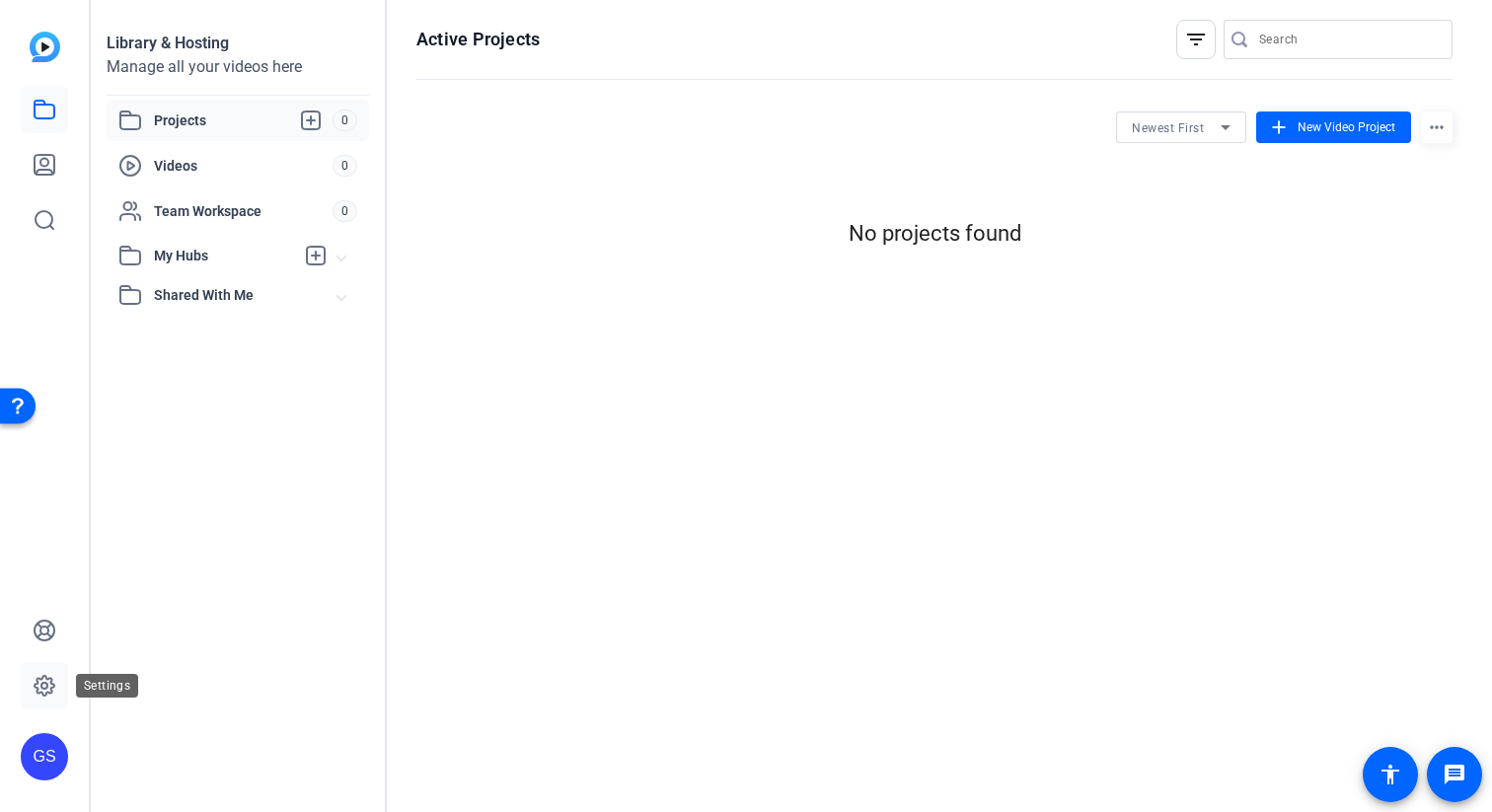 click 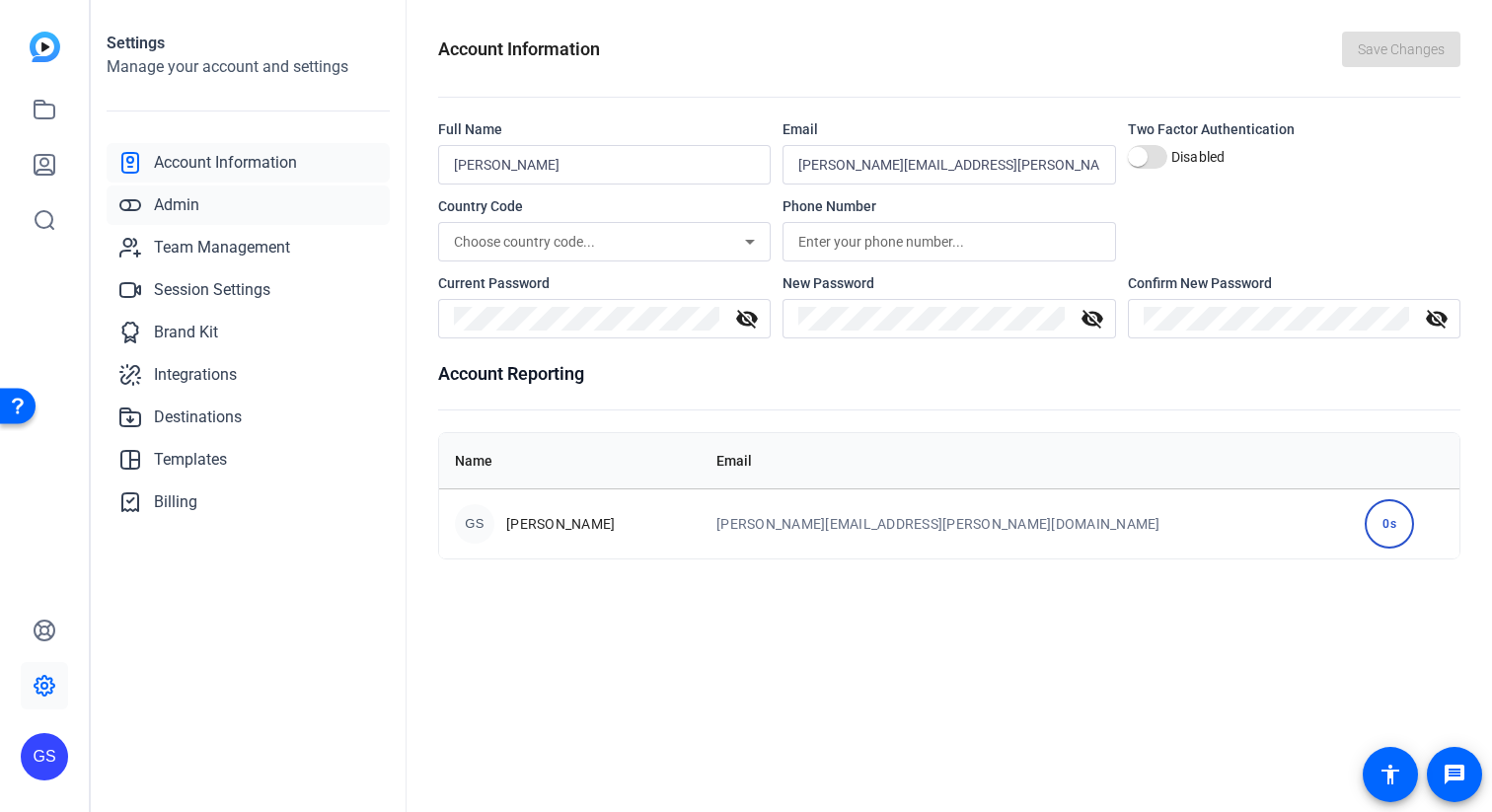 click on "Admin" 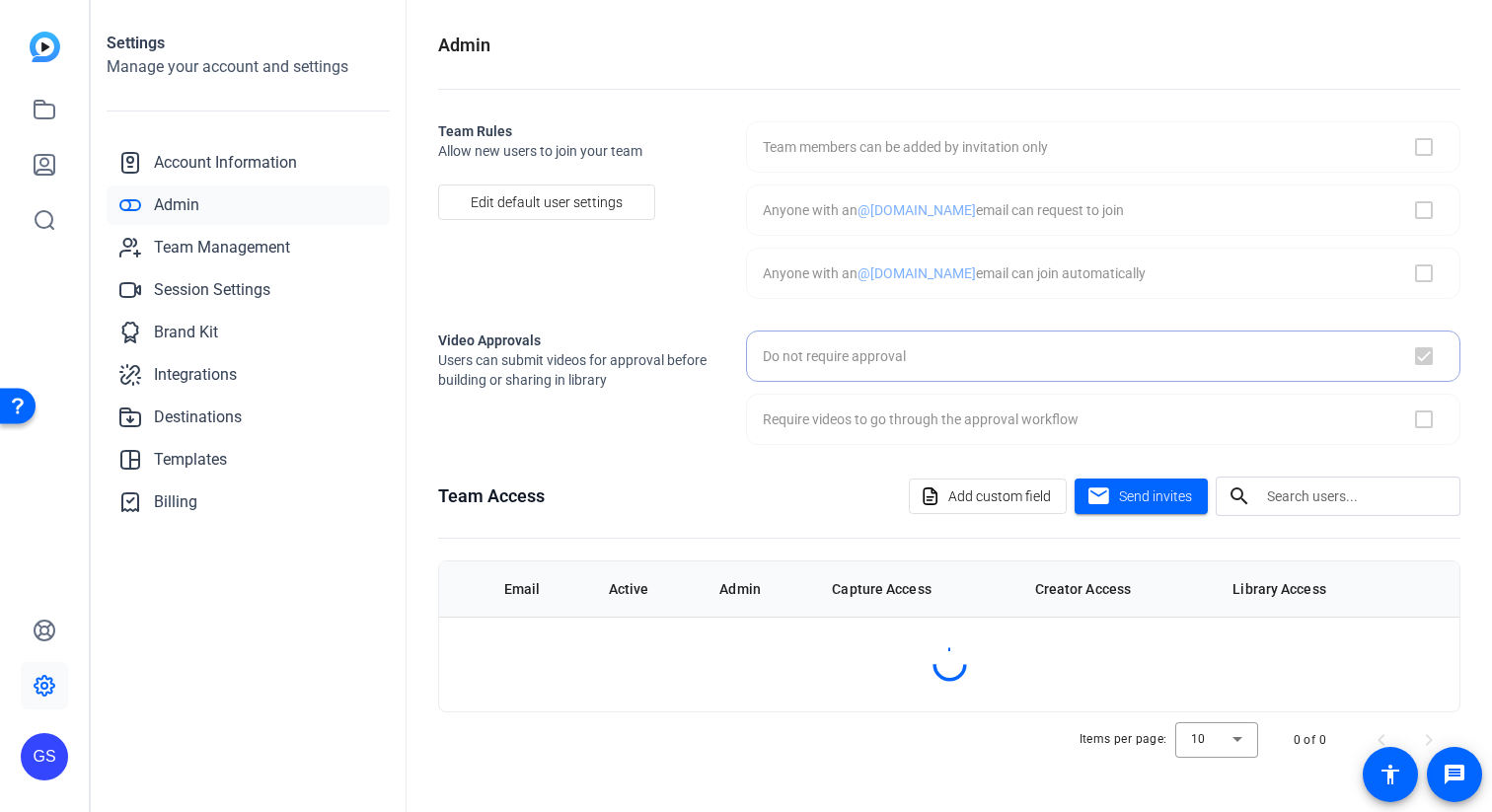 checkbox on "true" 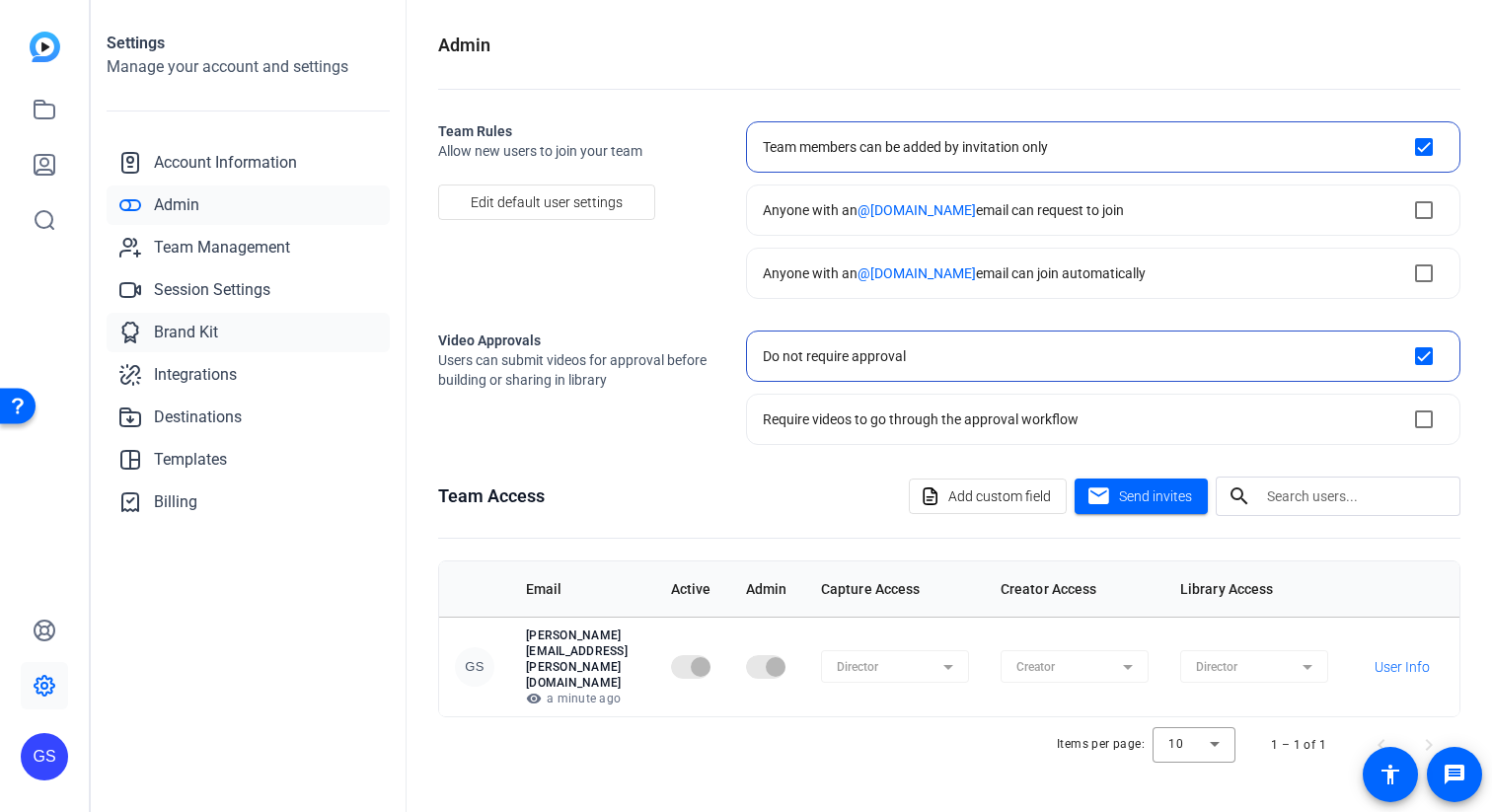 click on "Brand Kit" 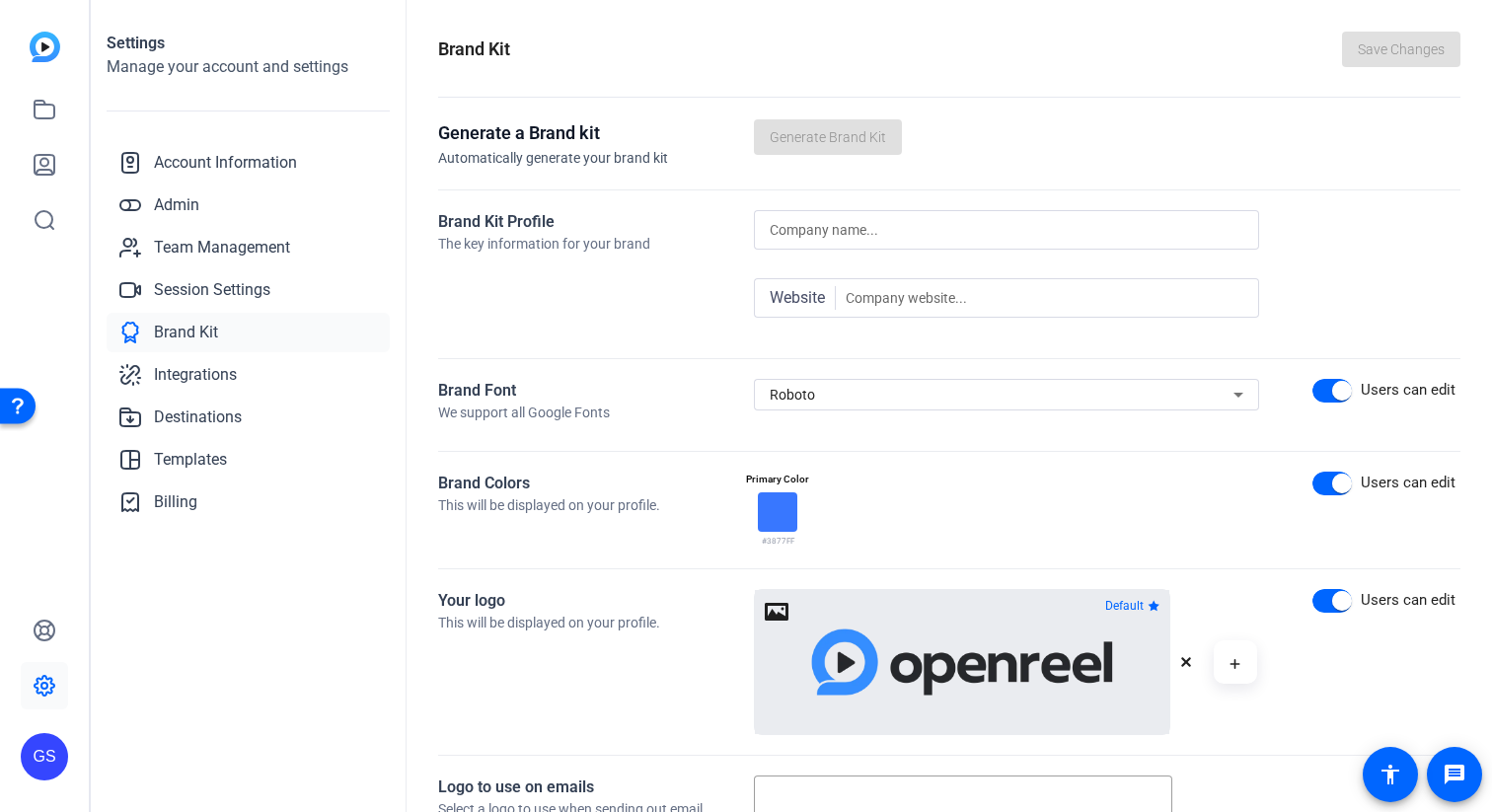 click 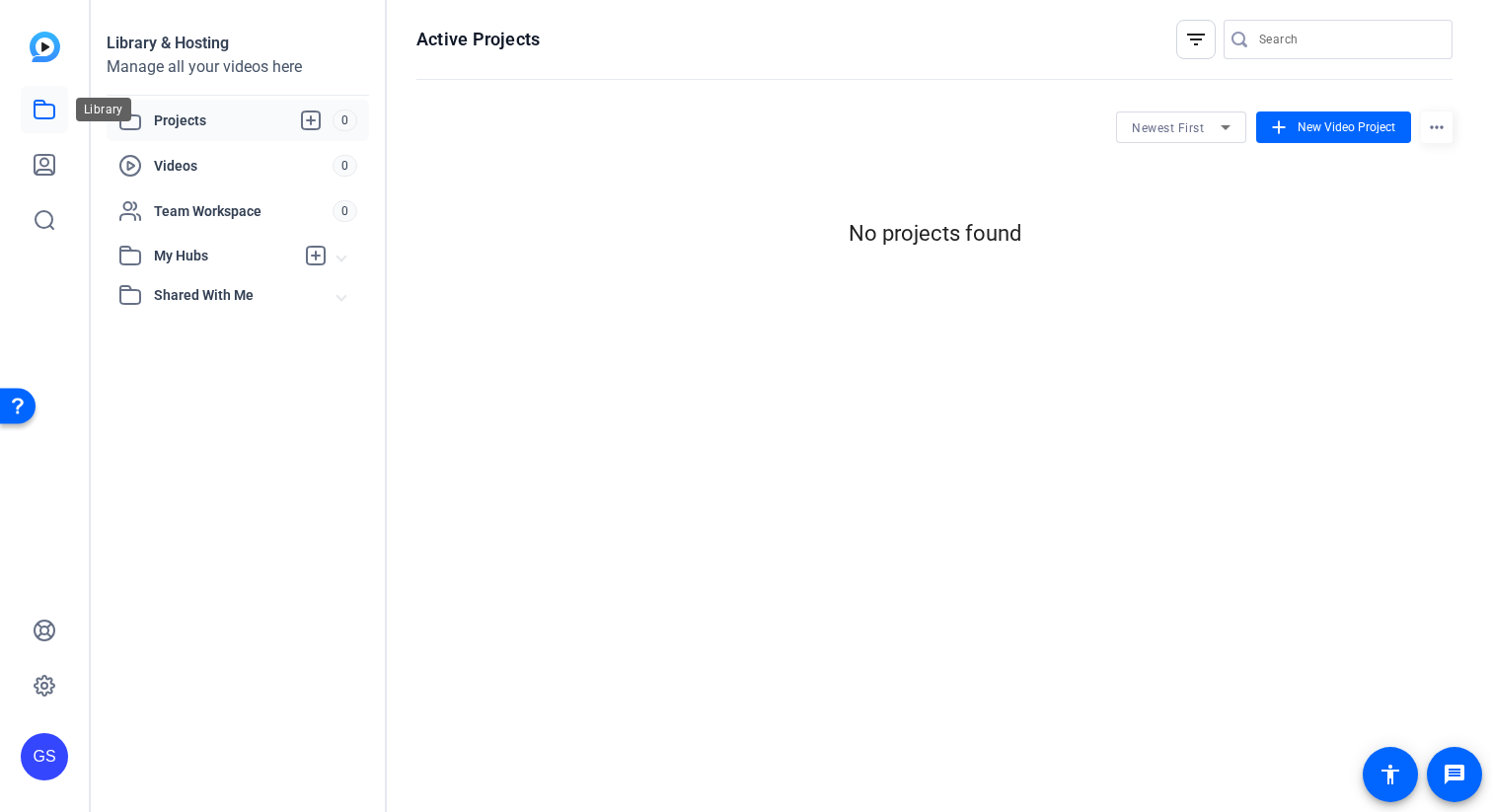click 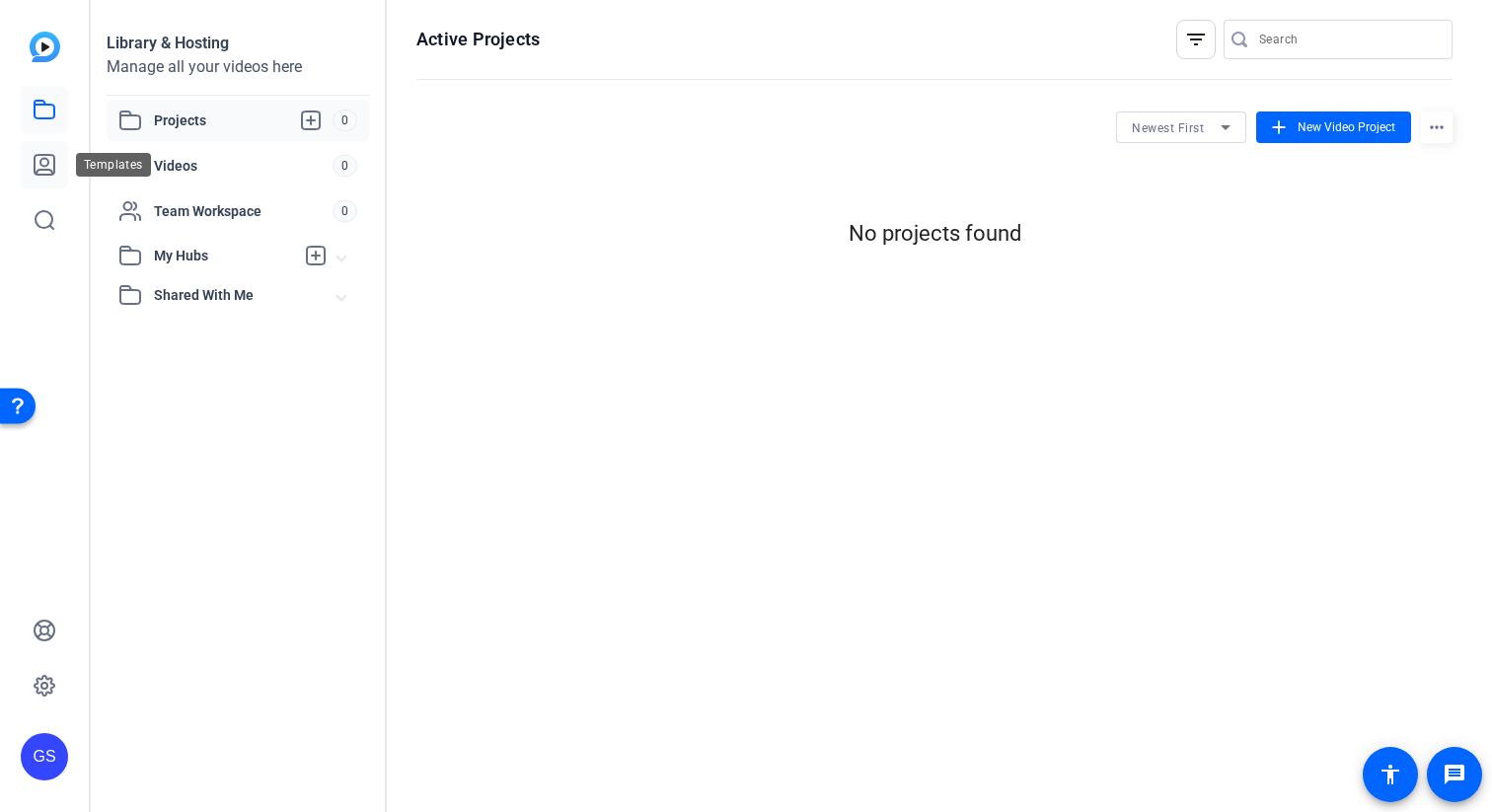 click 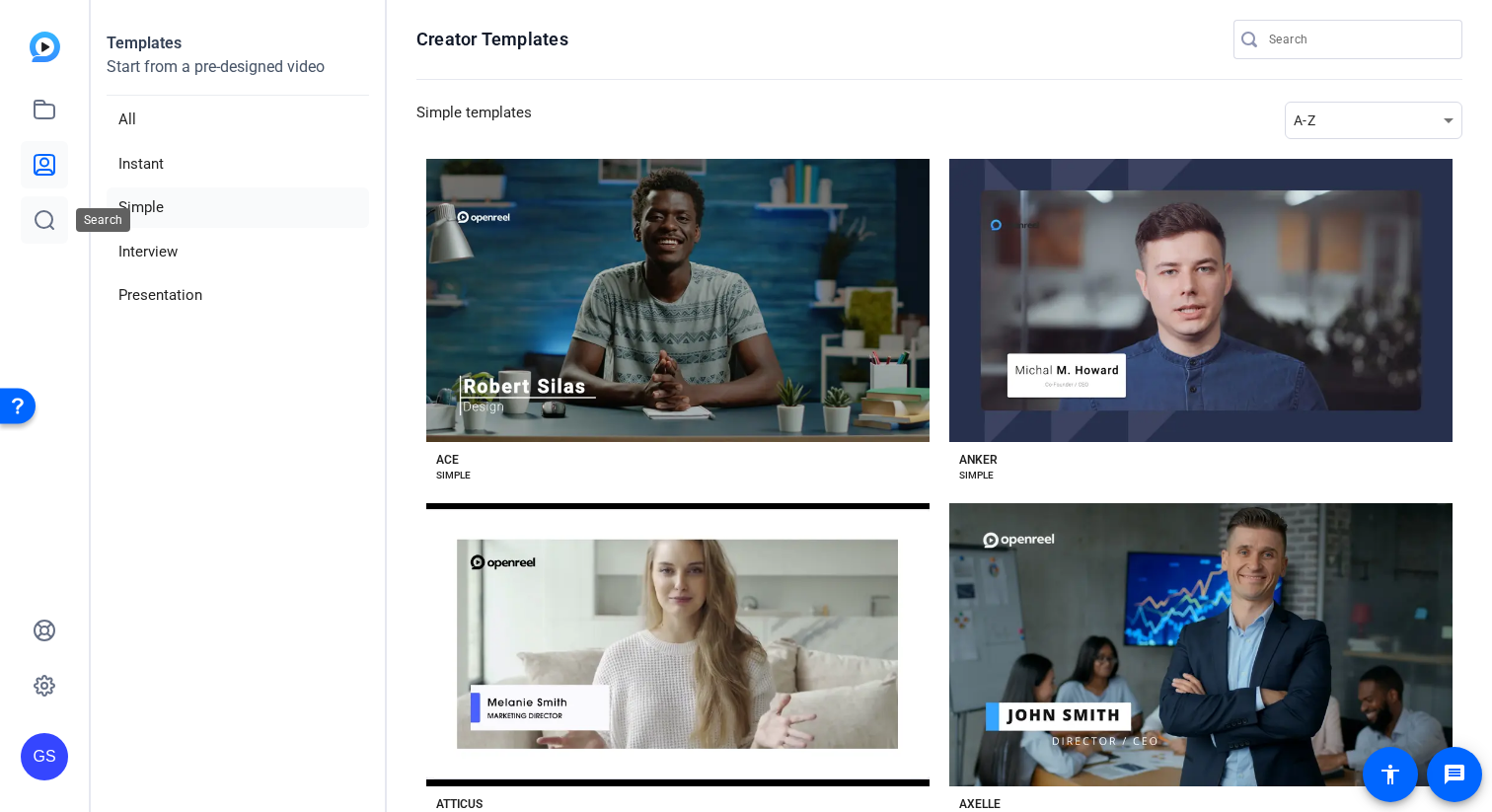 click 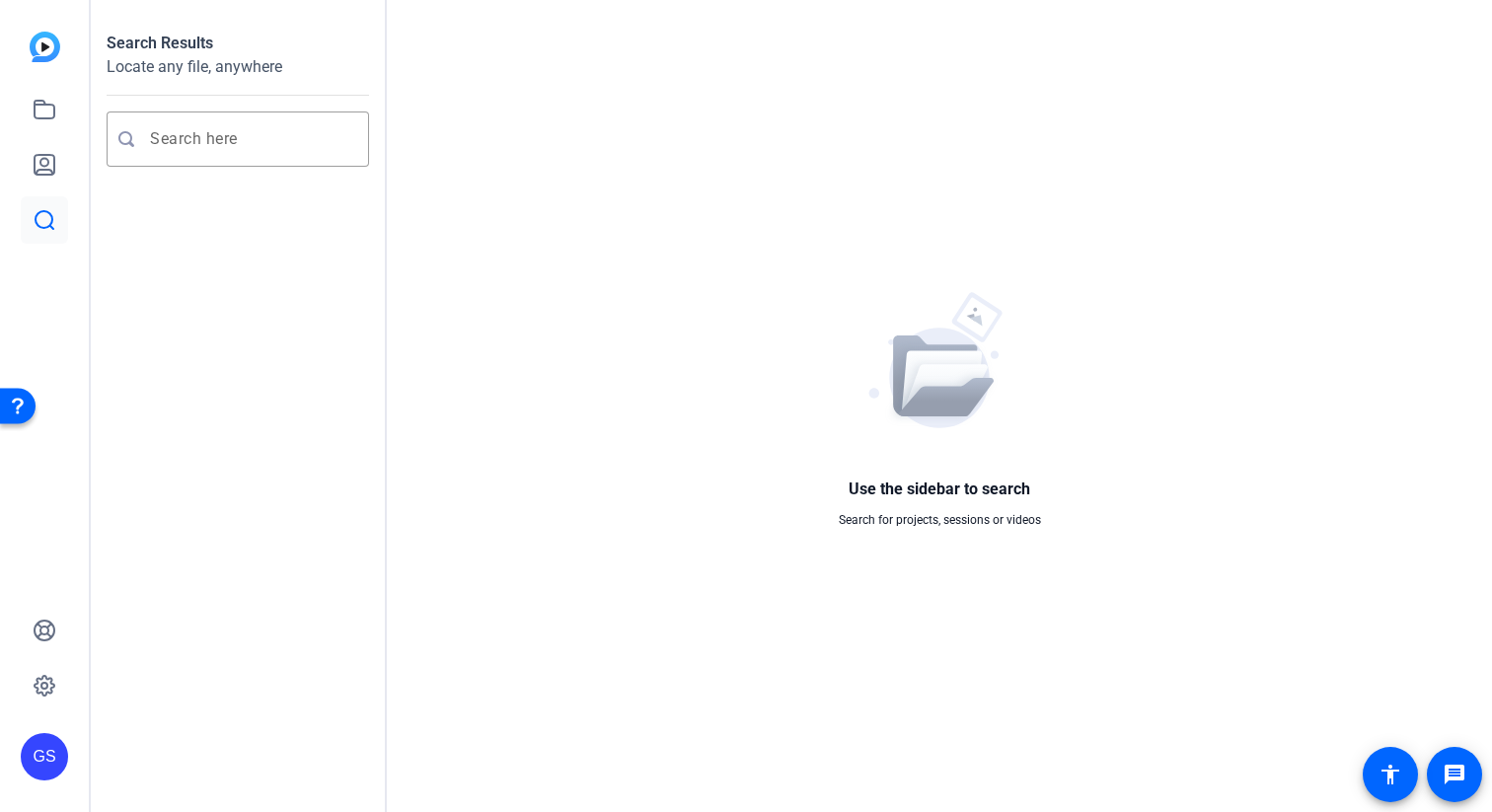 click 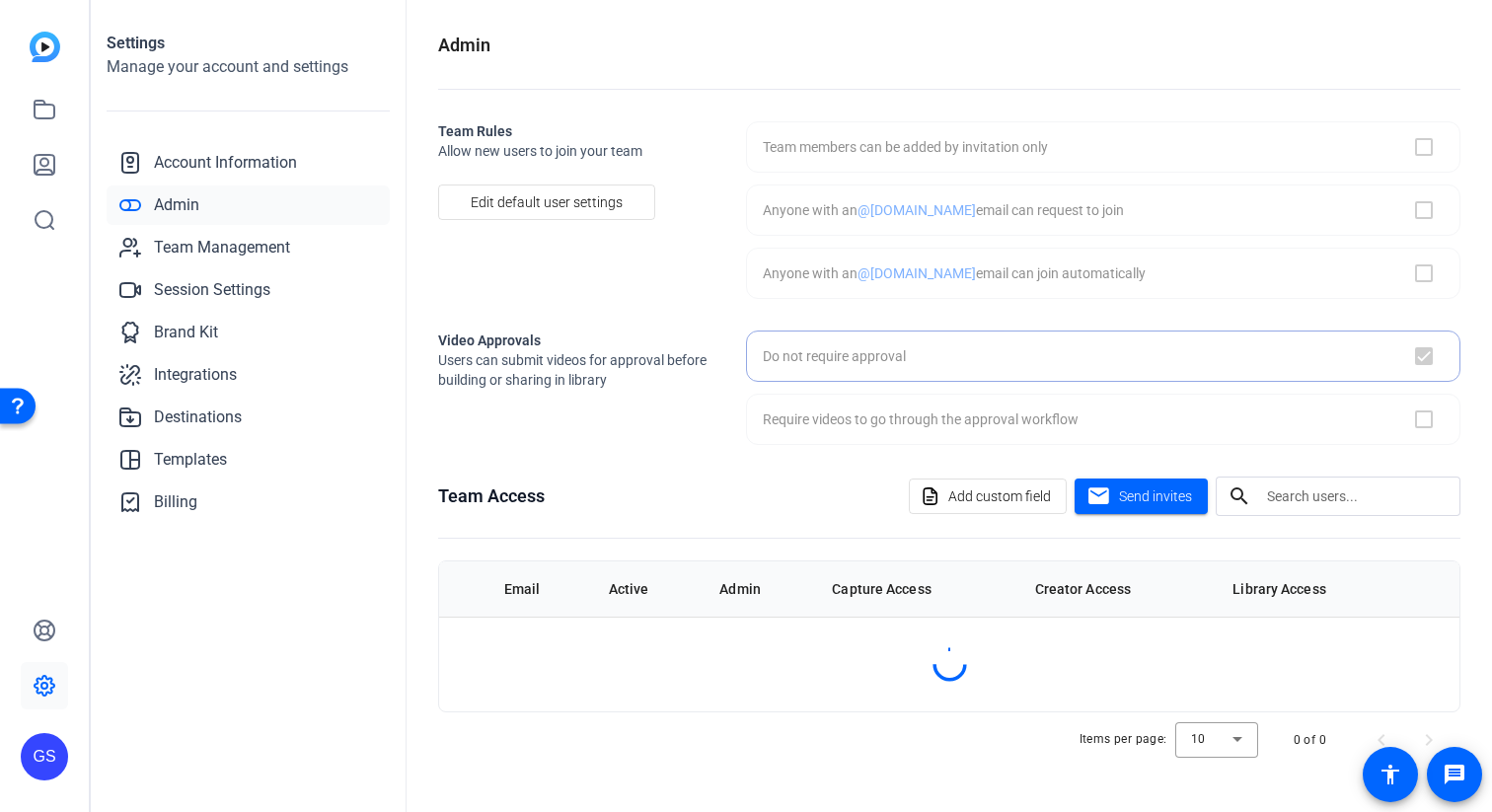 checkbox on "true" 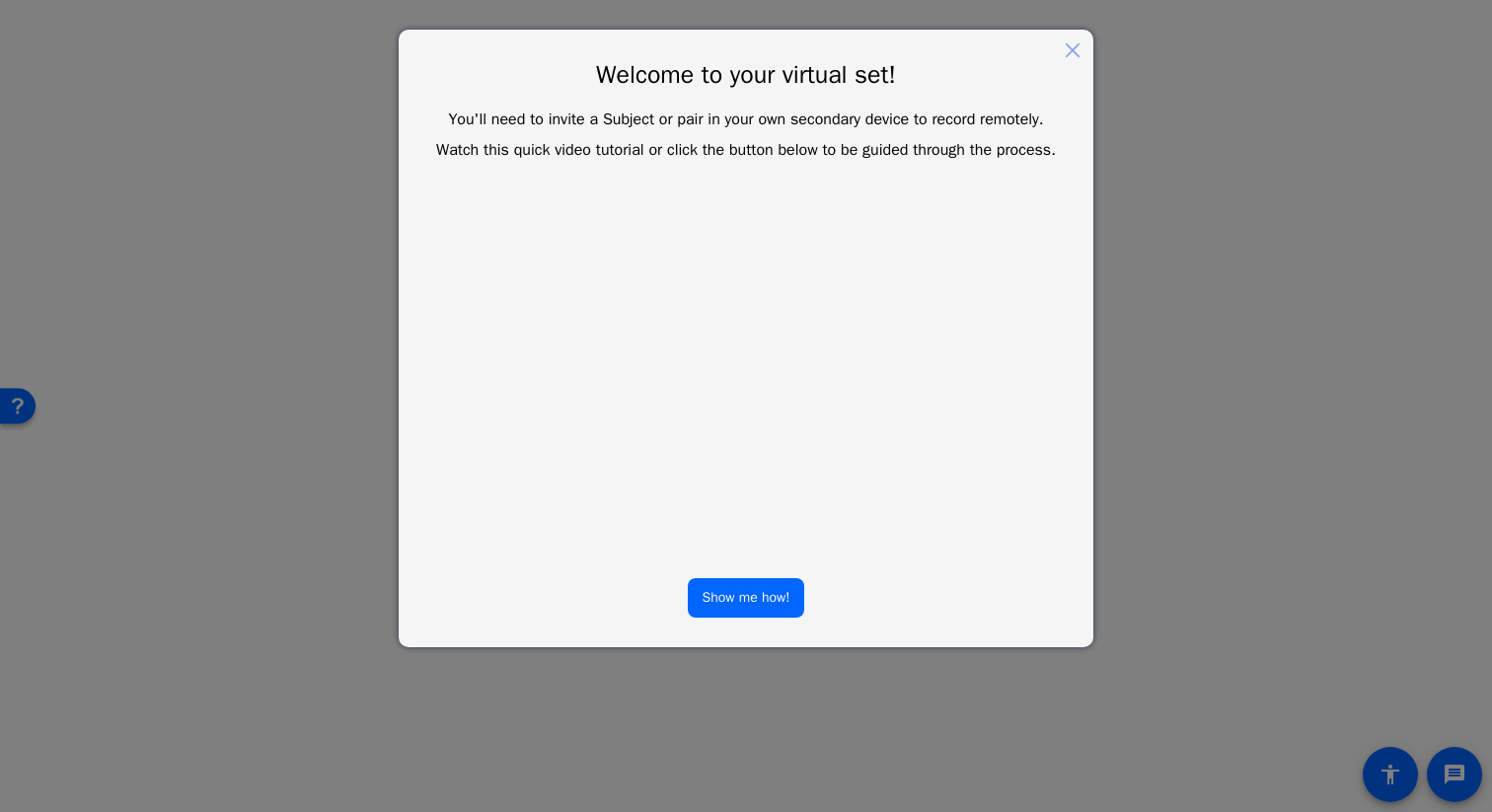 scroll, scrollTop: 0, scrollLeft: 0, axis: both 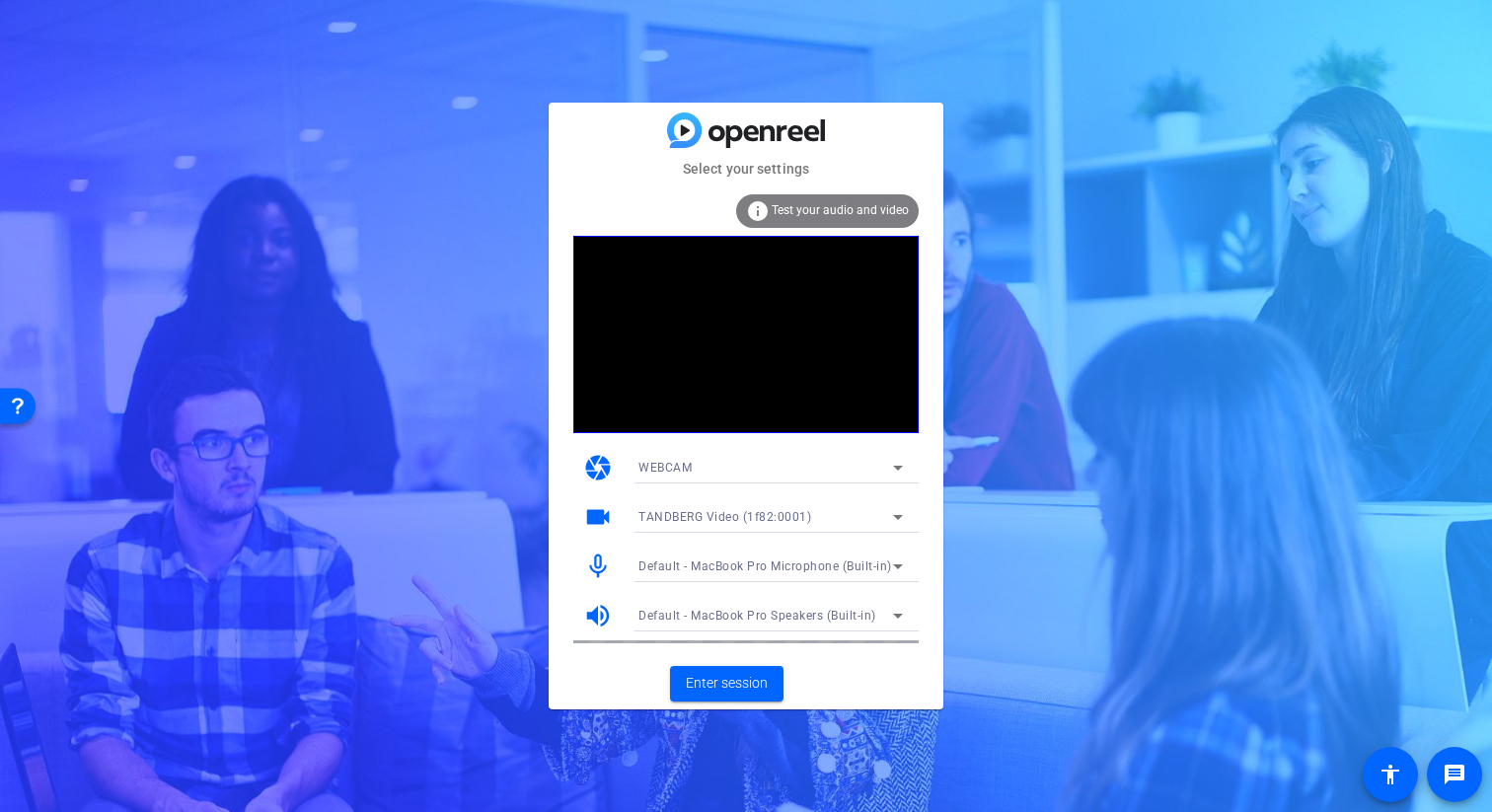 click on "Test your audio and video" 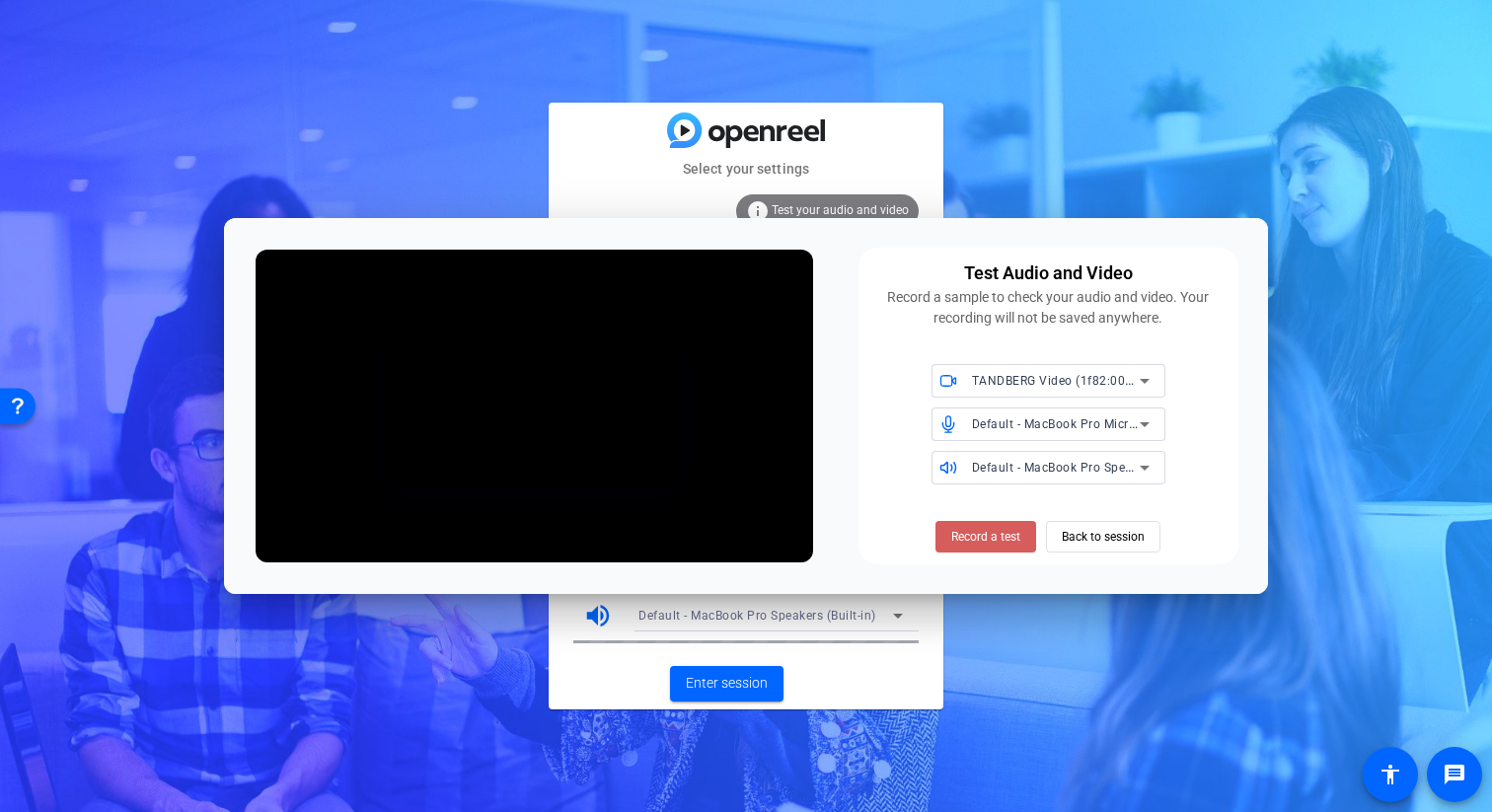 click on "Record a test" at bounding box center [986, 537] 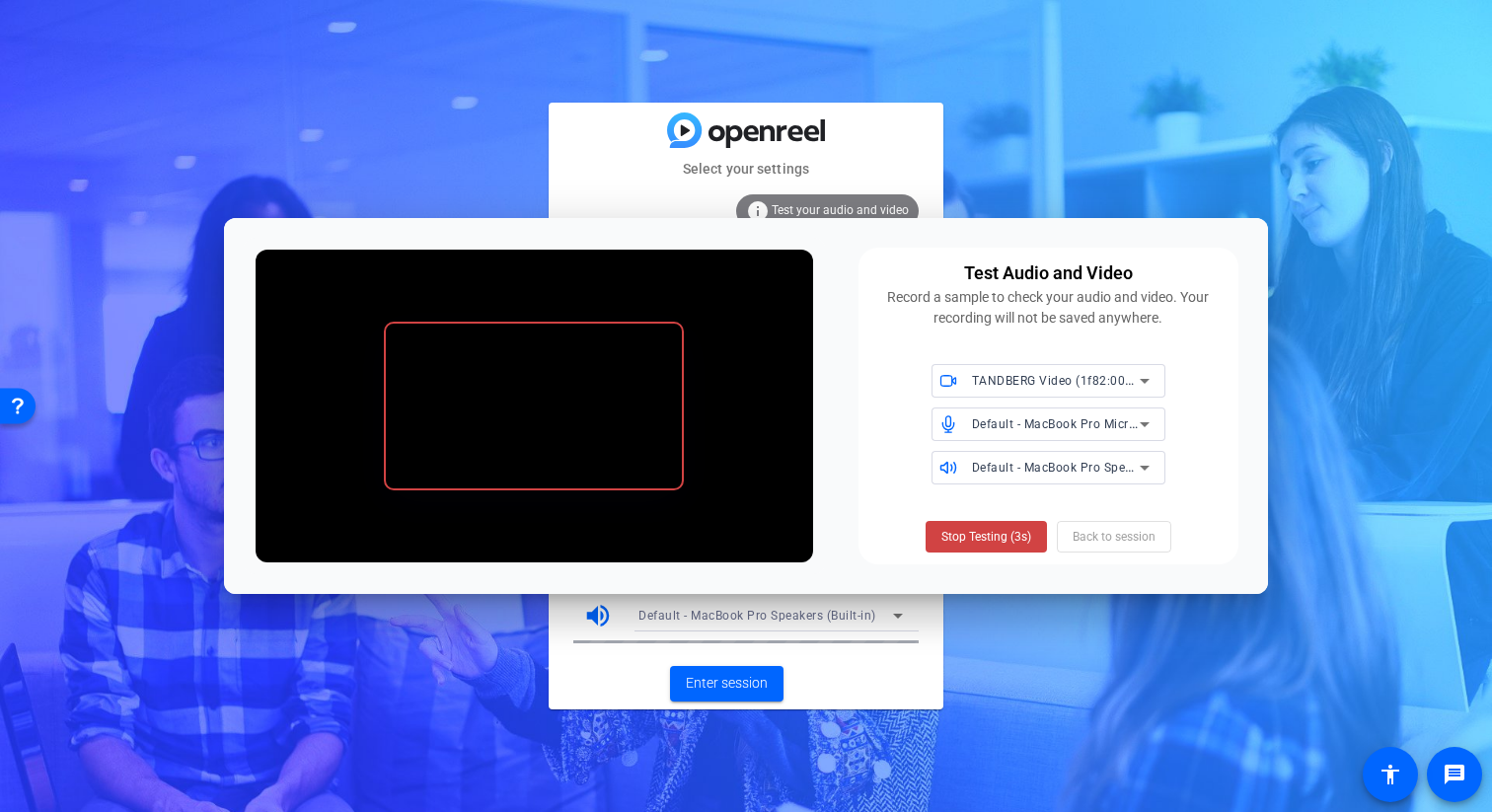 click on "Stop Testing (3s)" at bounding box center [986, 537] 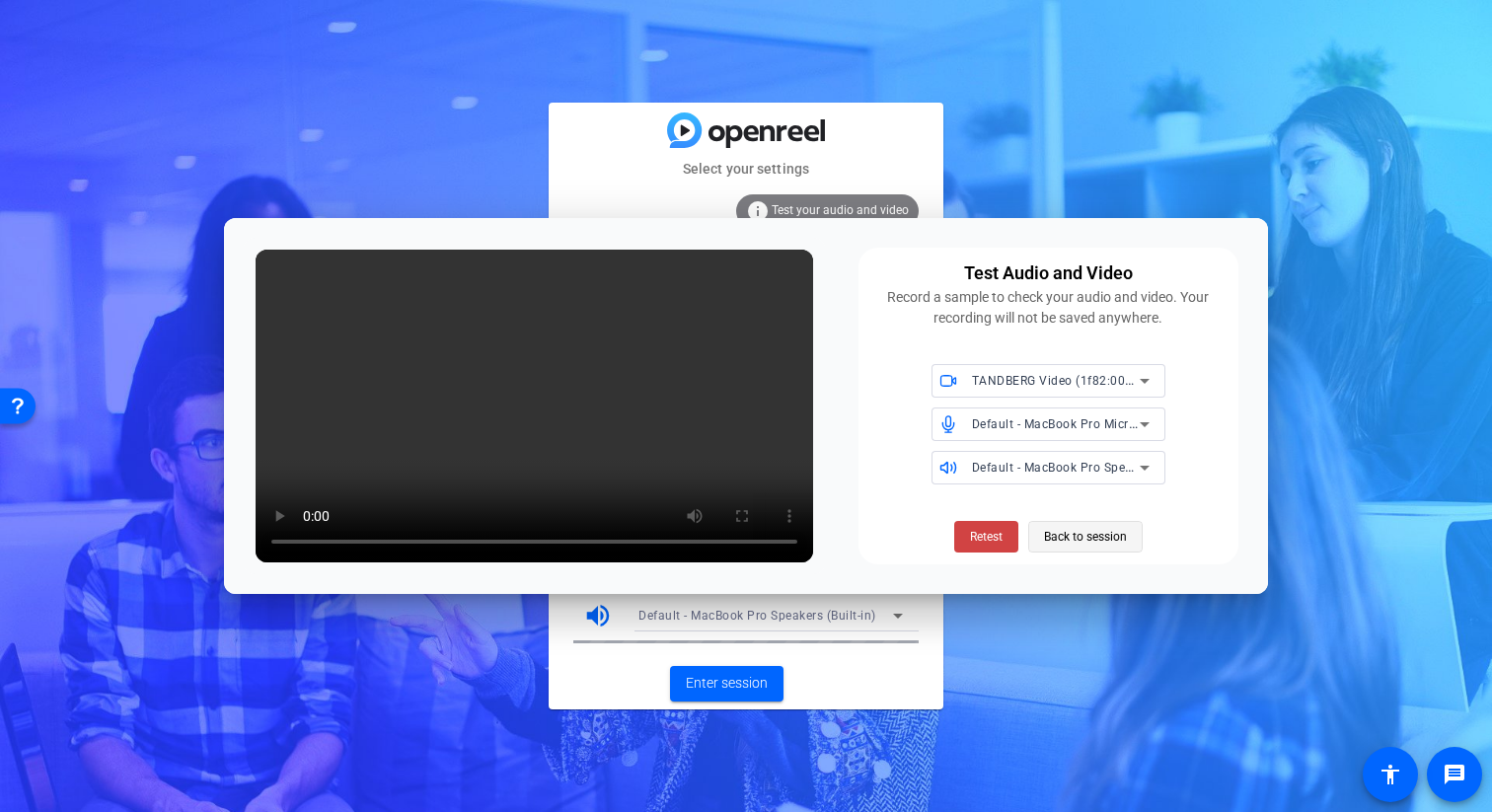 click on "Back to session" at bounding box center [1085, 537] 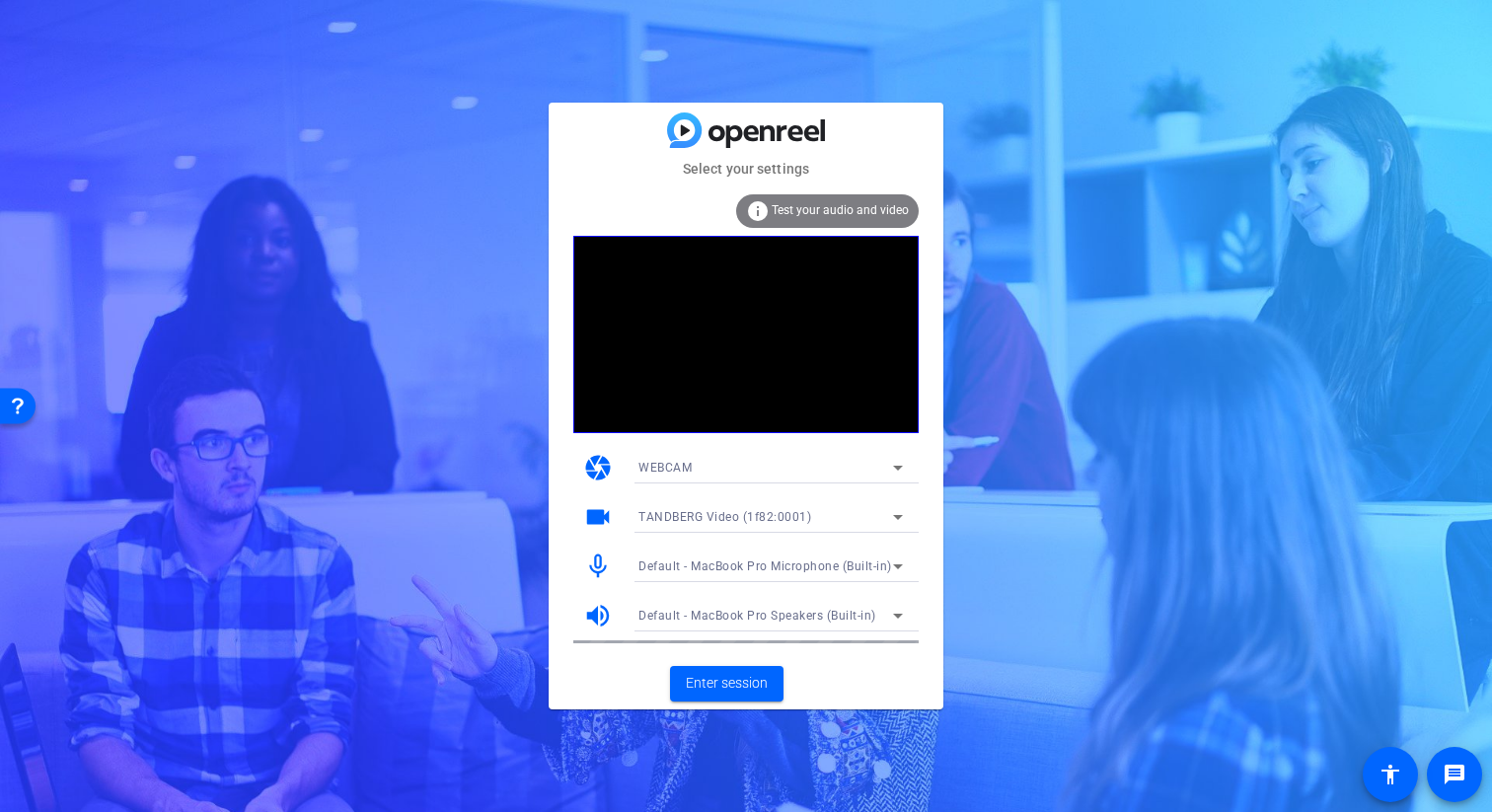 click 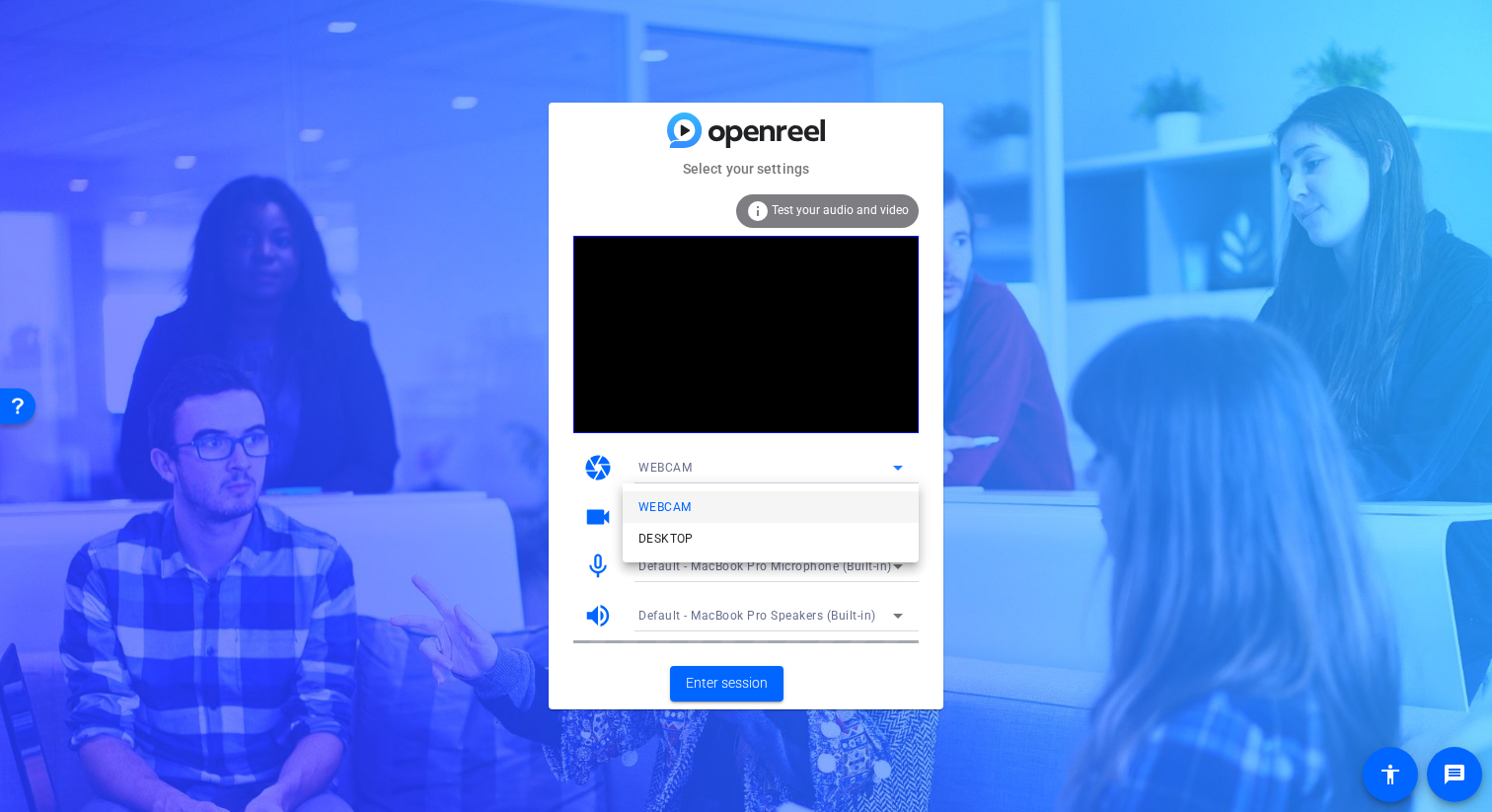 click at bounding box center [746, 406] 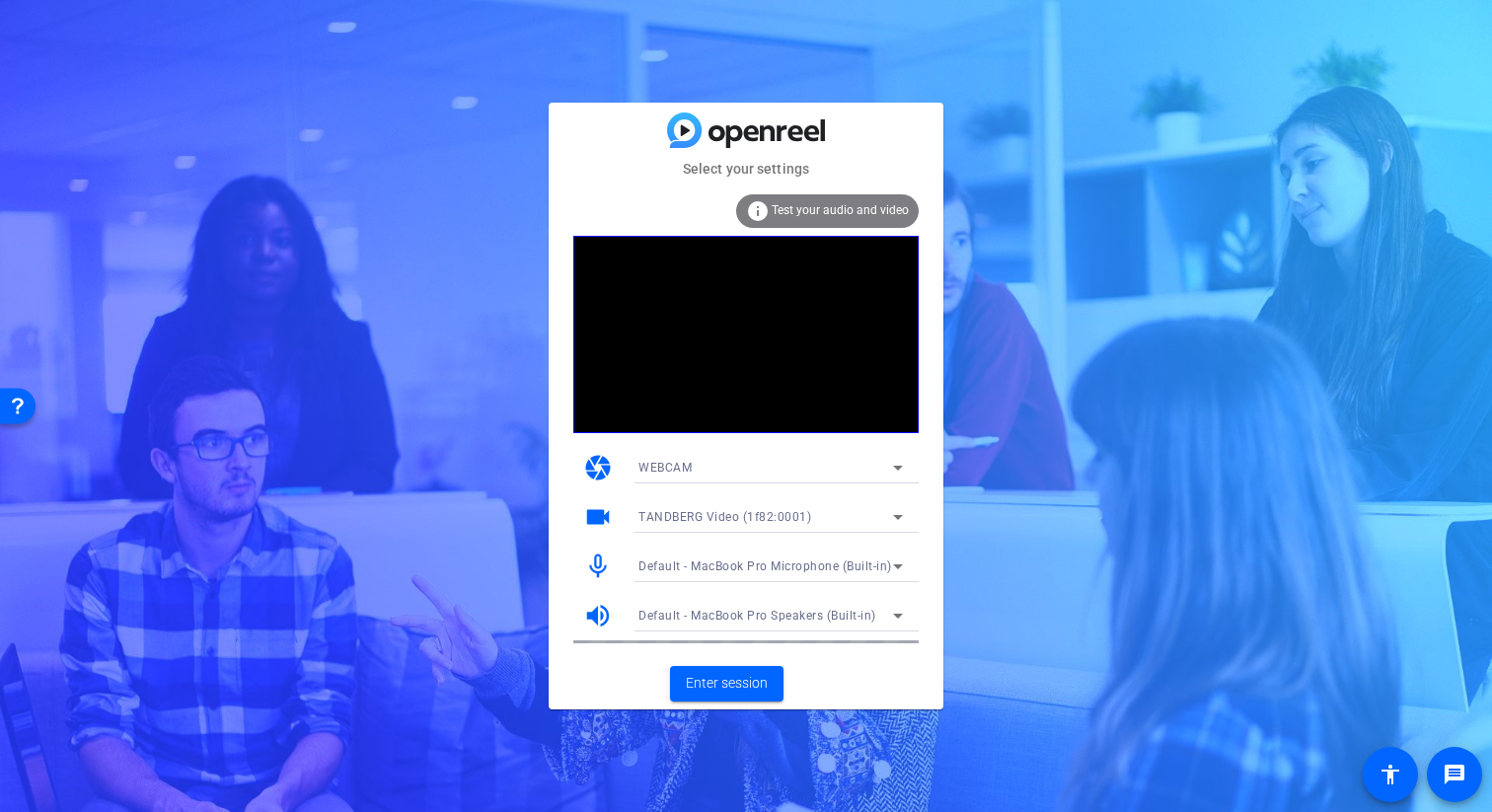 click 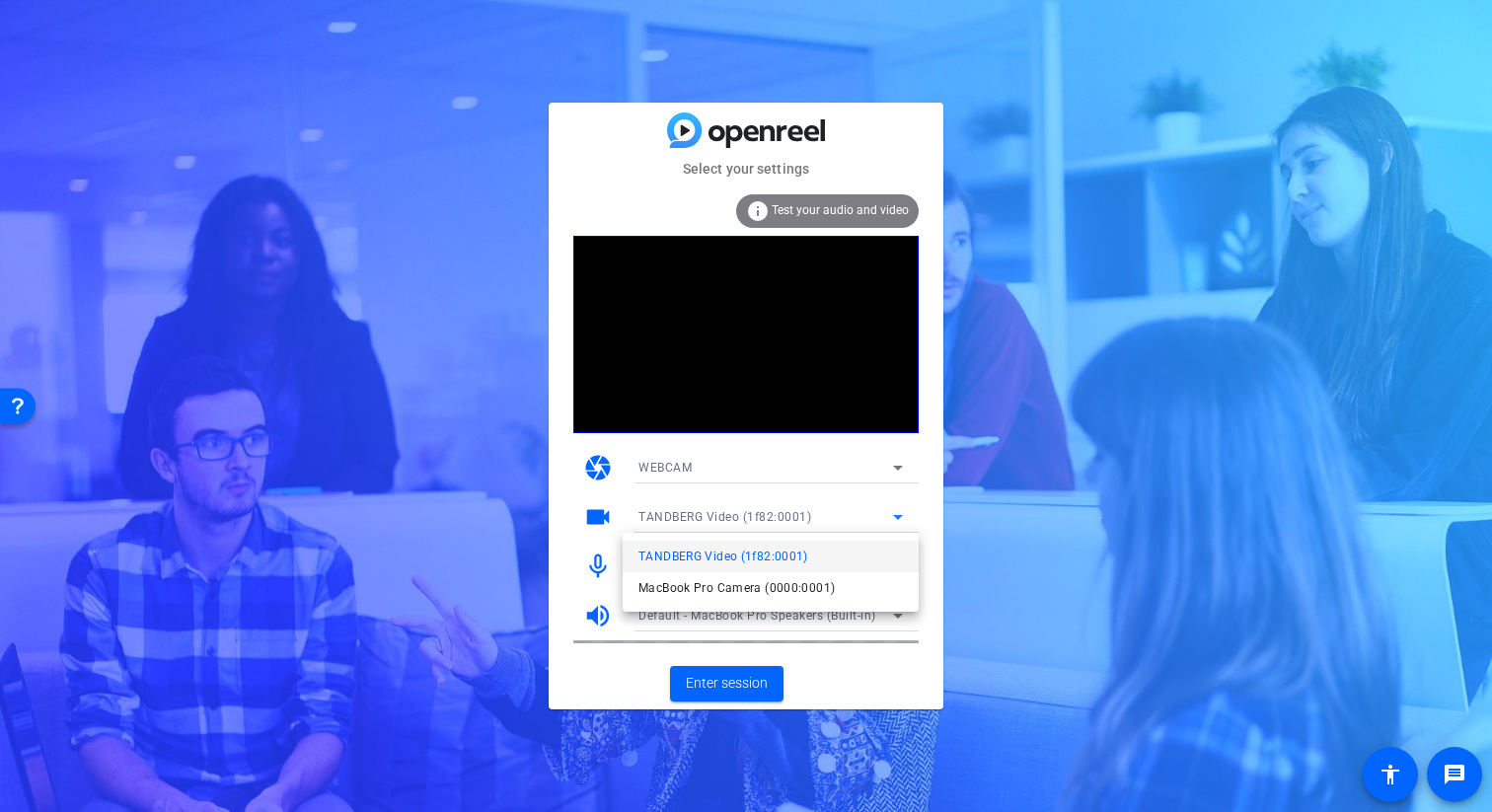 click at bounding box center [746, 406] 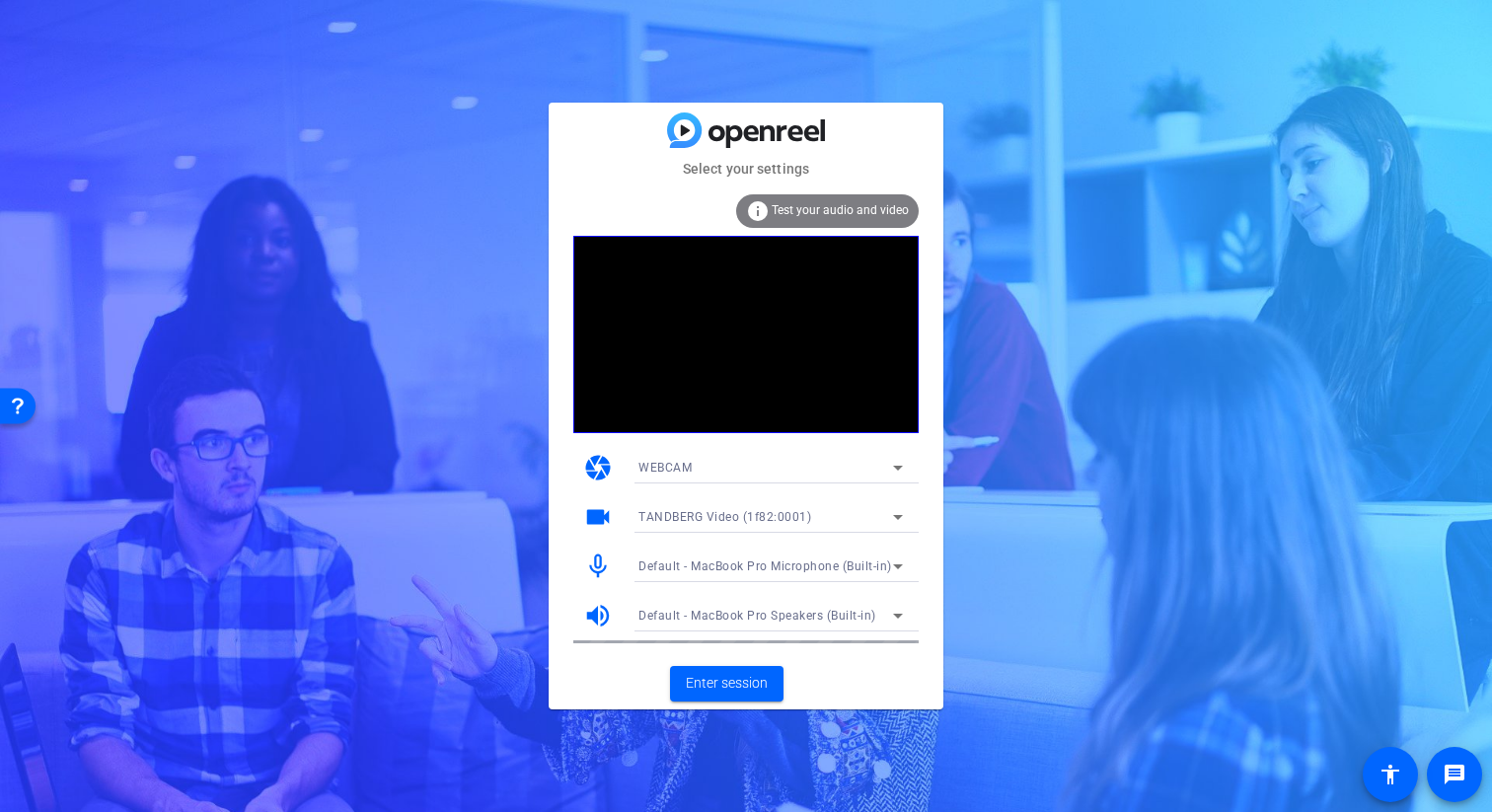 click 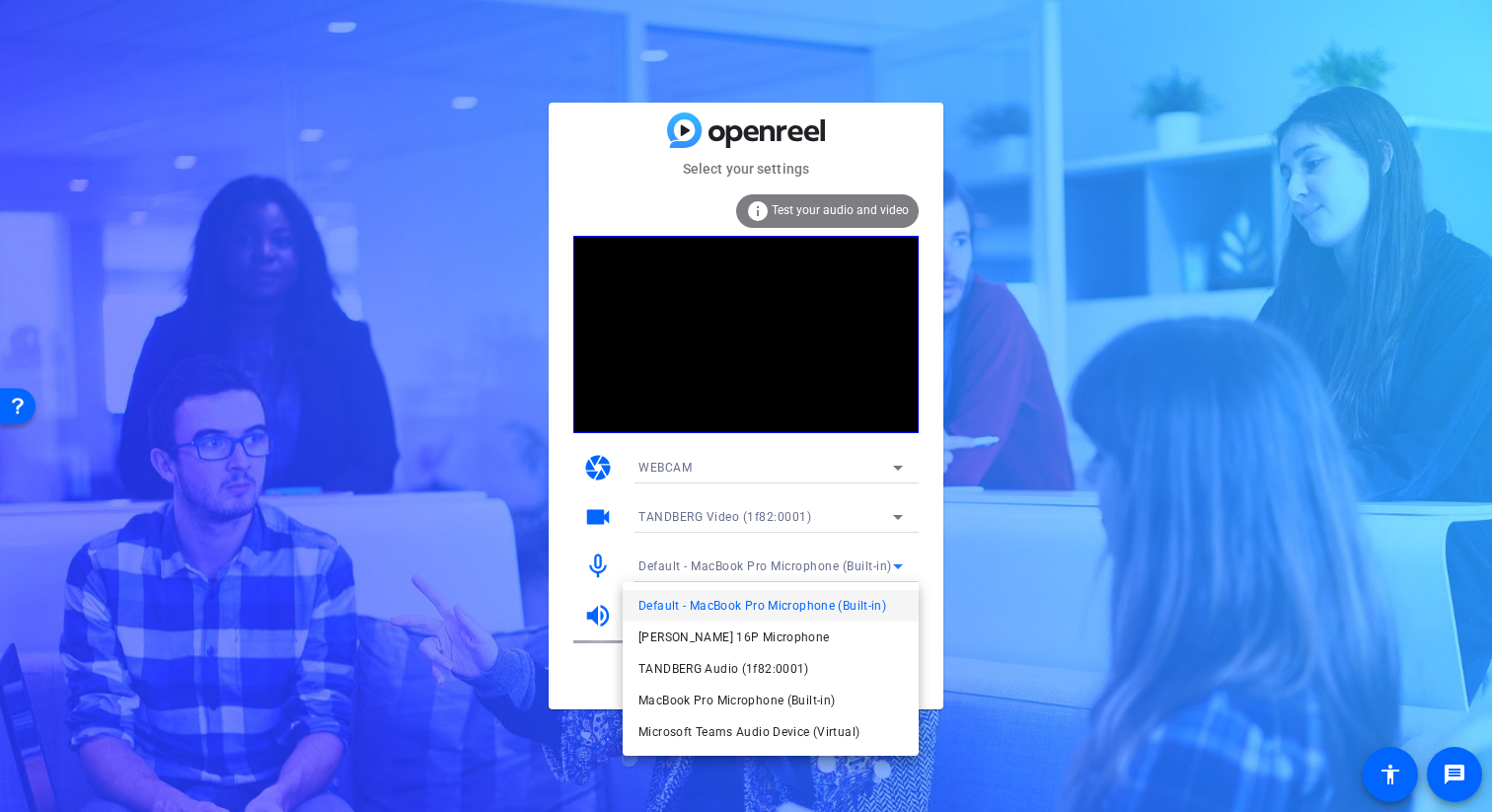 click at bounding box center (746, 406) 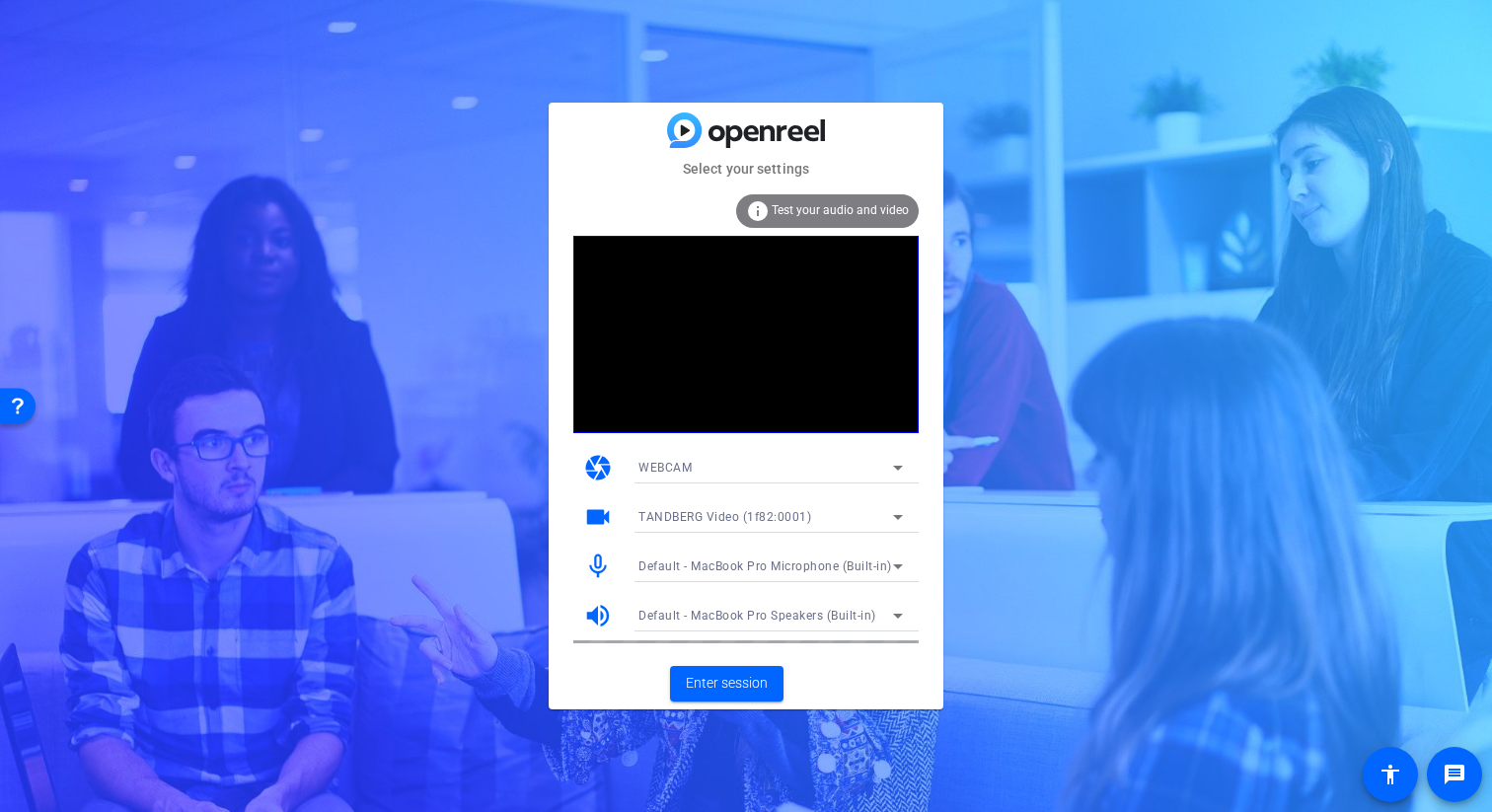 click 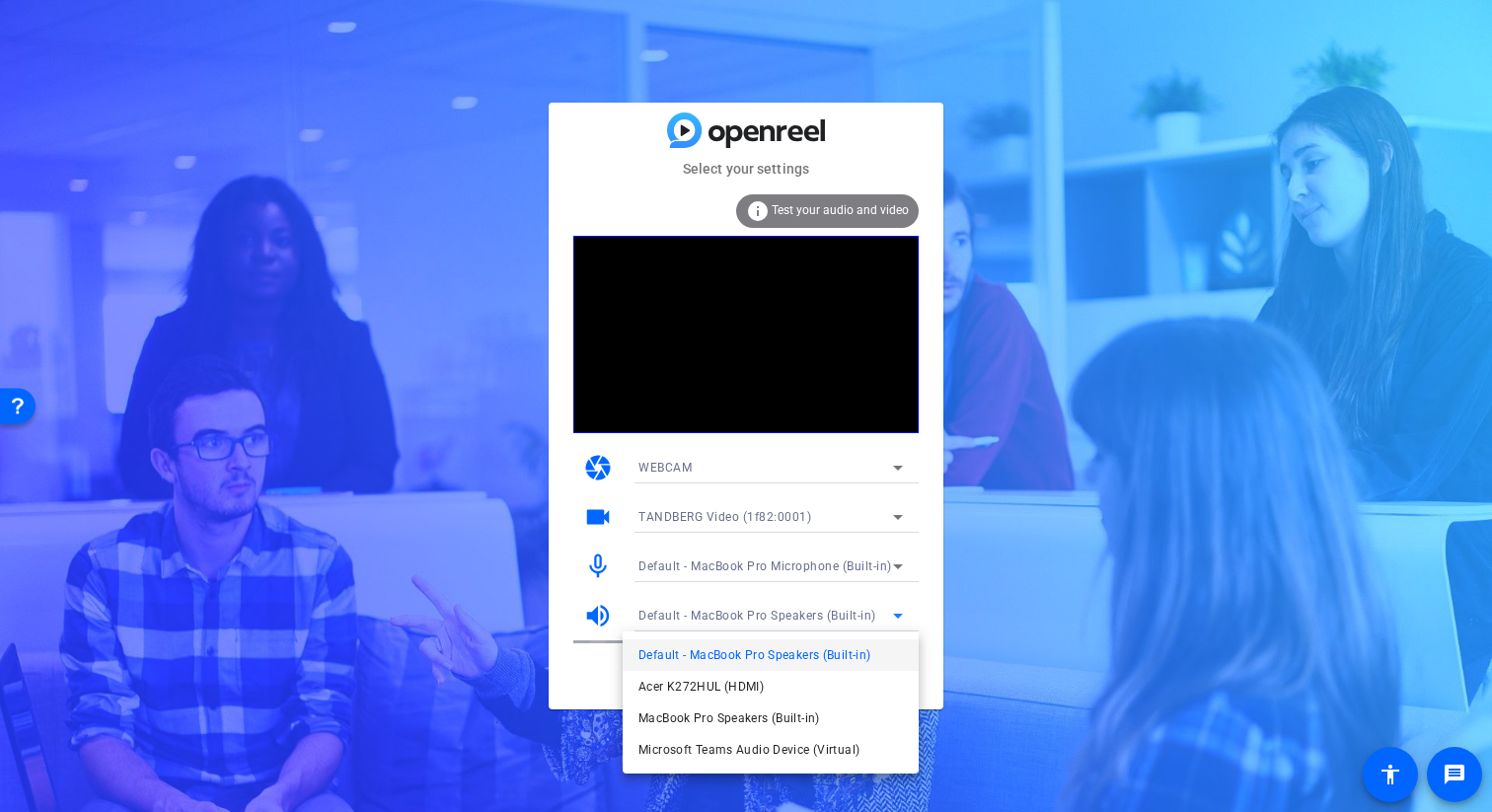 click at bounding box center (746, 406) 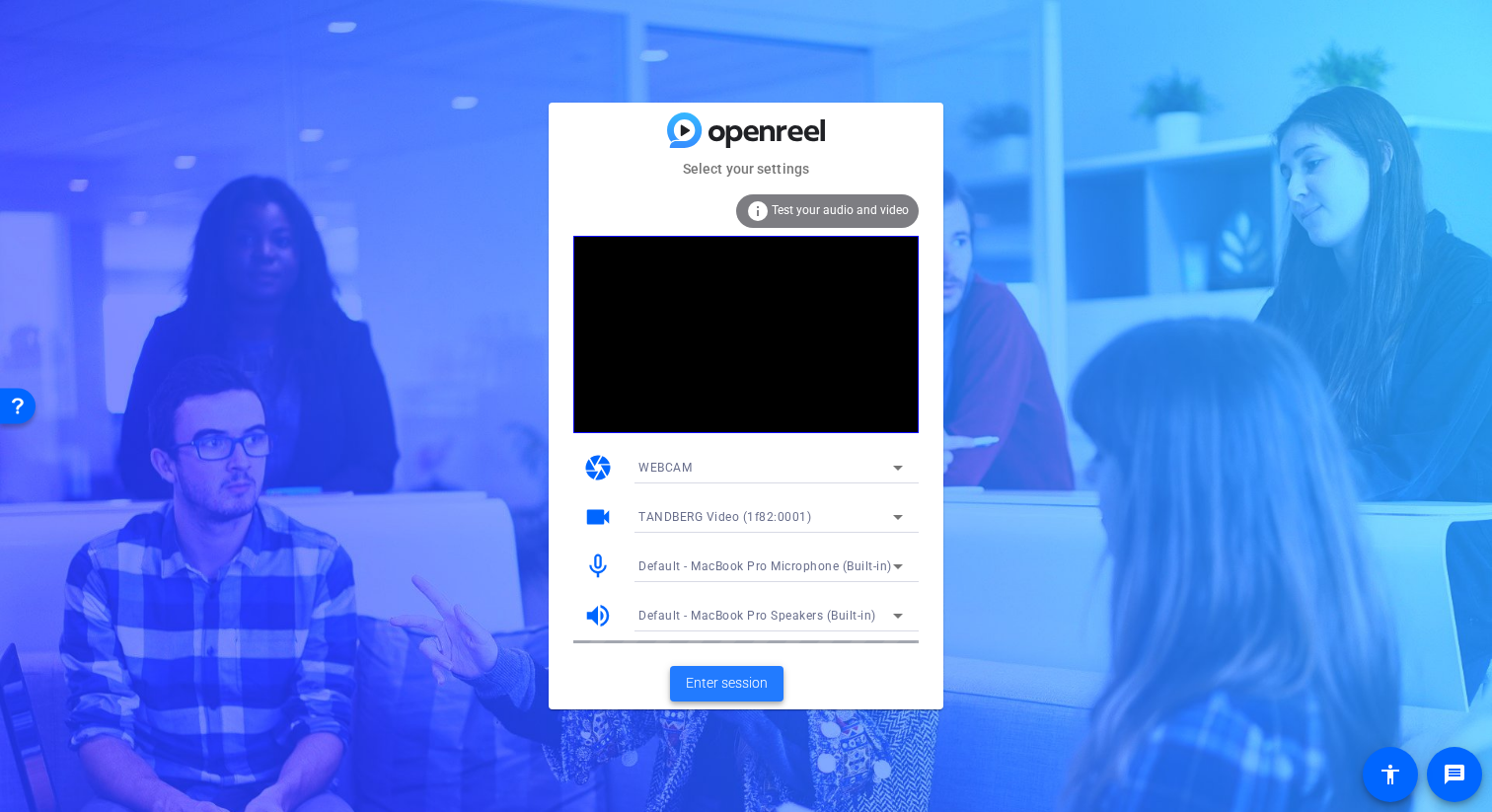 click on "Enter session" 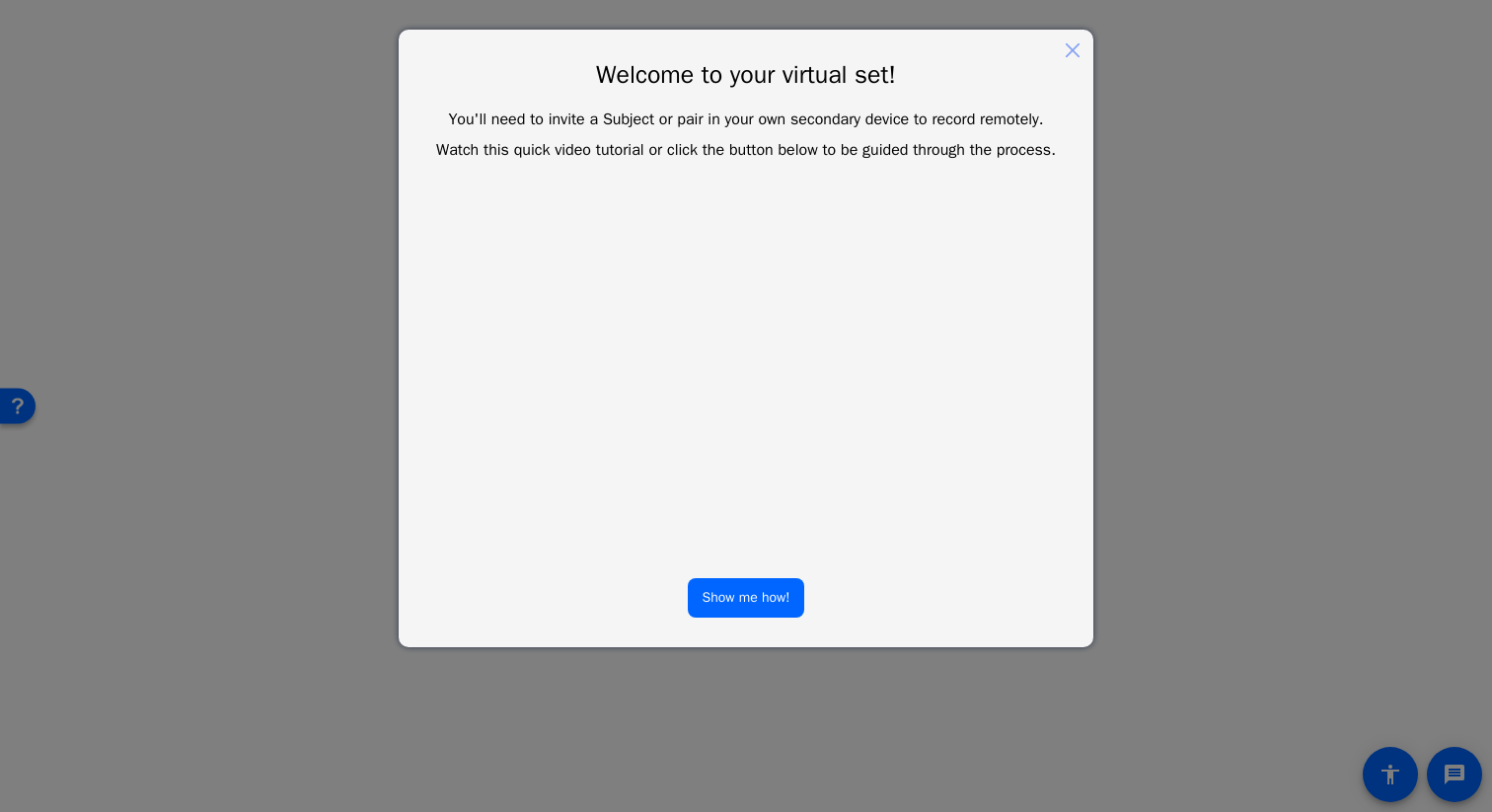 scroll, scrollTop: 0, scrollLeft: 0, axis: both 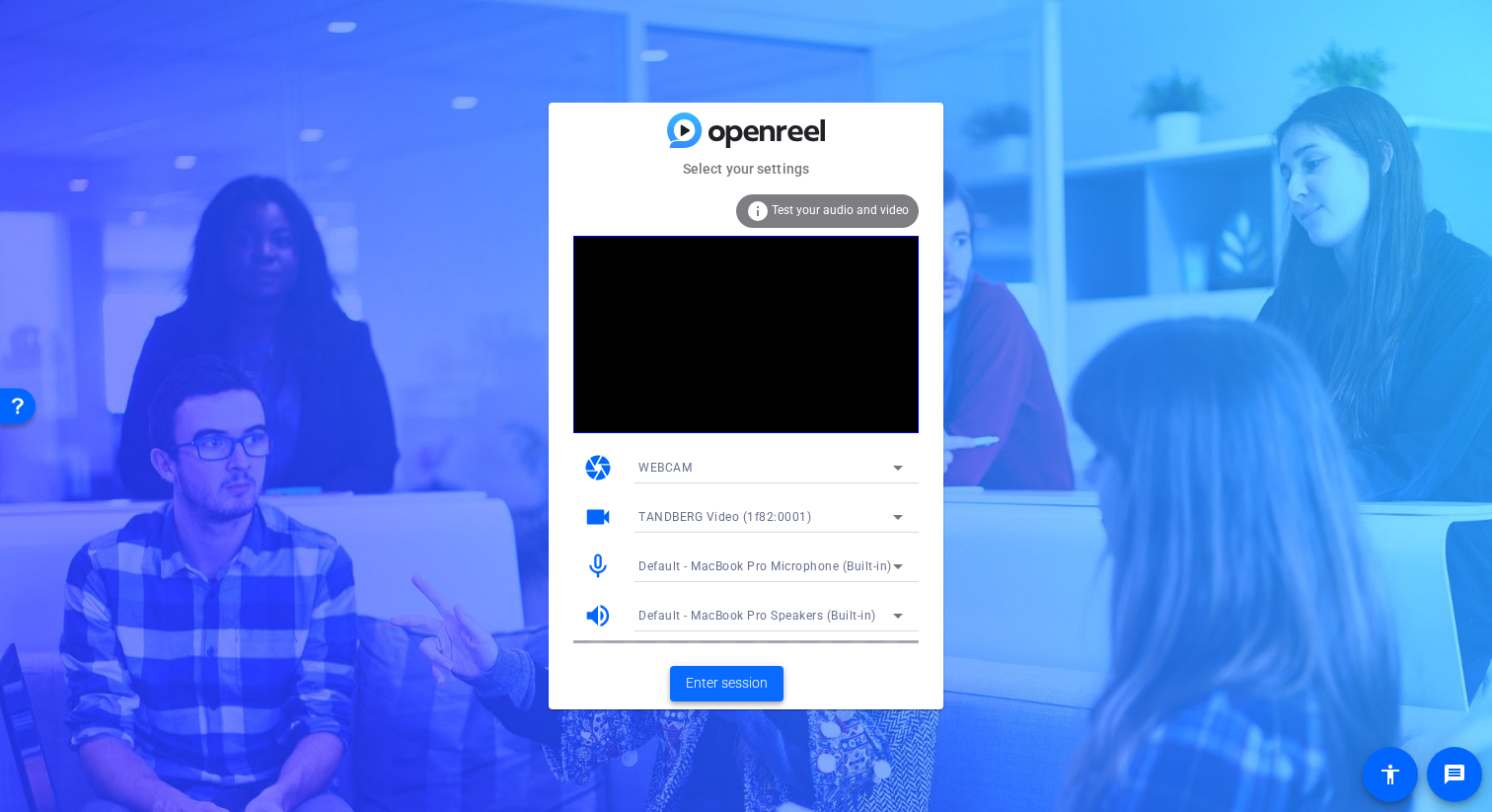 click on "Enter session" 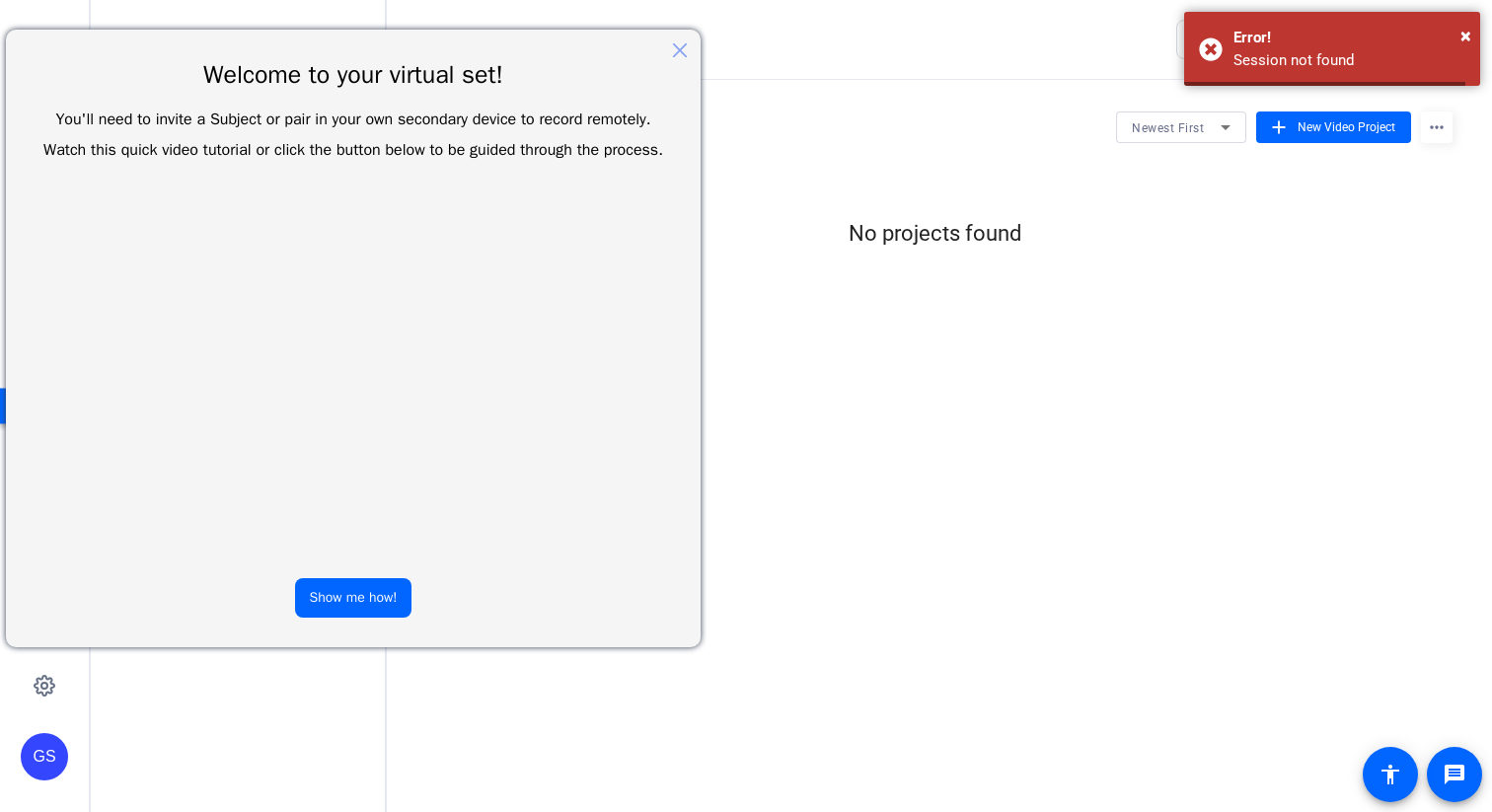 scroll, scrollTop: 0, scrollLeft: 0, axis: both 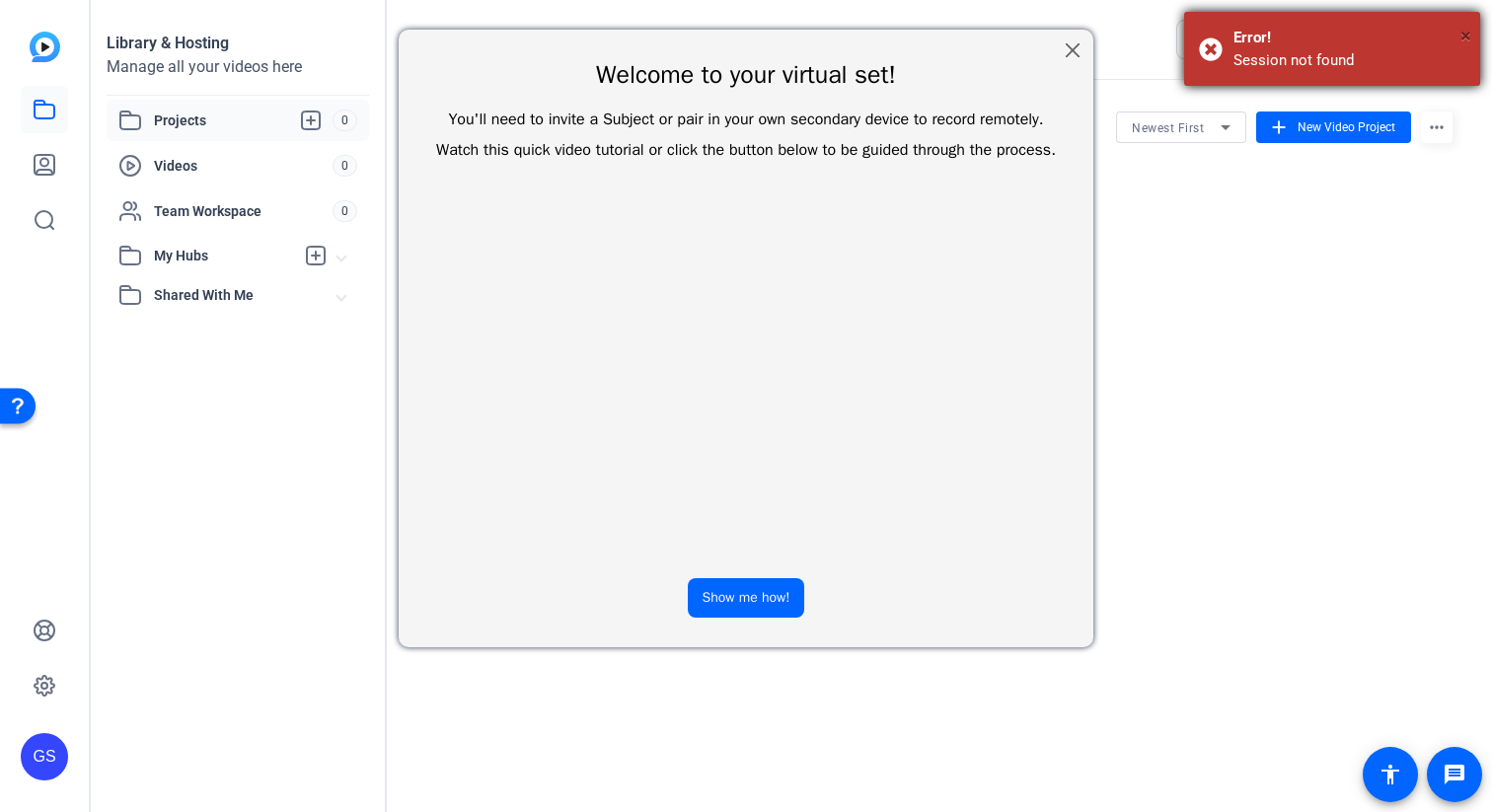 click on "×" at bounding box center [1465, 36] 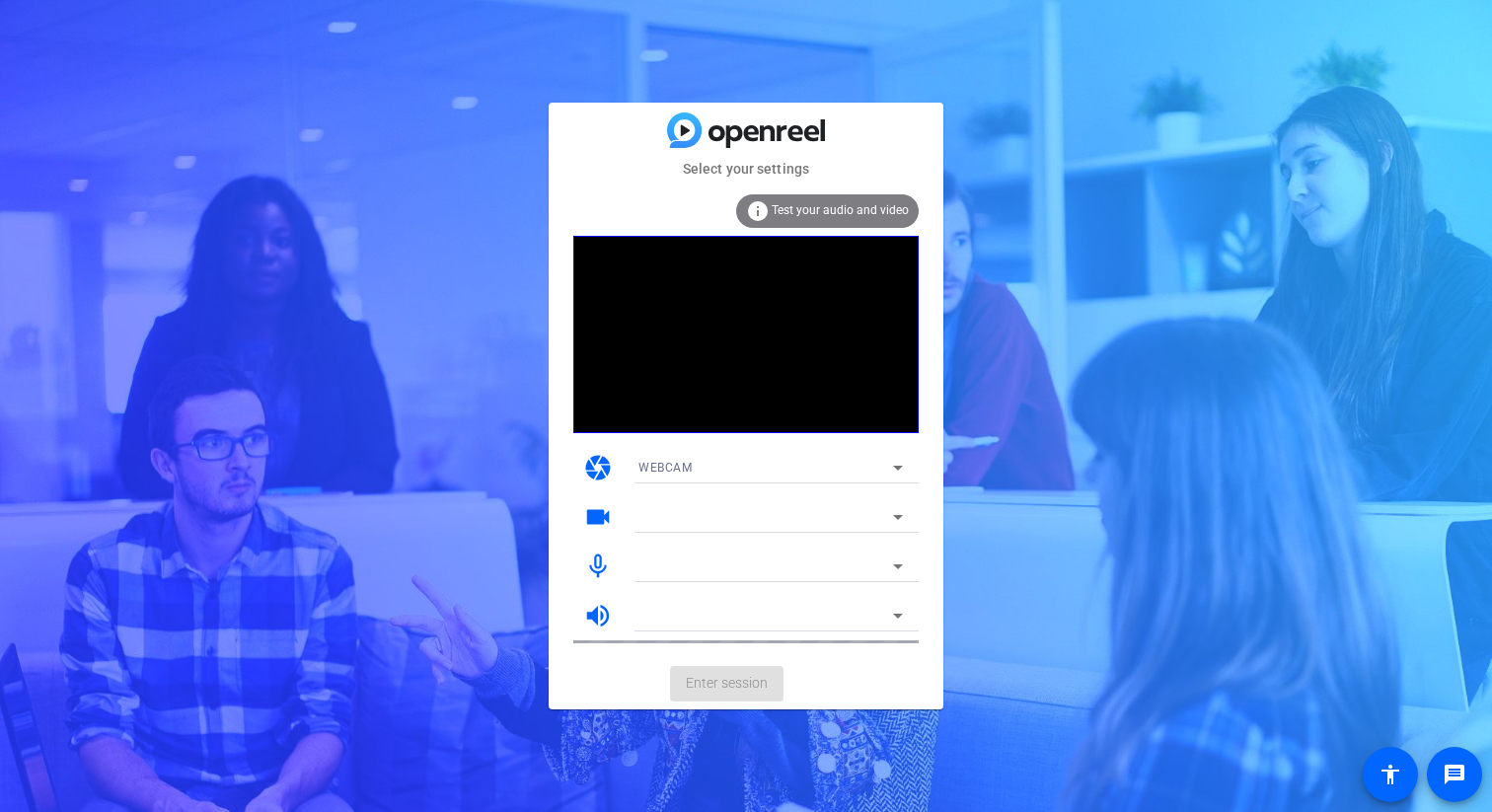 scroll, scrollTop: 0, scrollLeft: 0, axis: both 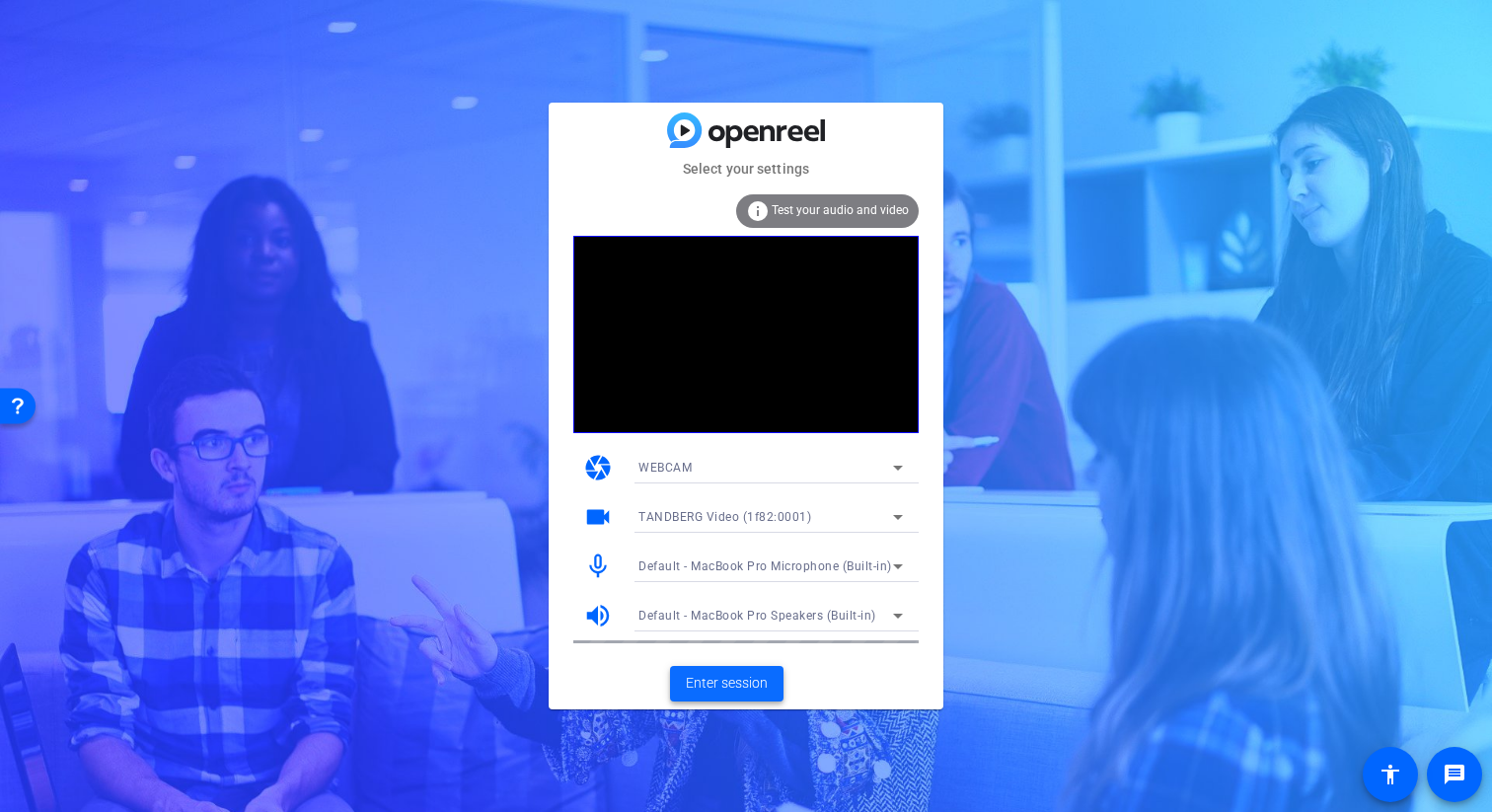 click on "Enter session" 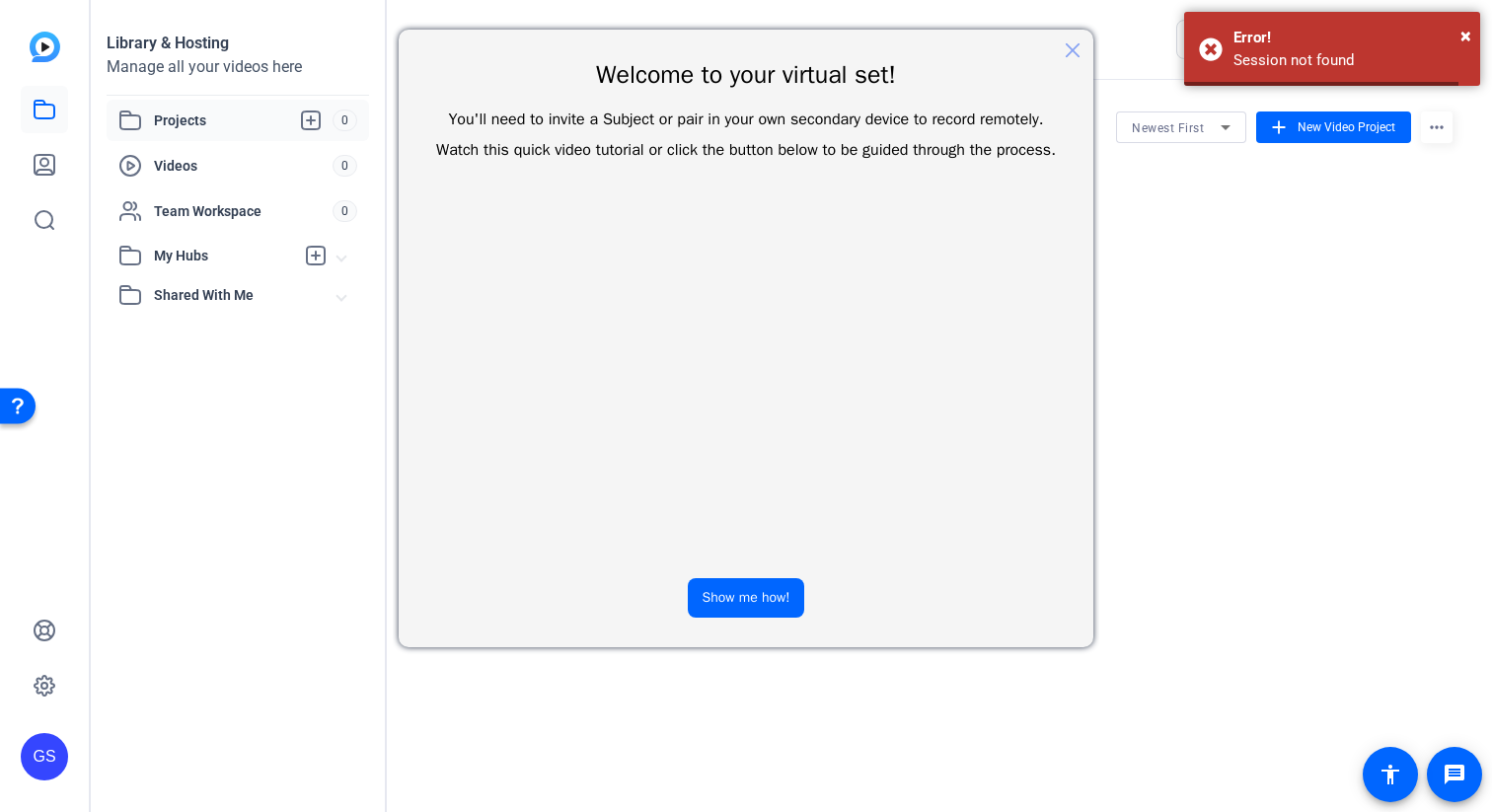 scroll, scrollTop: 0, scrollLeft: 0, axis: both 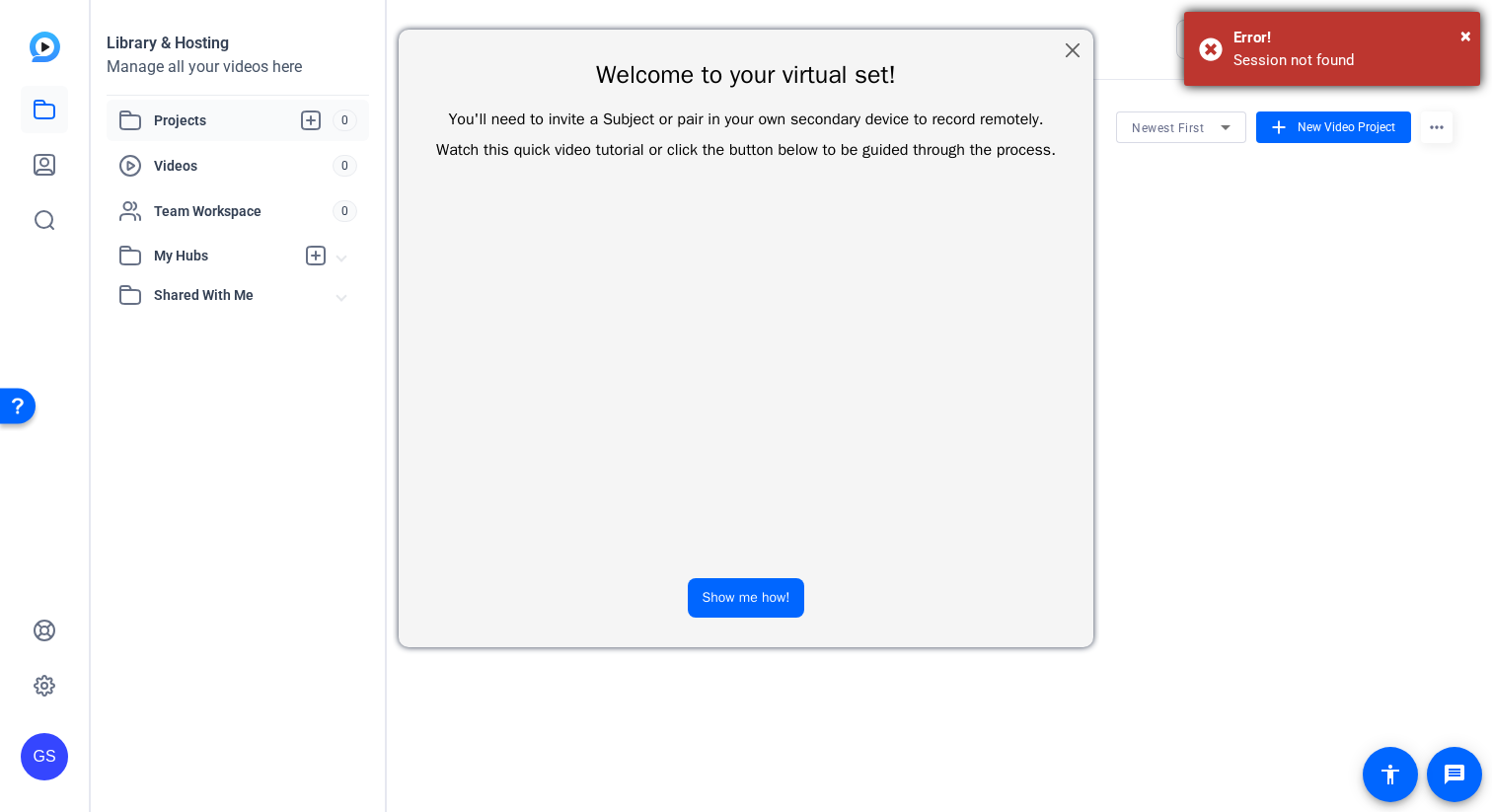 click on "×  Error!   Session not found" at bounding box center [1332, 48] 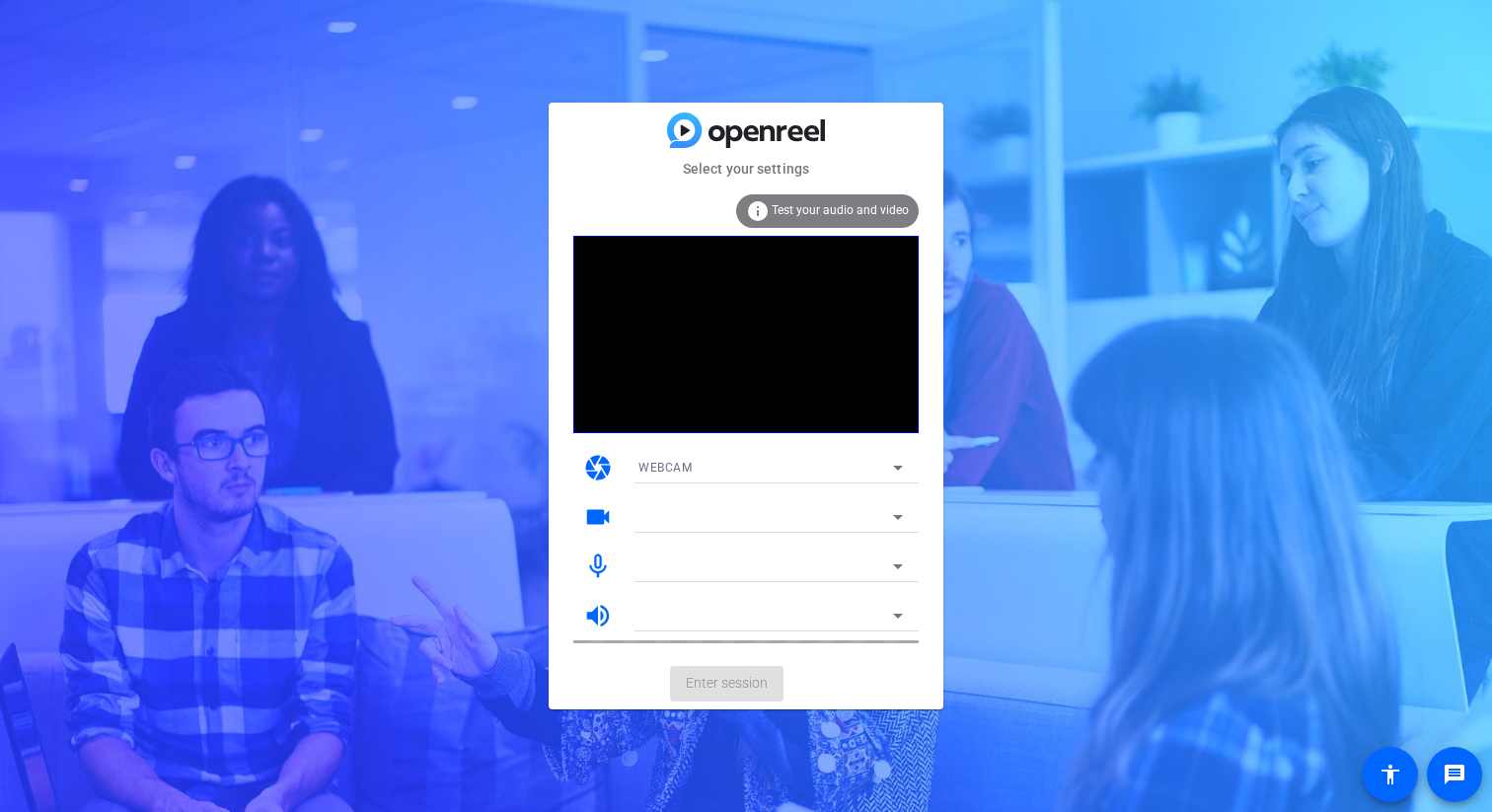 scroll, scrollTop: 0, scrollLeft: 0, axis: both 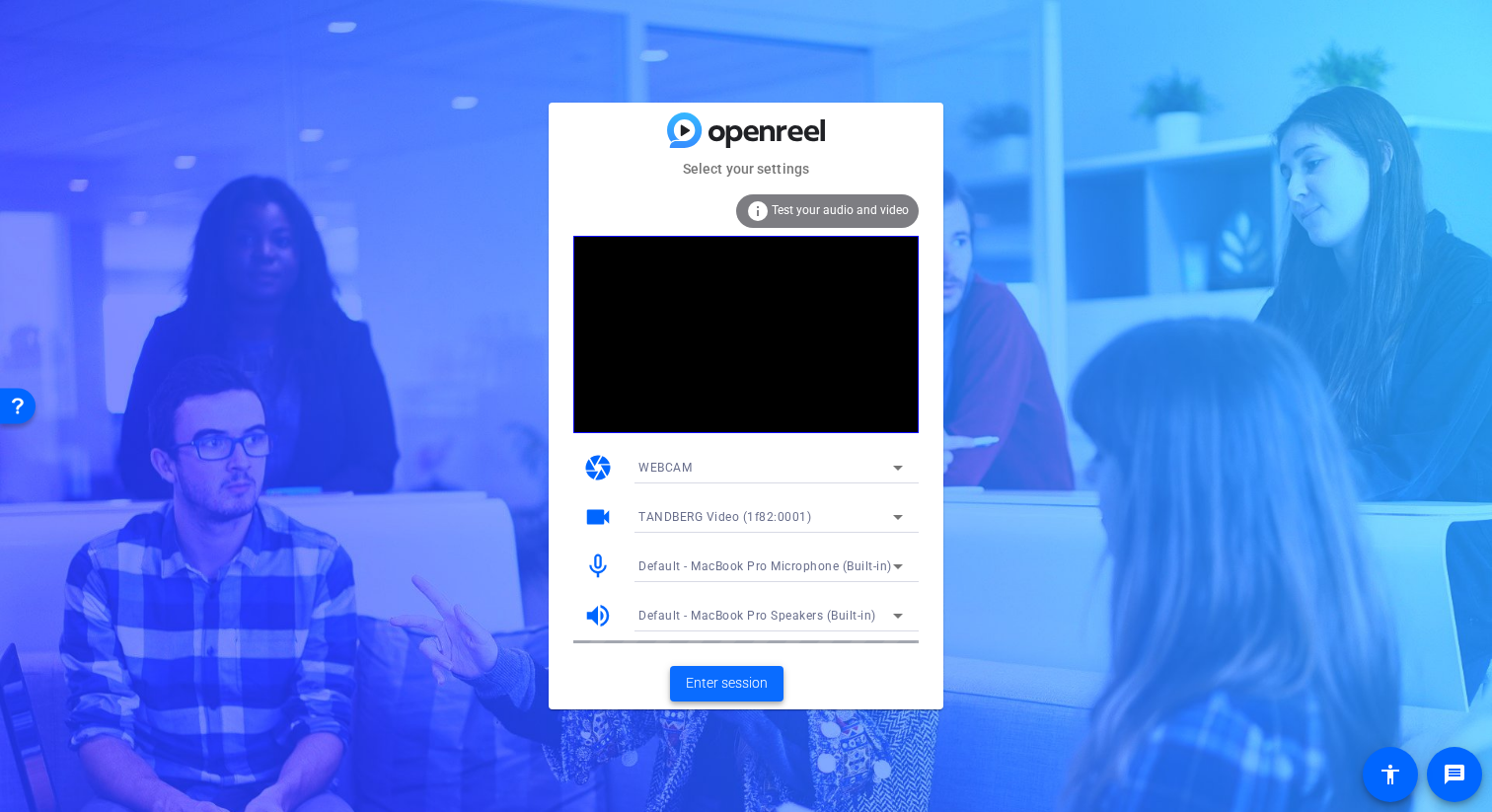 click on "Enter session" 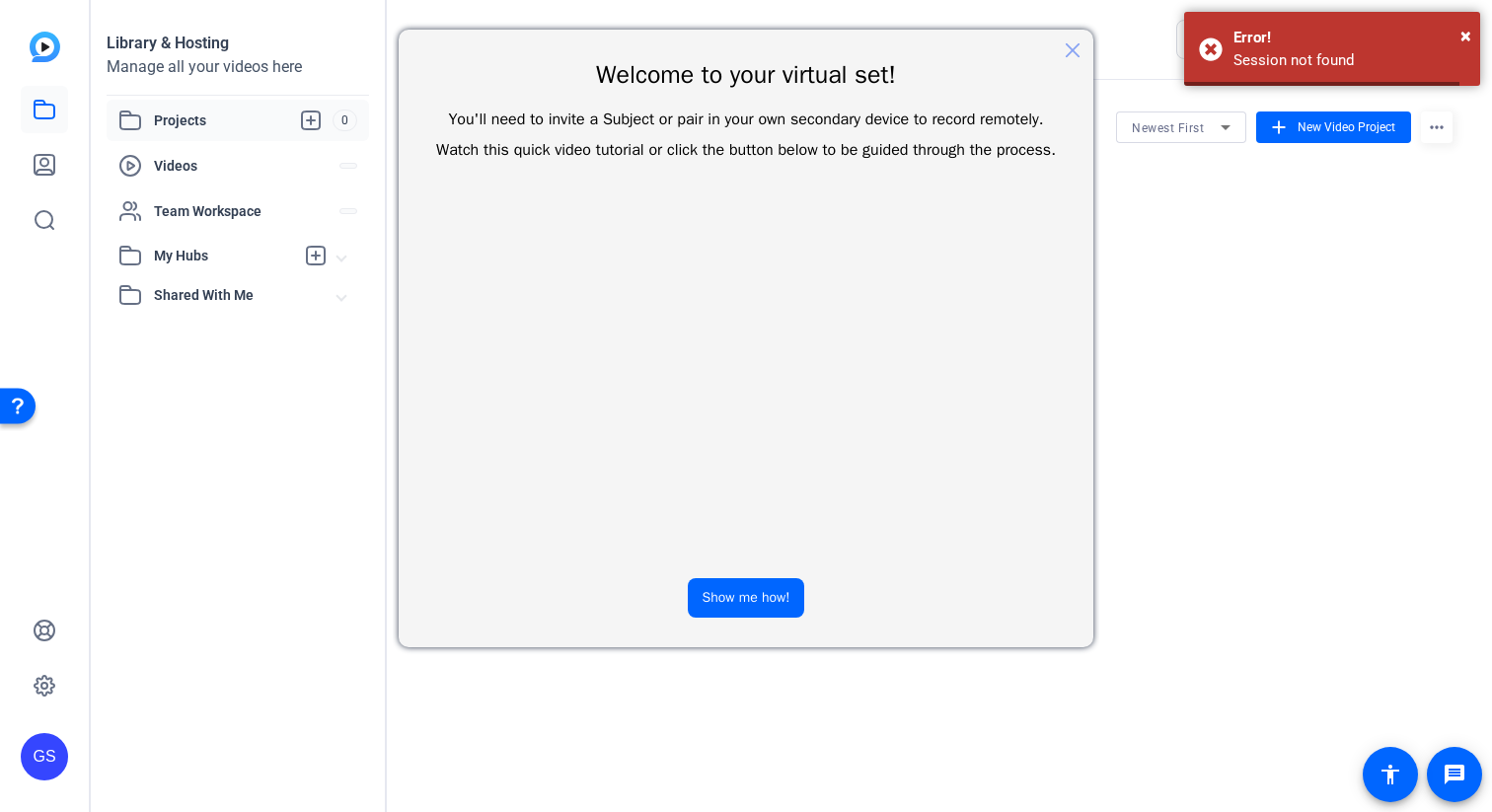 scroll, scrollTop: 0, scrollLeft: 0, axis: both 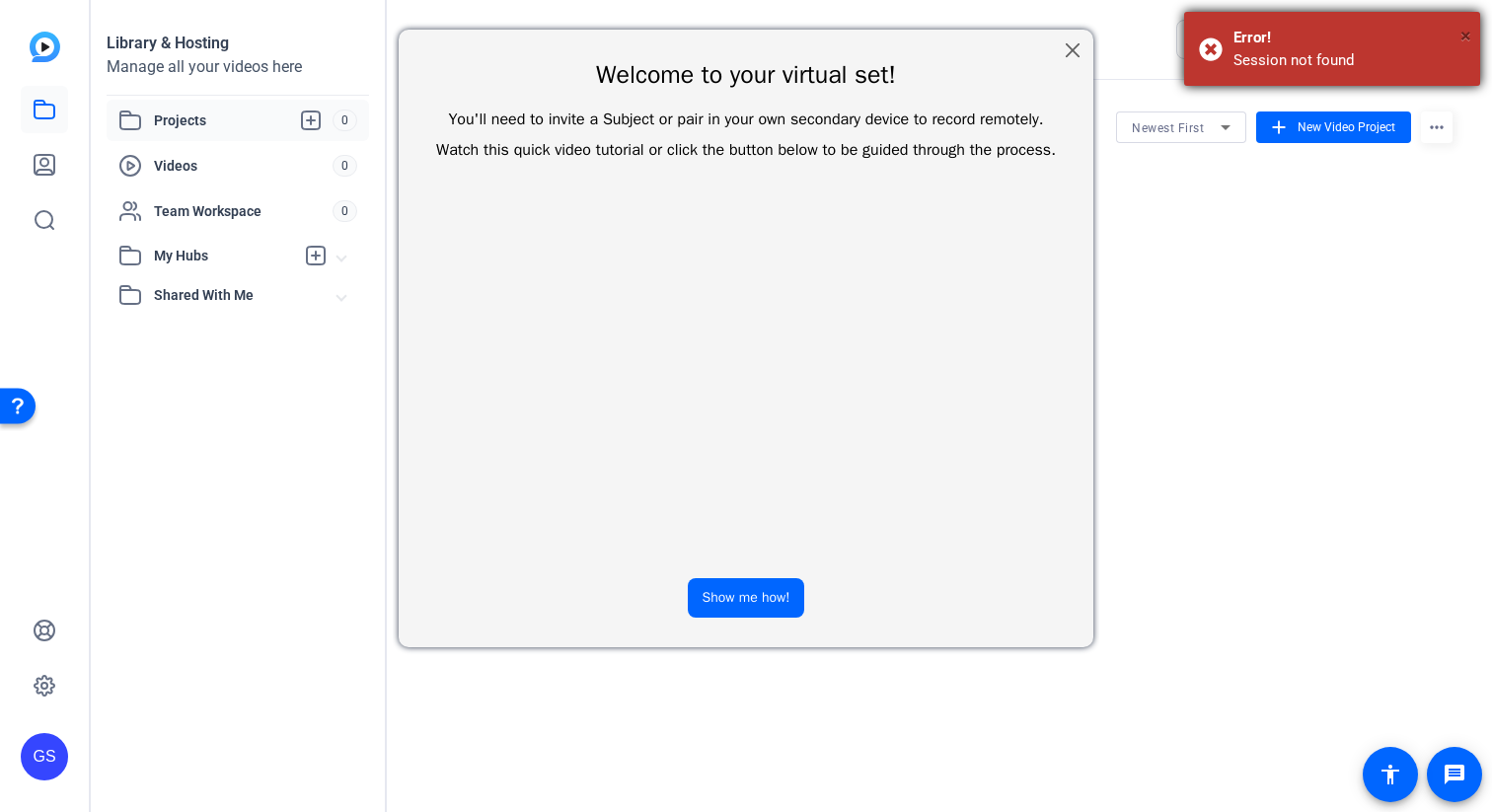 click on "×" at bounding box center [1465, 36] 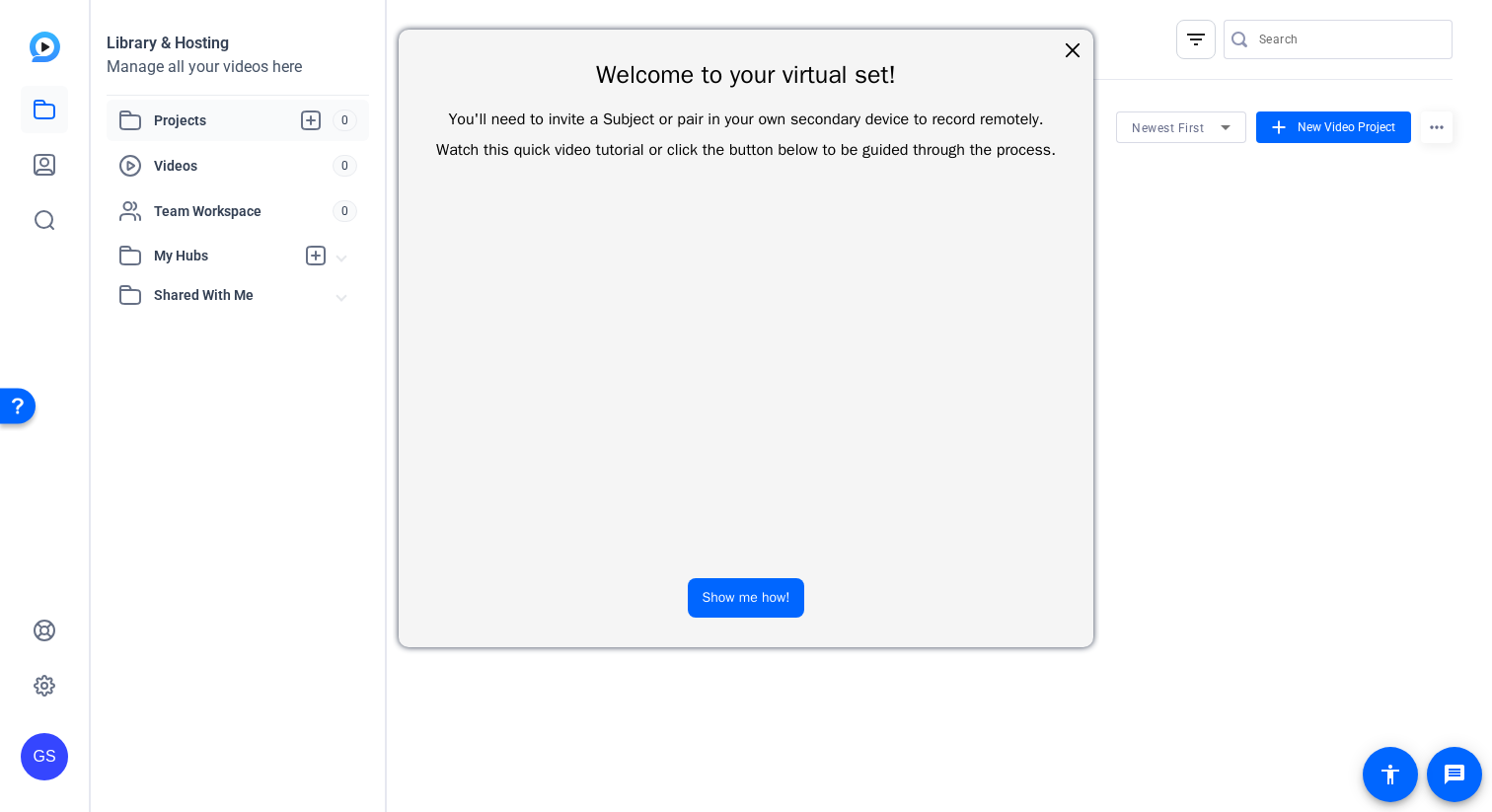 click at bounding box center [1073, 50] 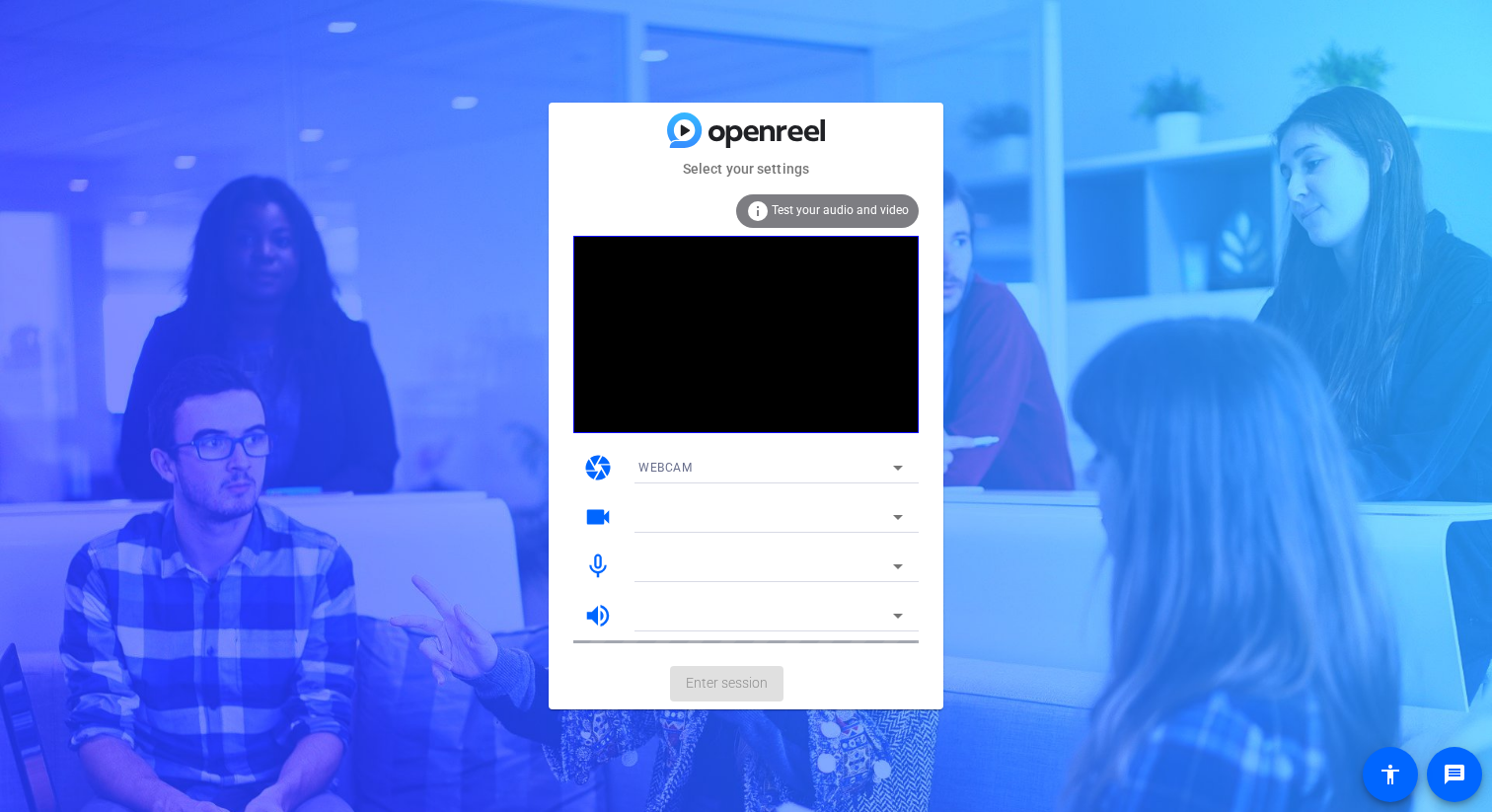 scroll, scrollTop: 0, scrollLeft: 0, axis: both 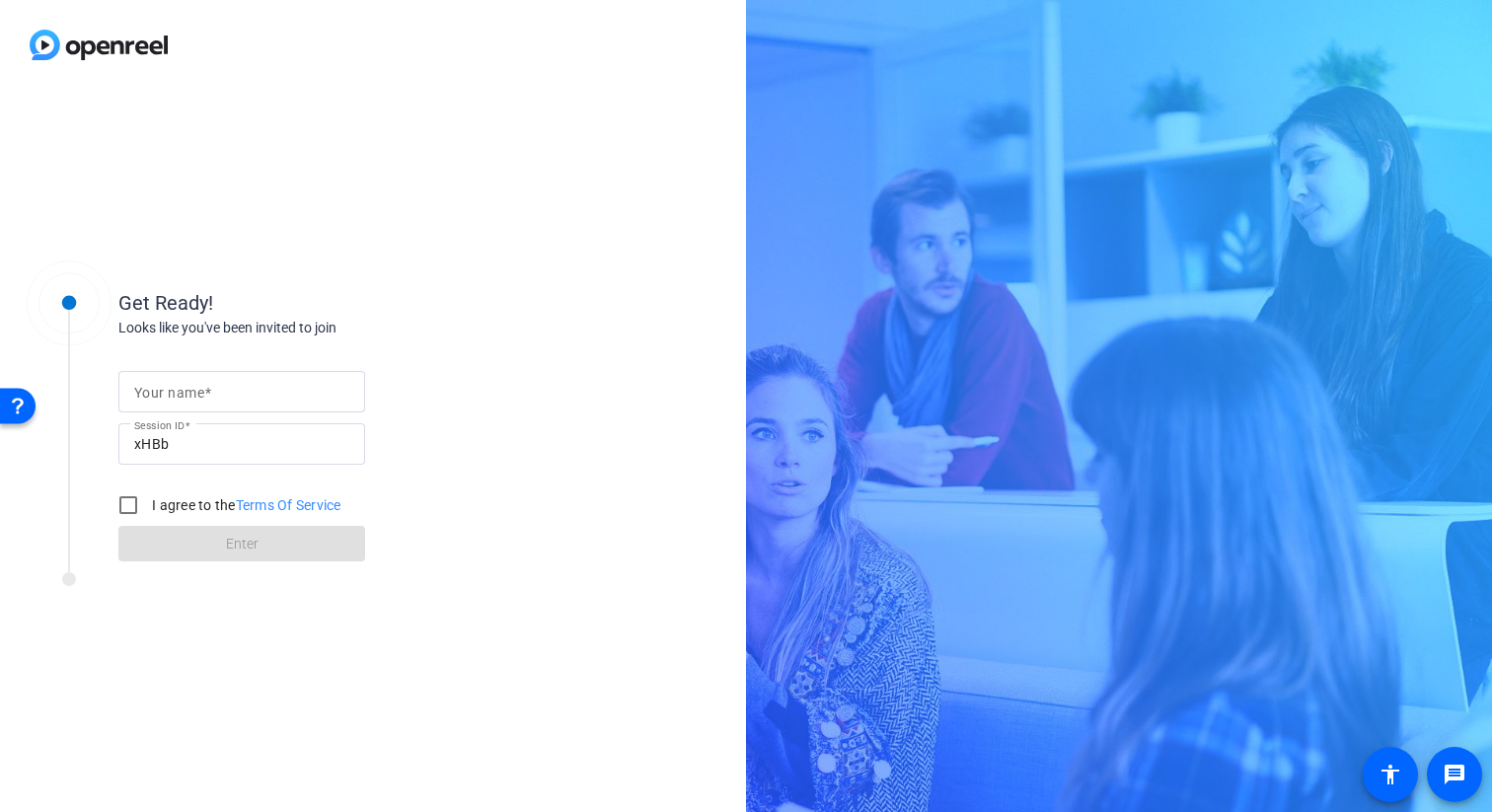 click on "Your name" at bounding box center (169, 393) 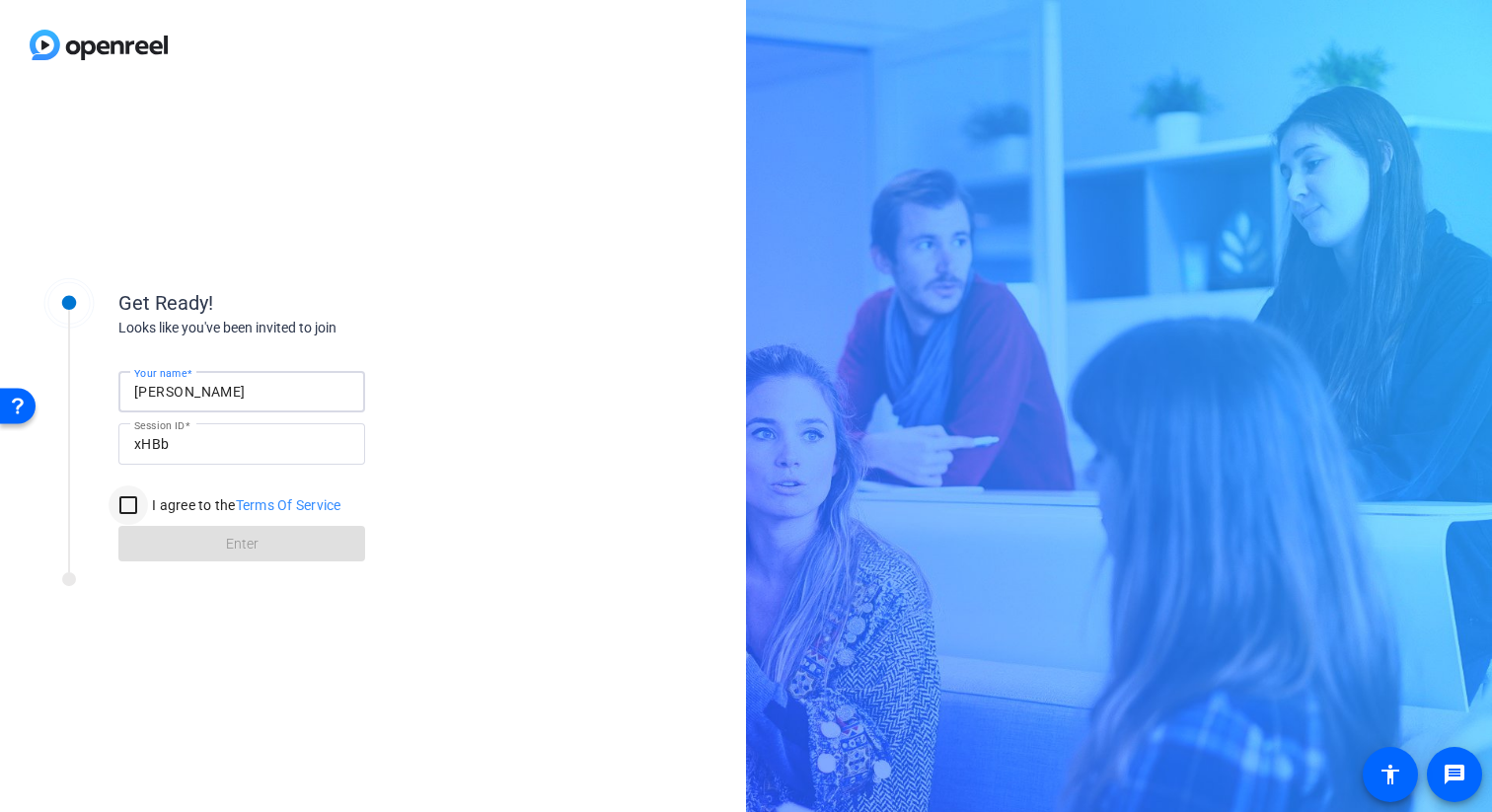 type on "Gary" 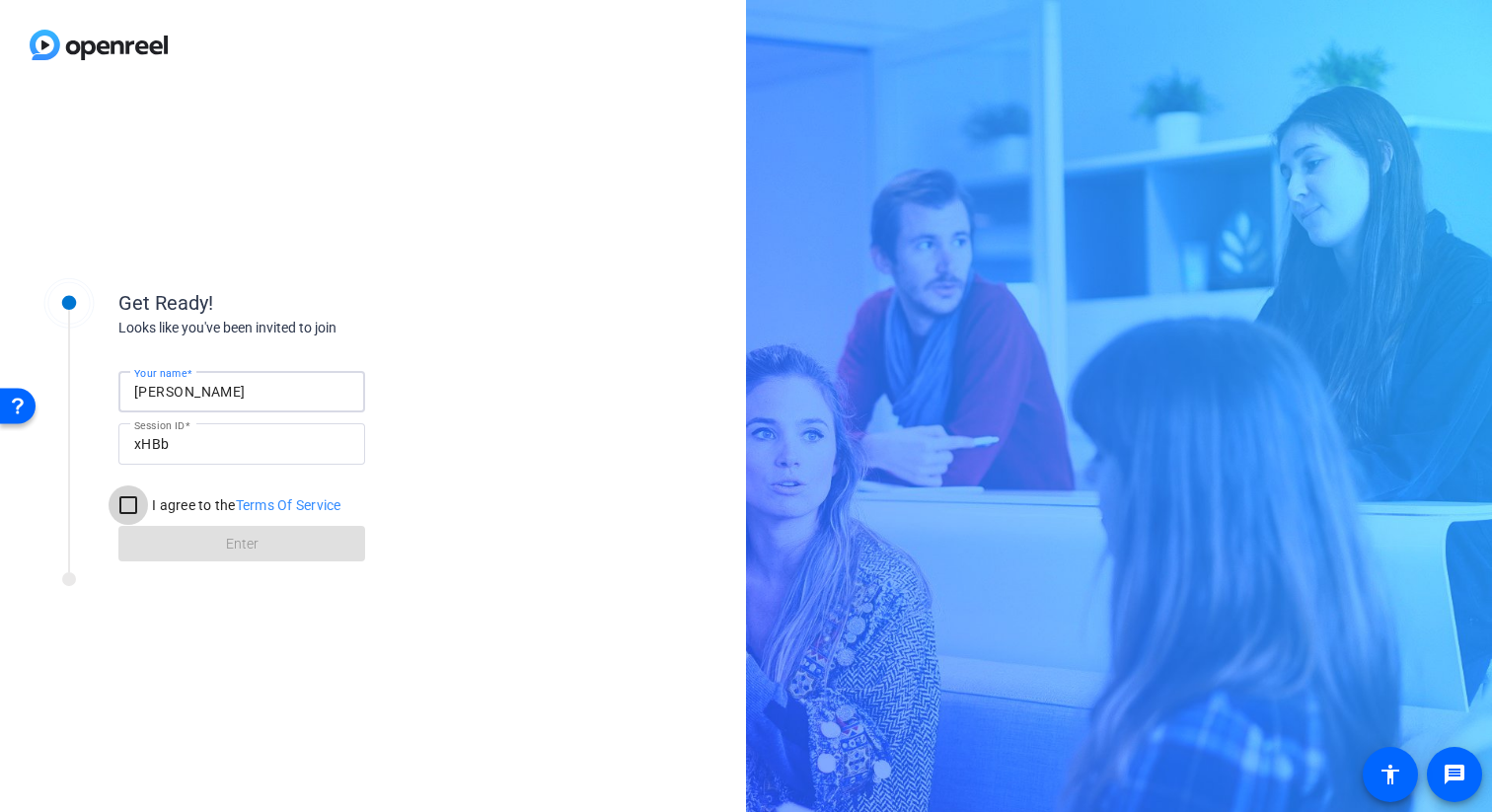click on "I agree to the  Terms Of Service" at bounding box center (128, 505) 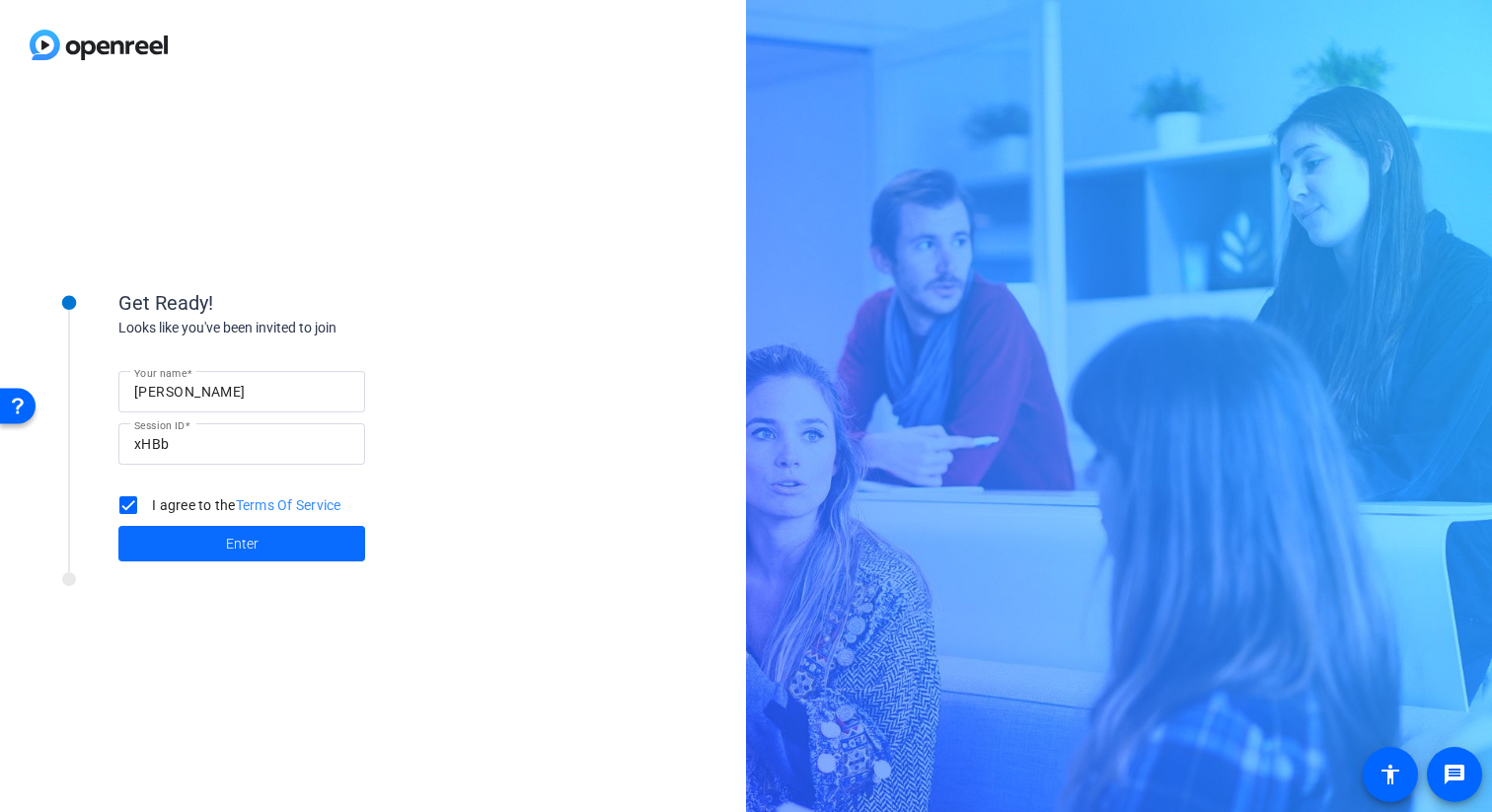 click on "Enter" 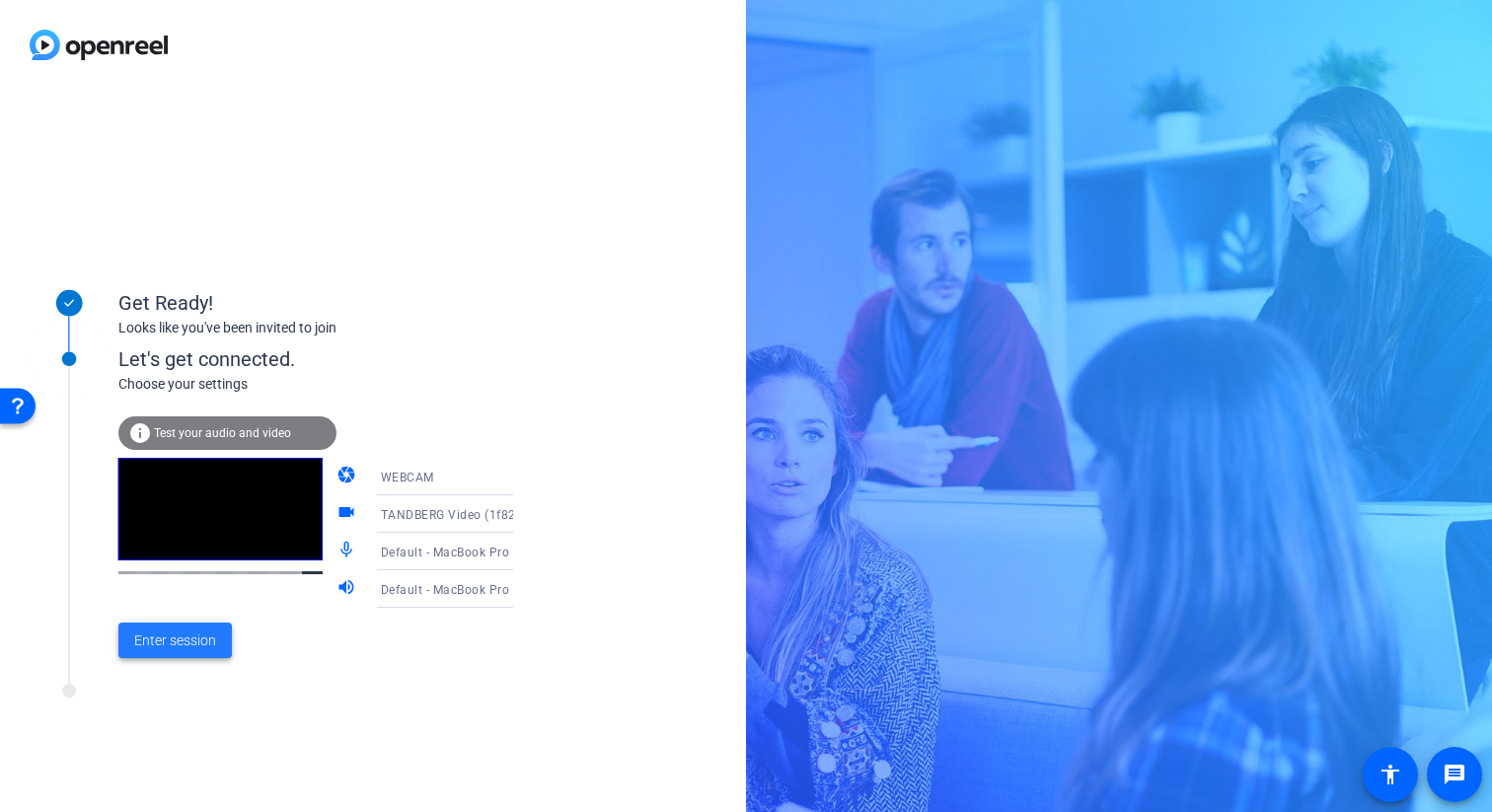 click on "Enter session" 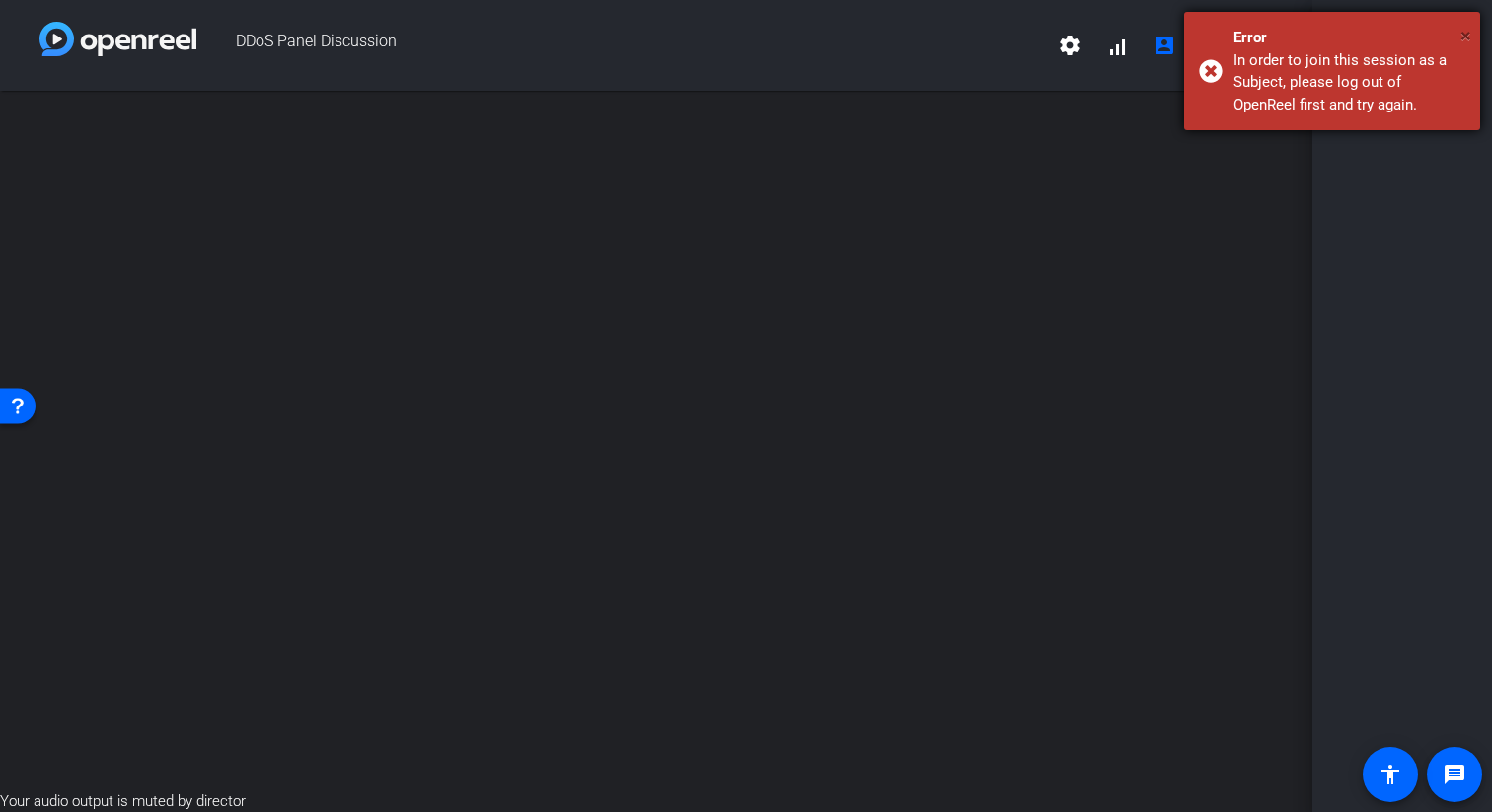 click on "×" at bounding box center [1465, 36] 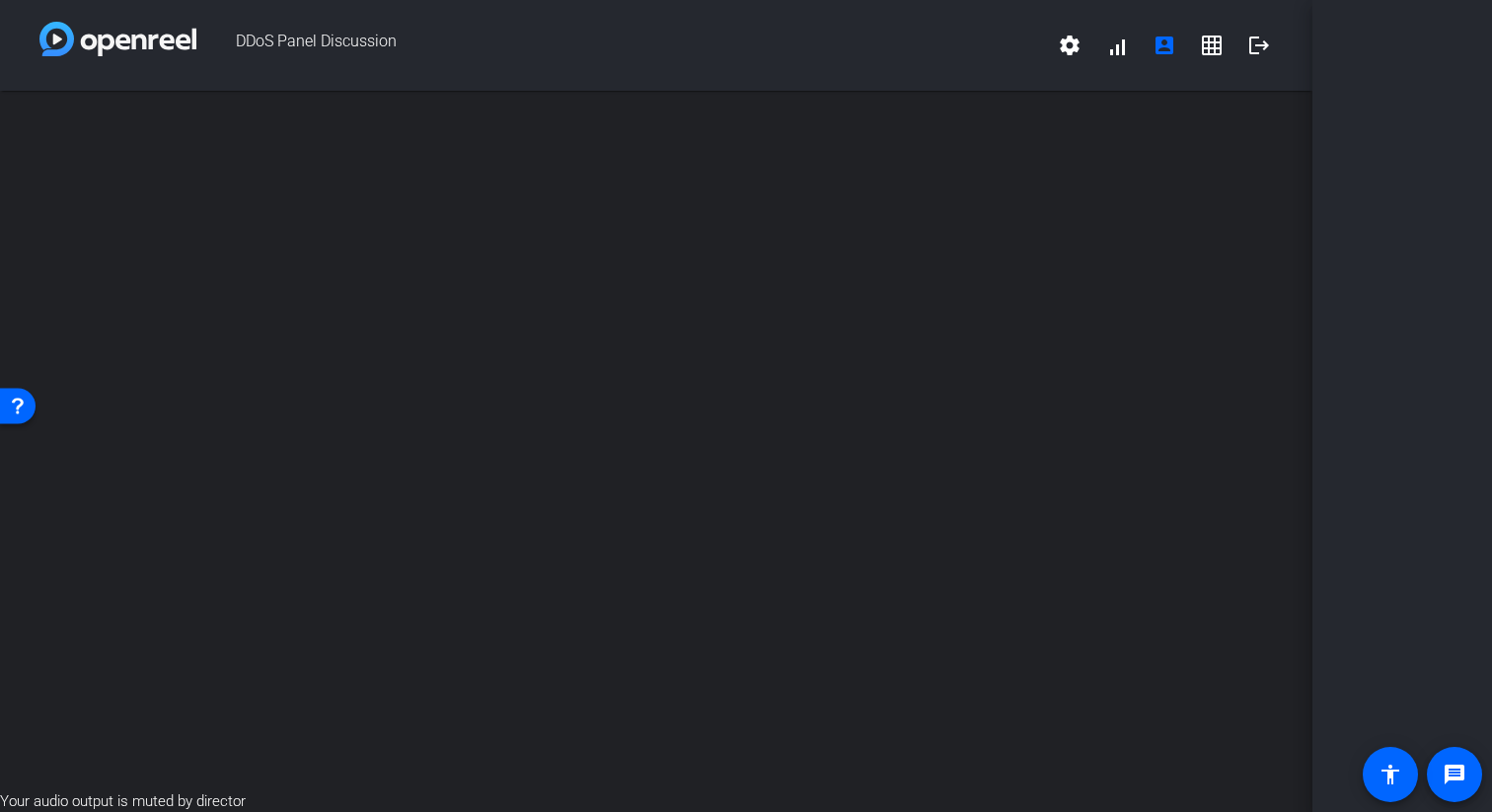click 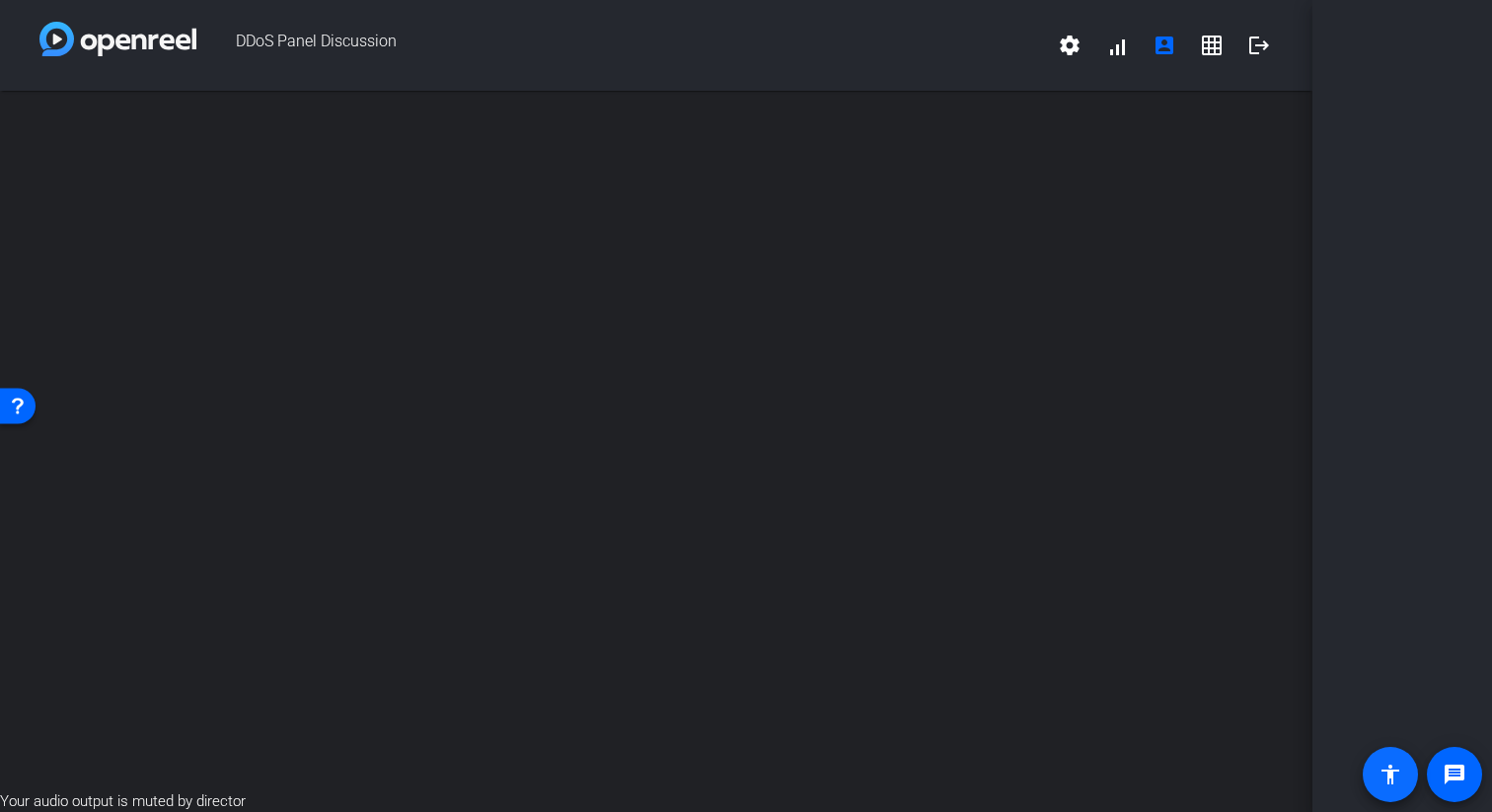 click on "accessibility" 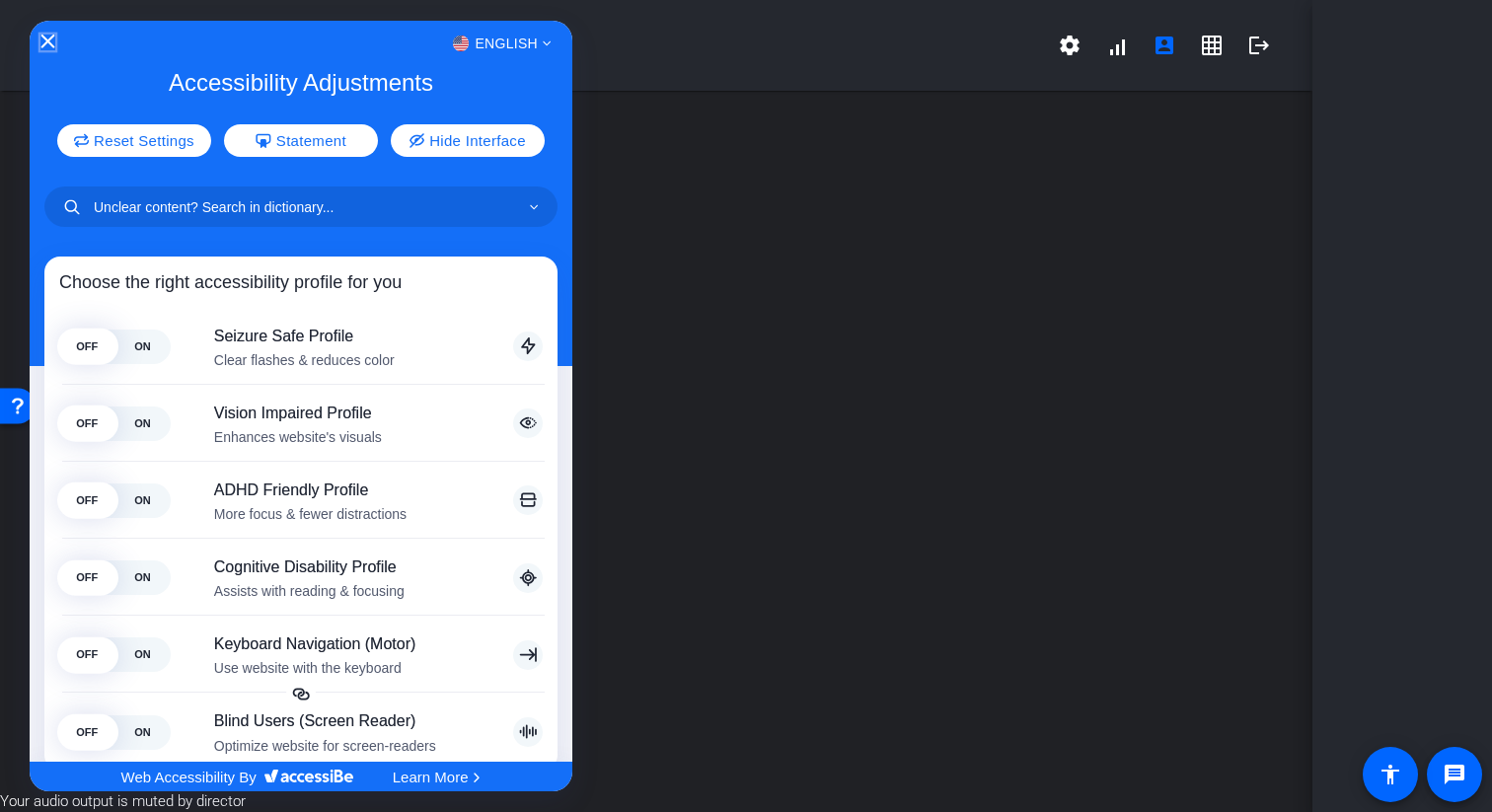 click 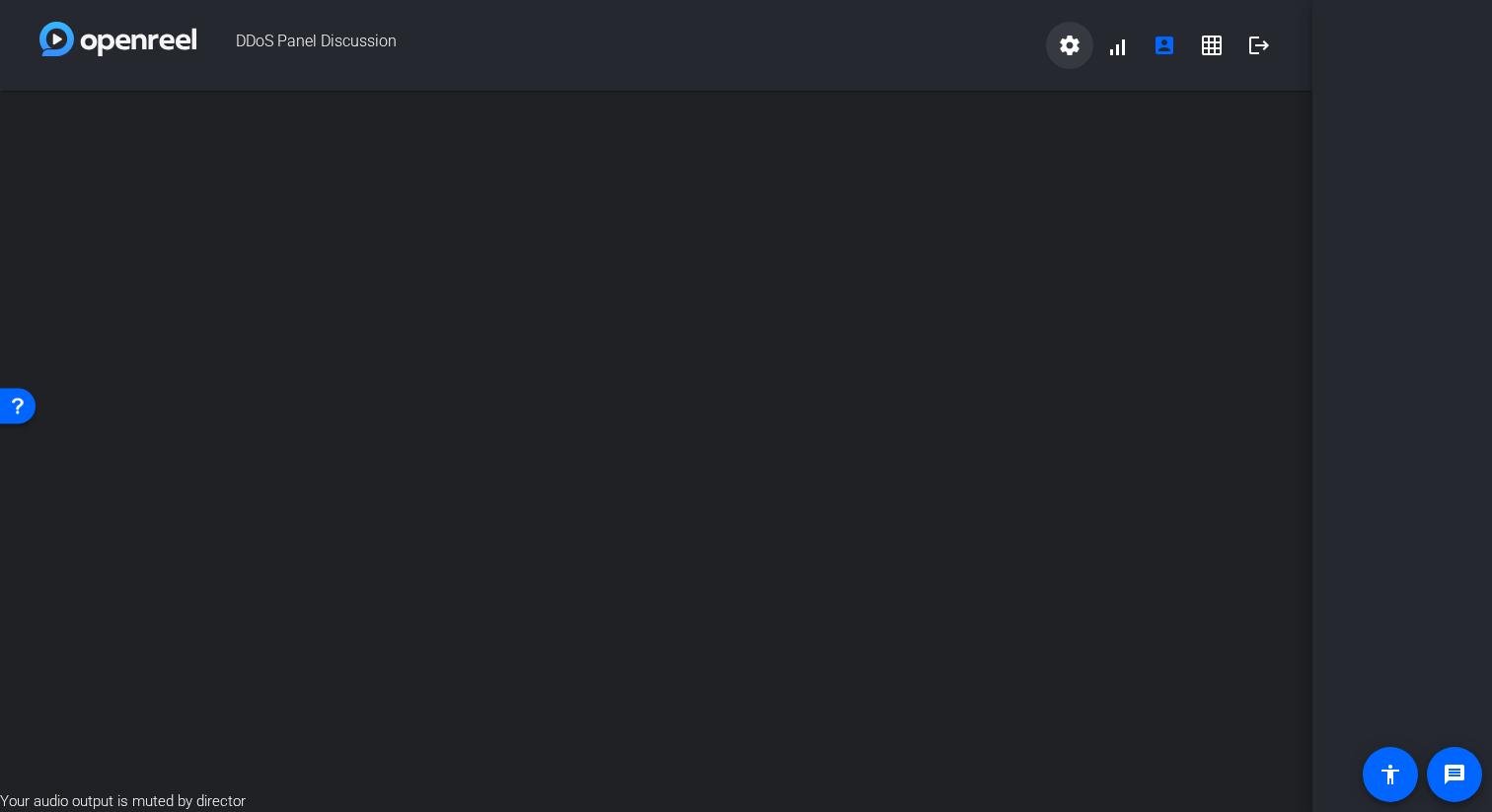 click on "settings" 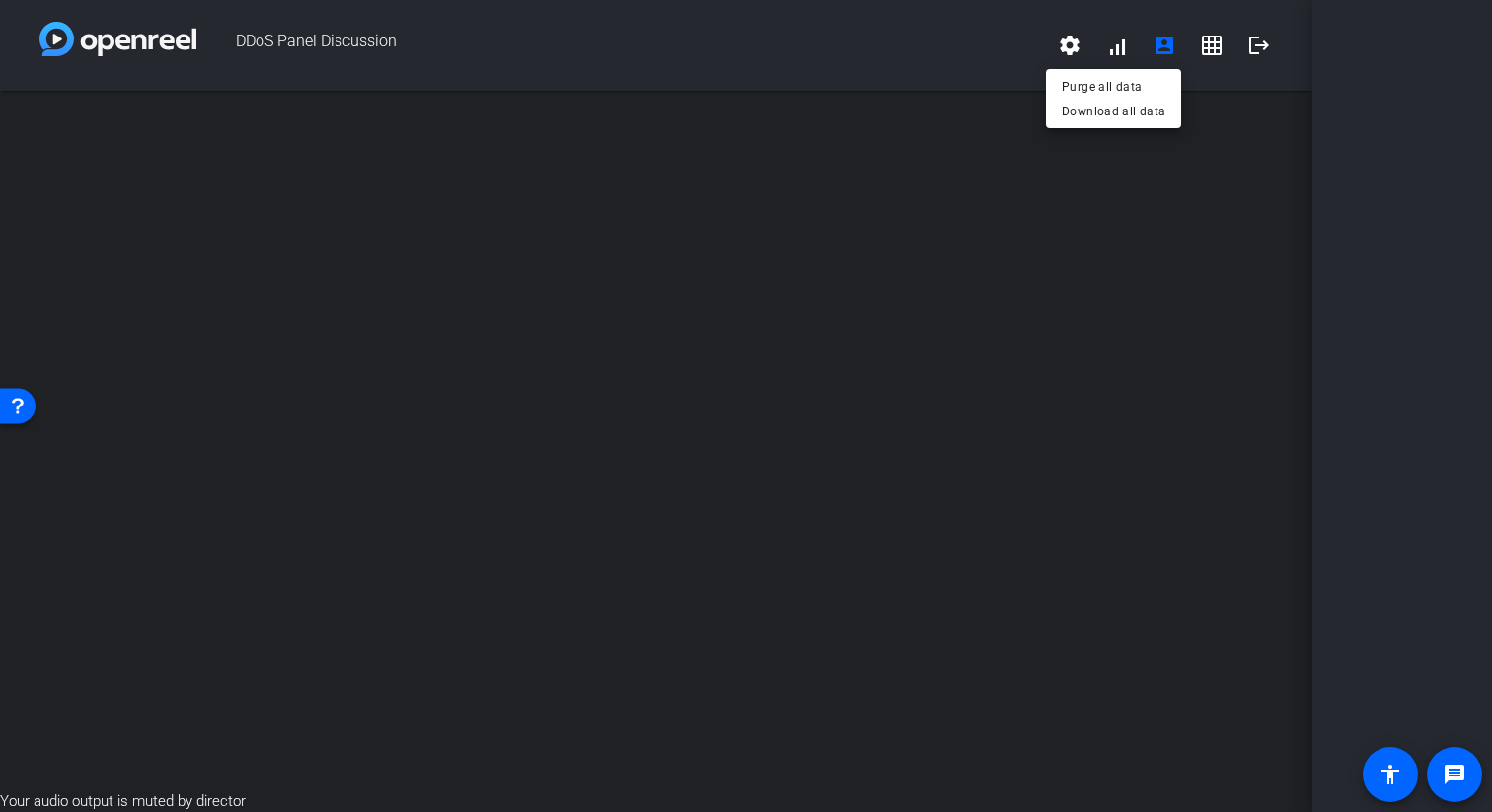 click at bounding box center [746, 406] 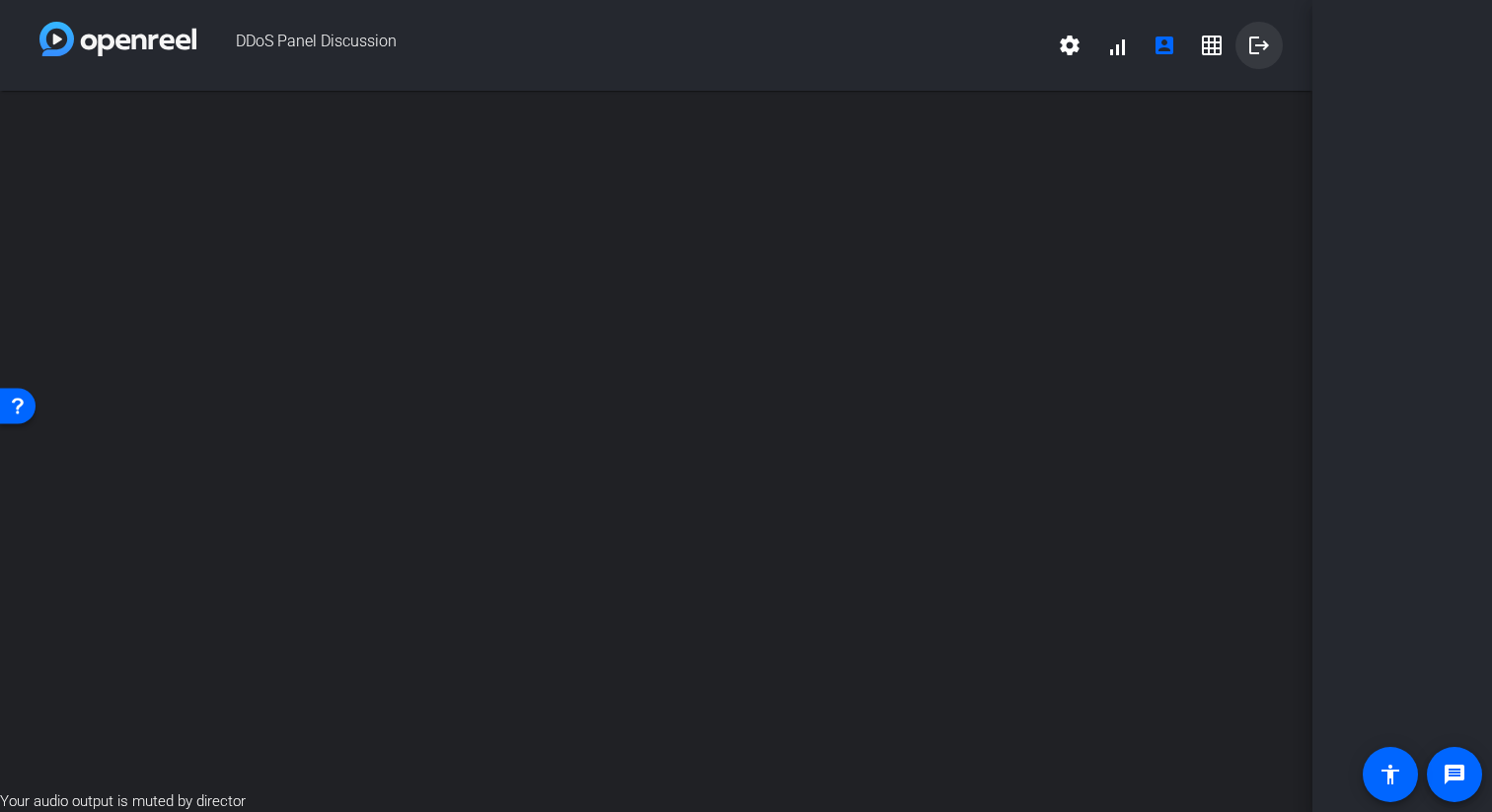 click on "logout" 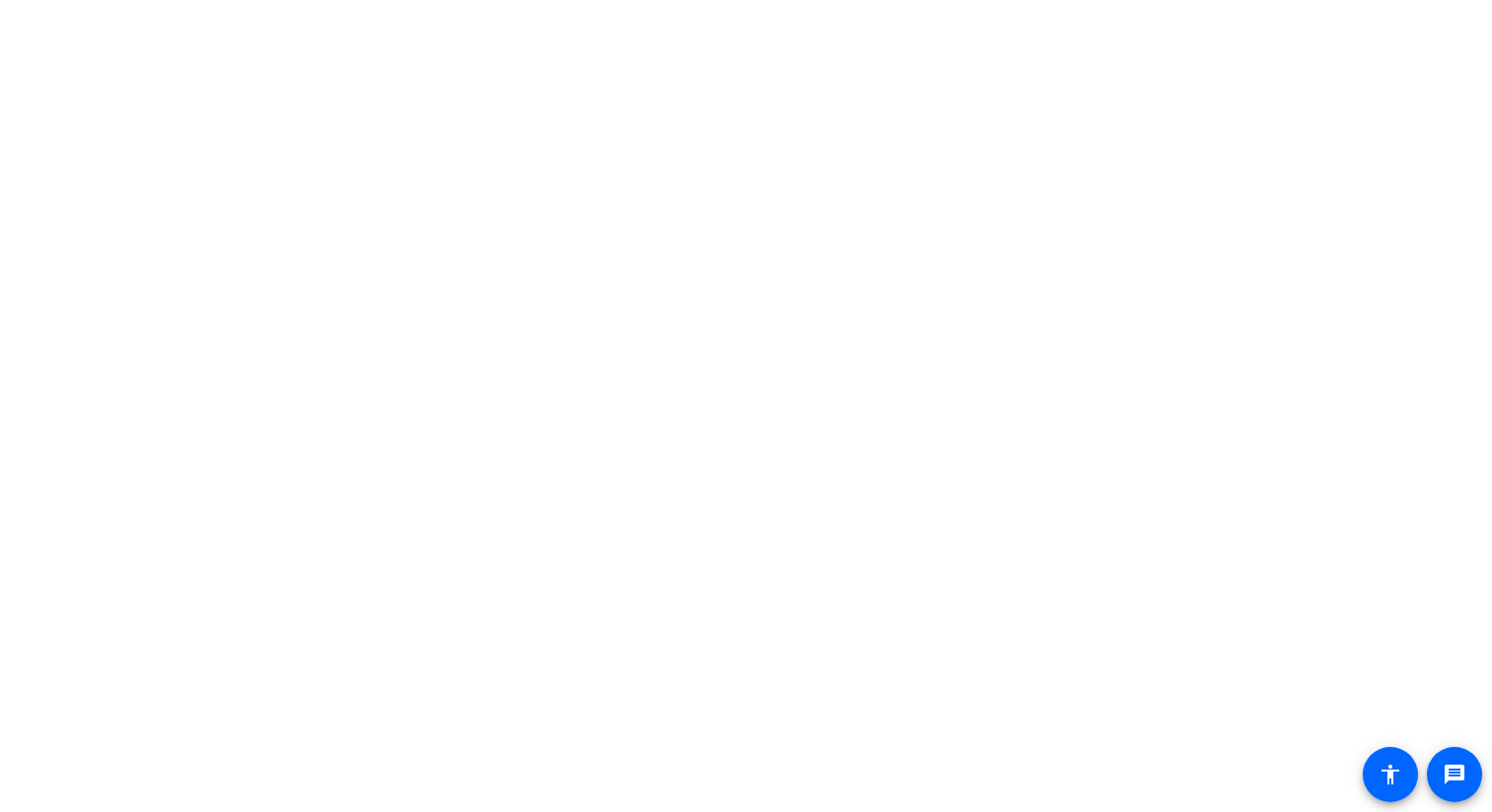 scroll, scrollTop: 0, scrollLeft: 0, axis: both 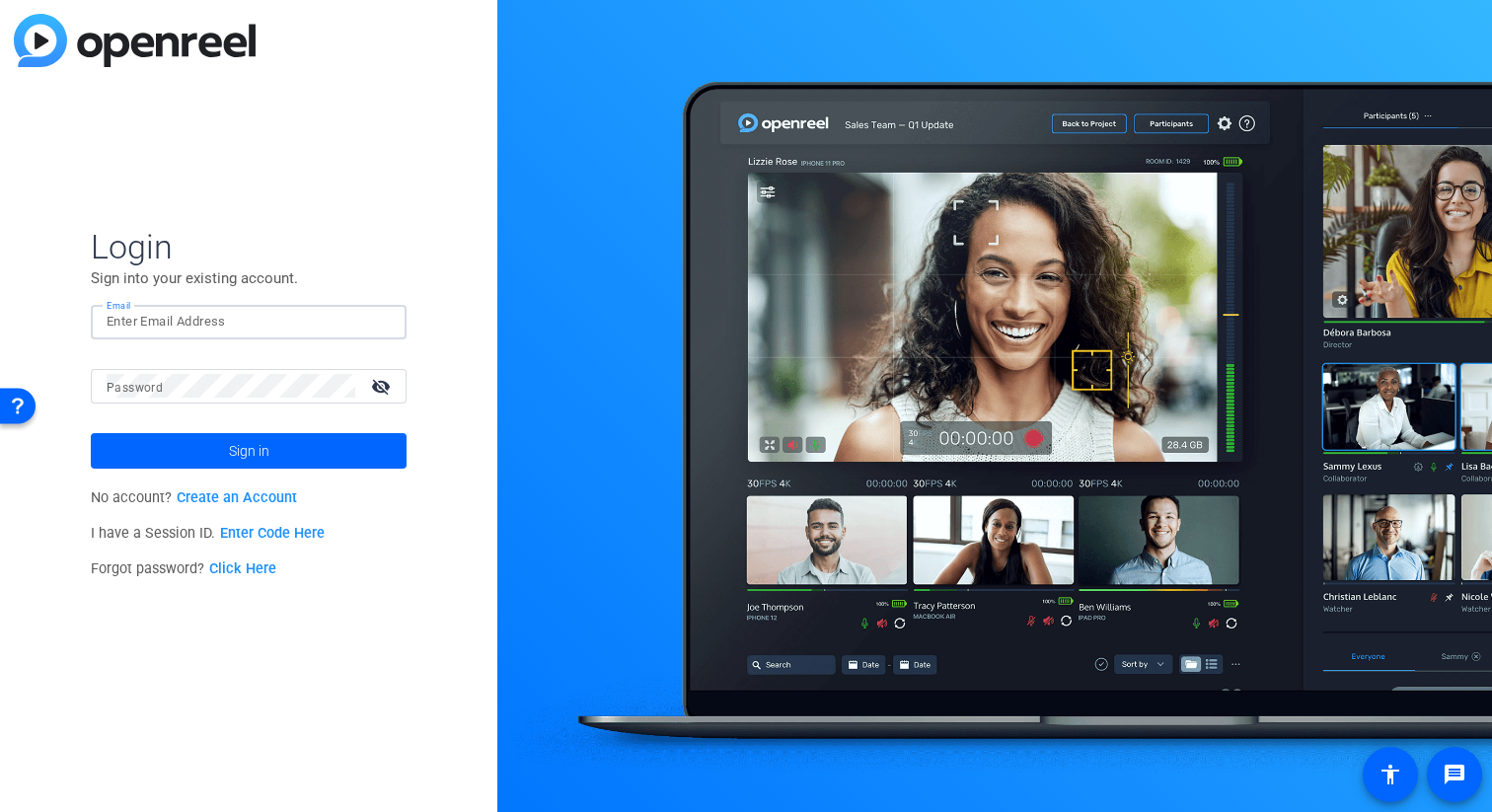 click on "Email" at bounding box center (249, 322) 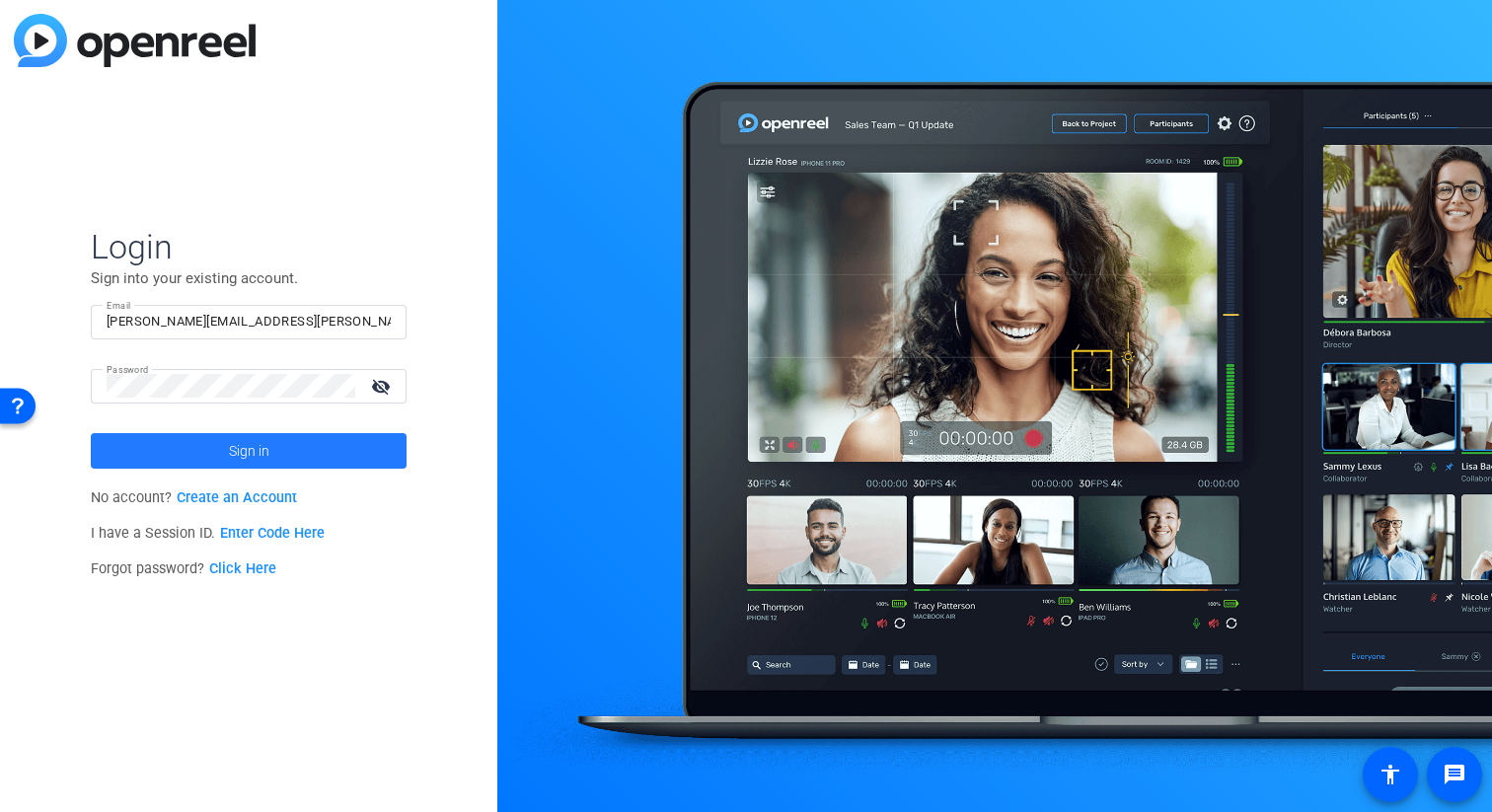click 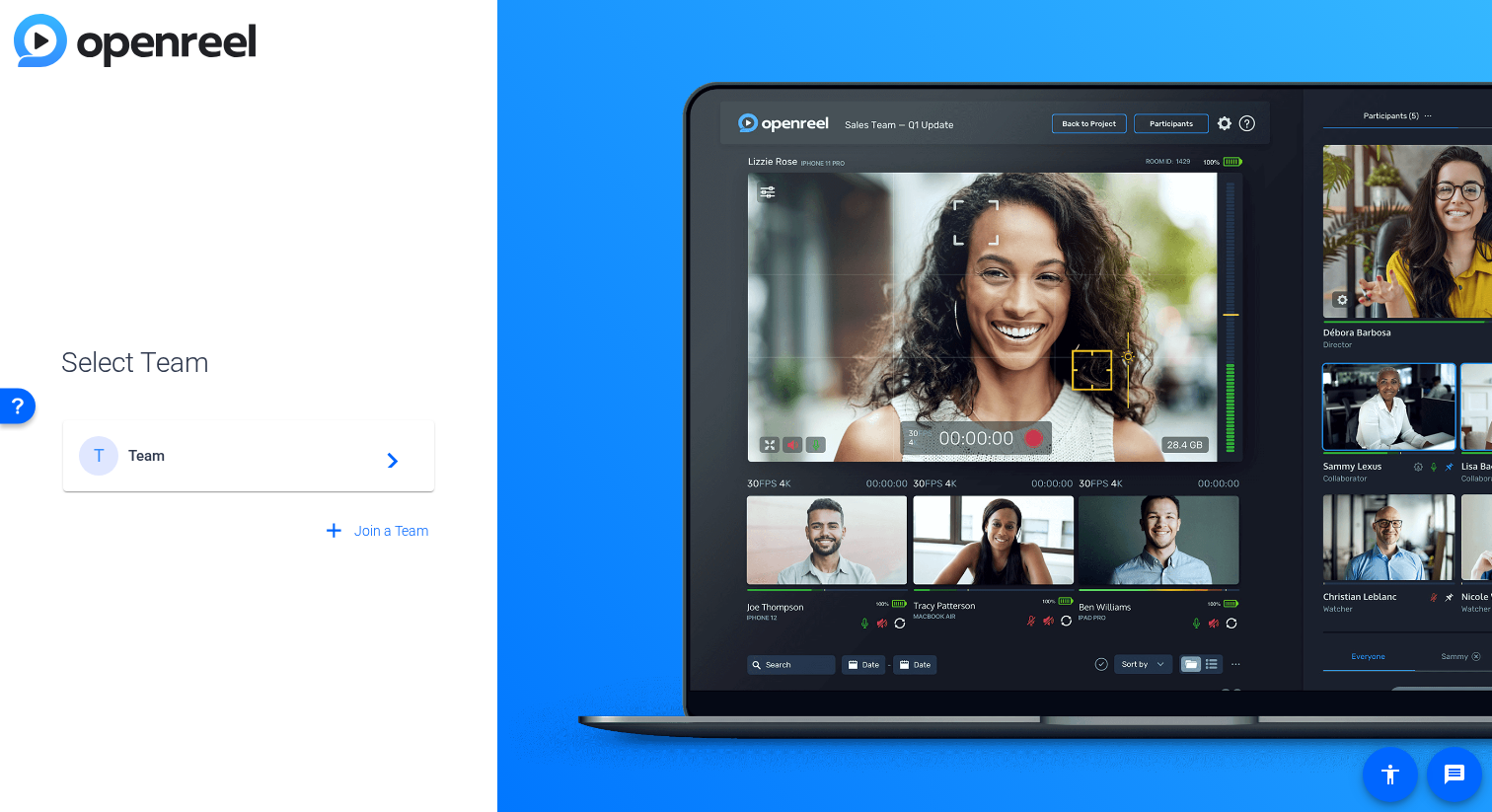 click on "T Team  navigate_next" 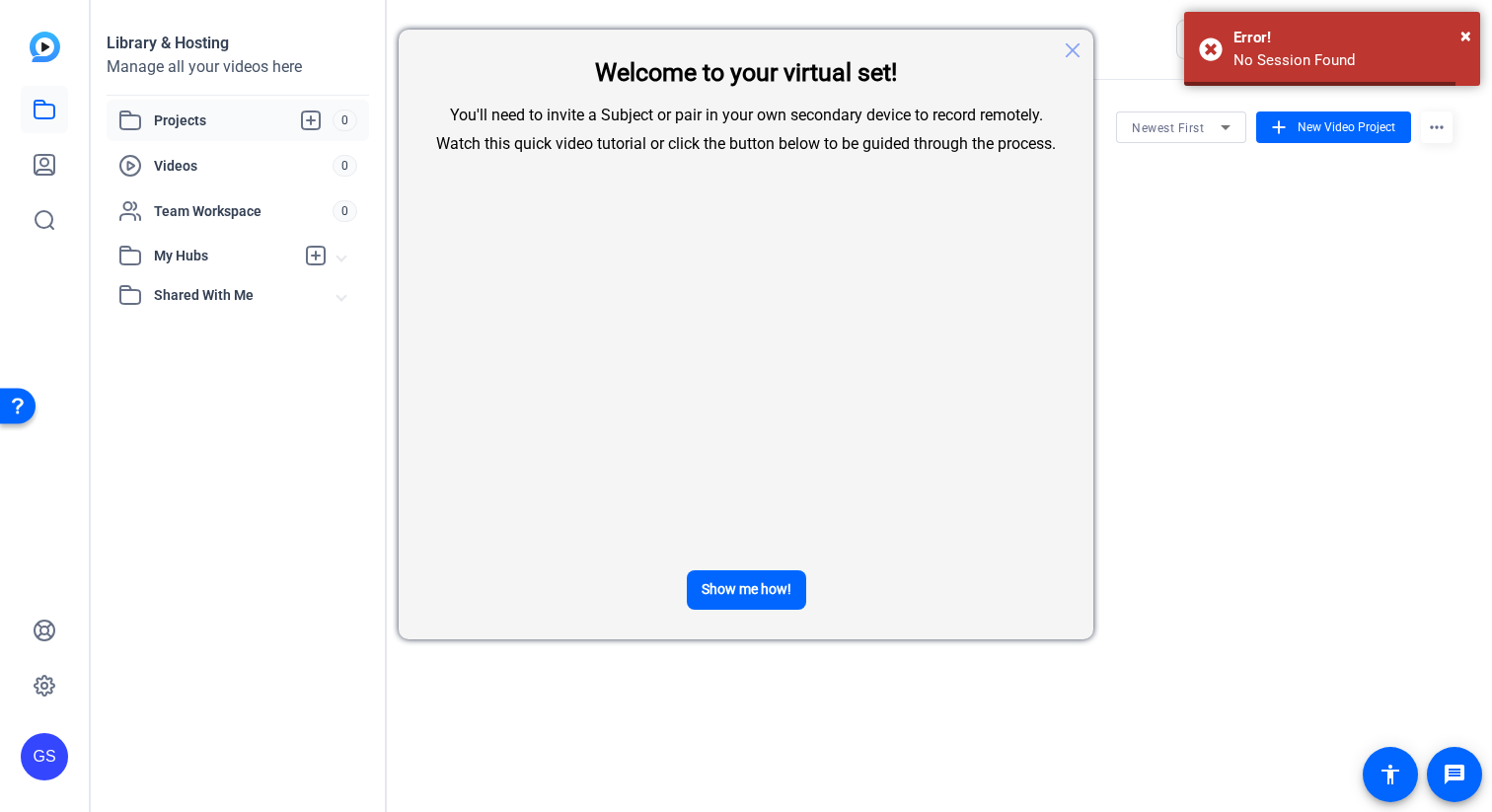 scroll, scrollTop: 0, scrollLeft: 0, axis: both 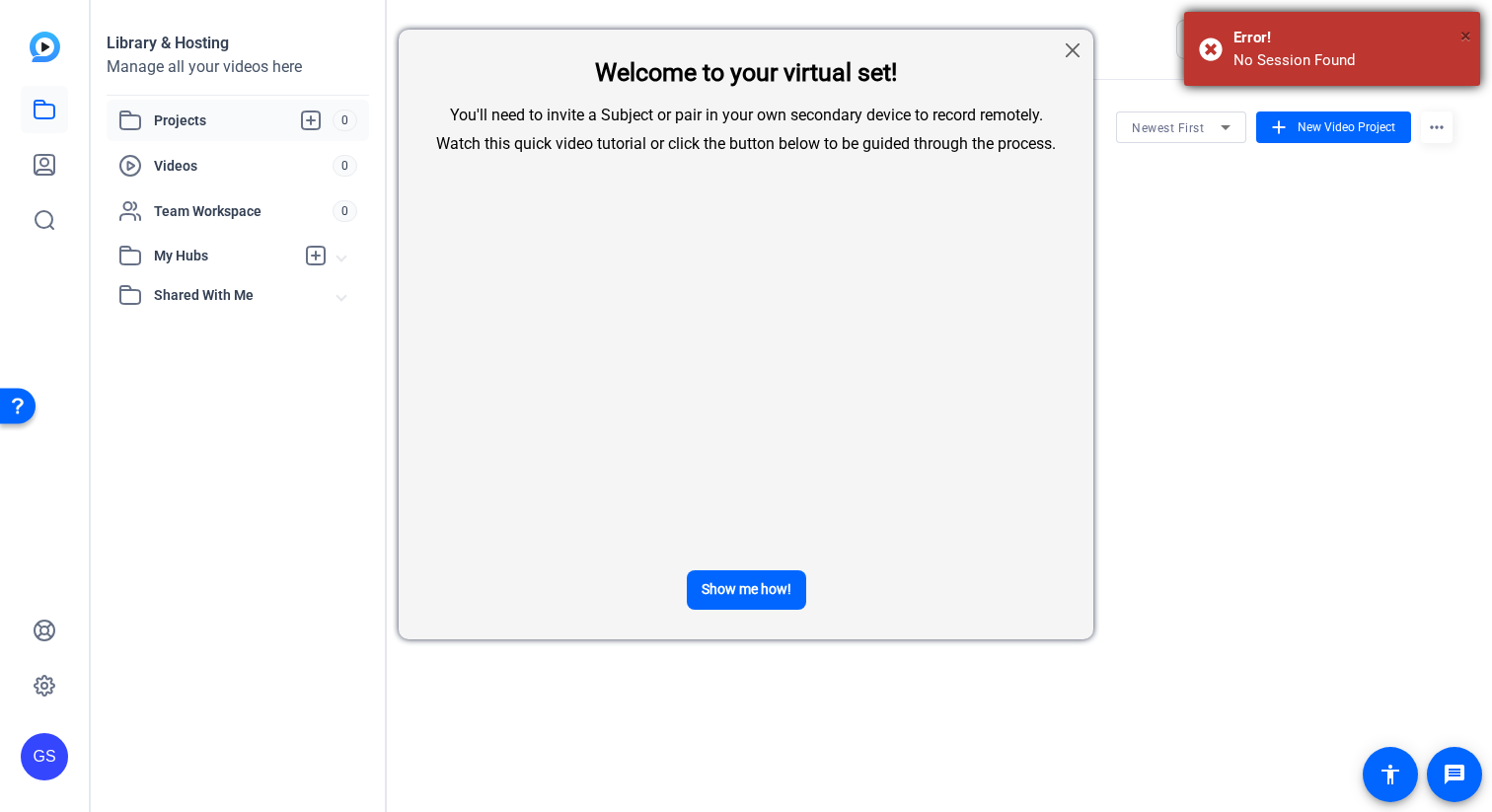 click on "×" at bounding box center (1465, 36) 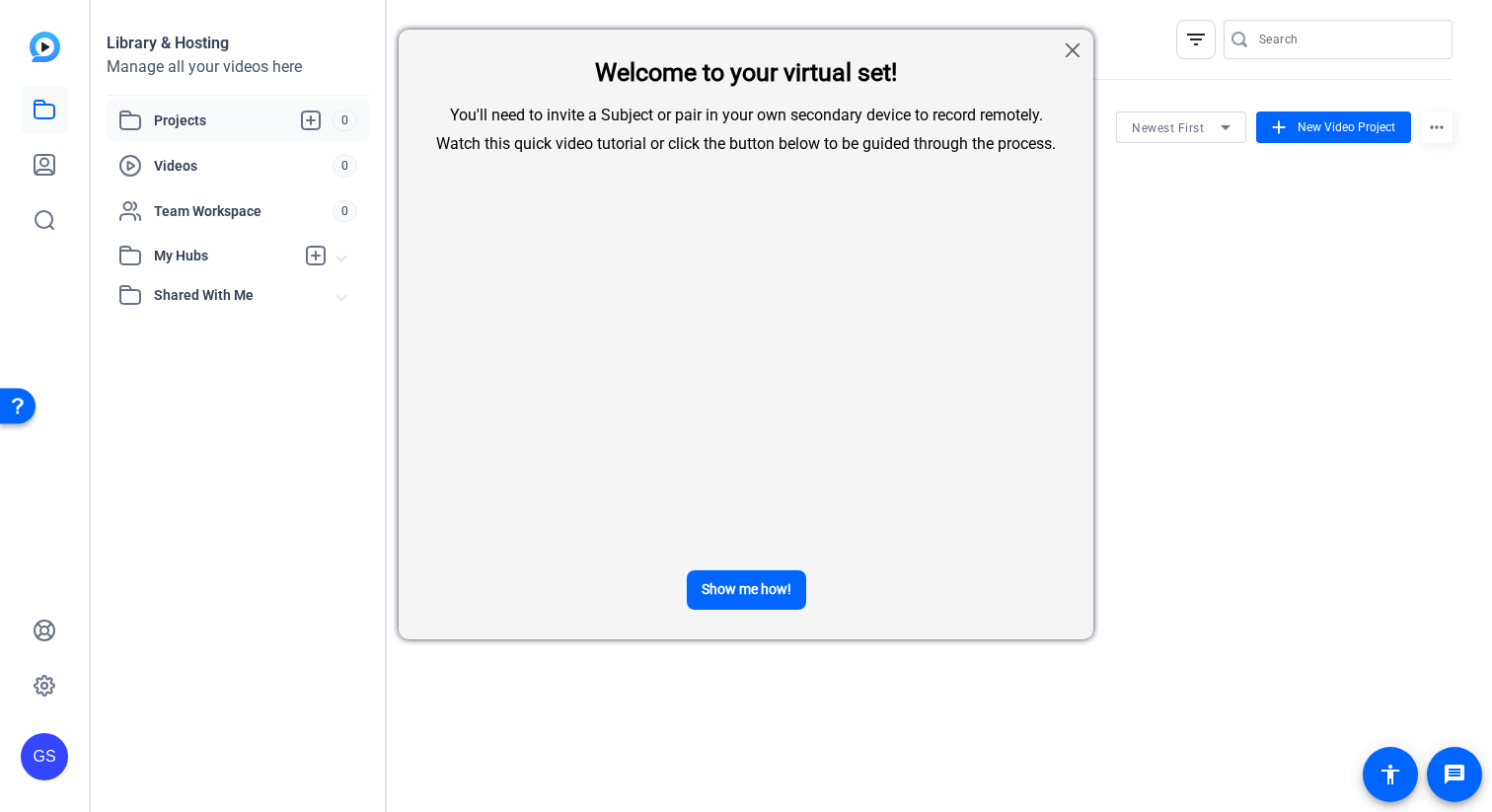 click on "GS" 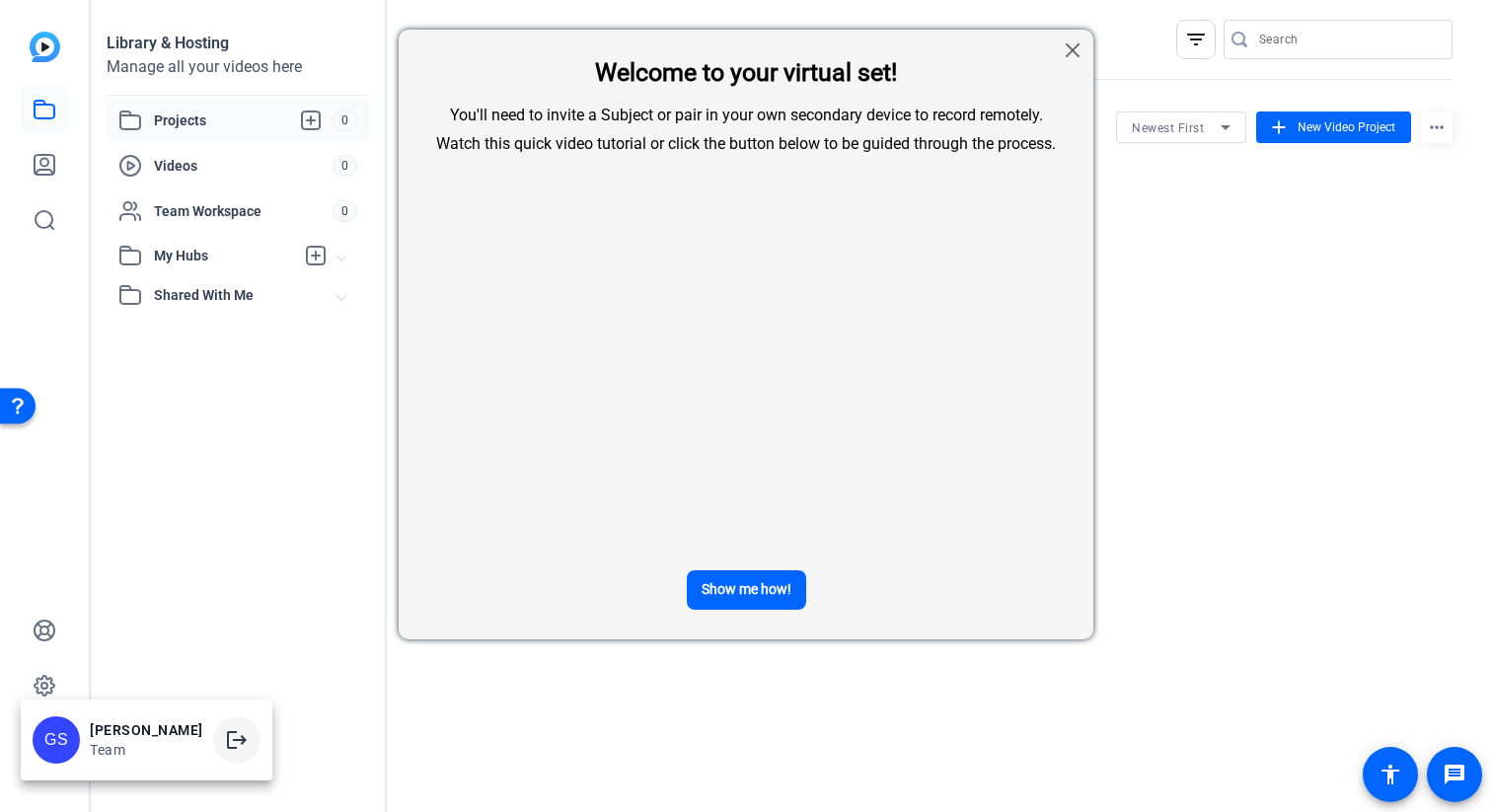 click on "logout" at bounding box center (237, 740) 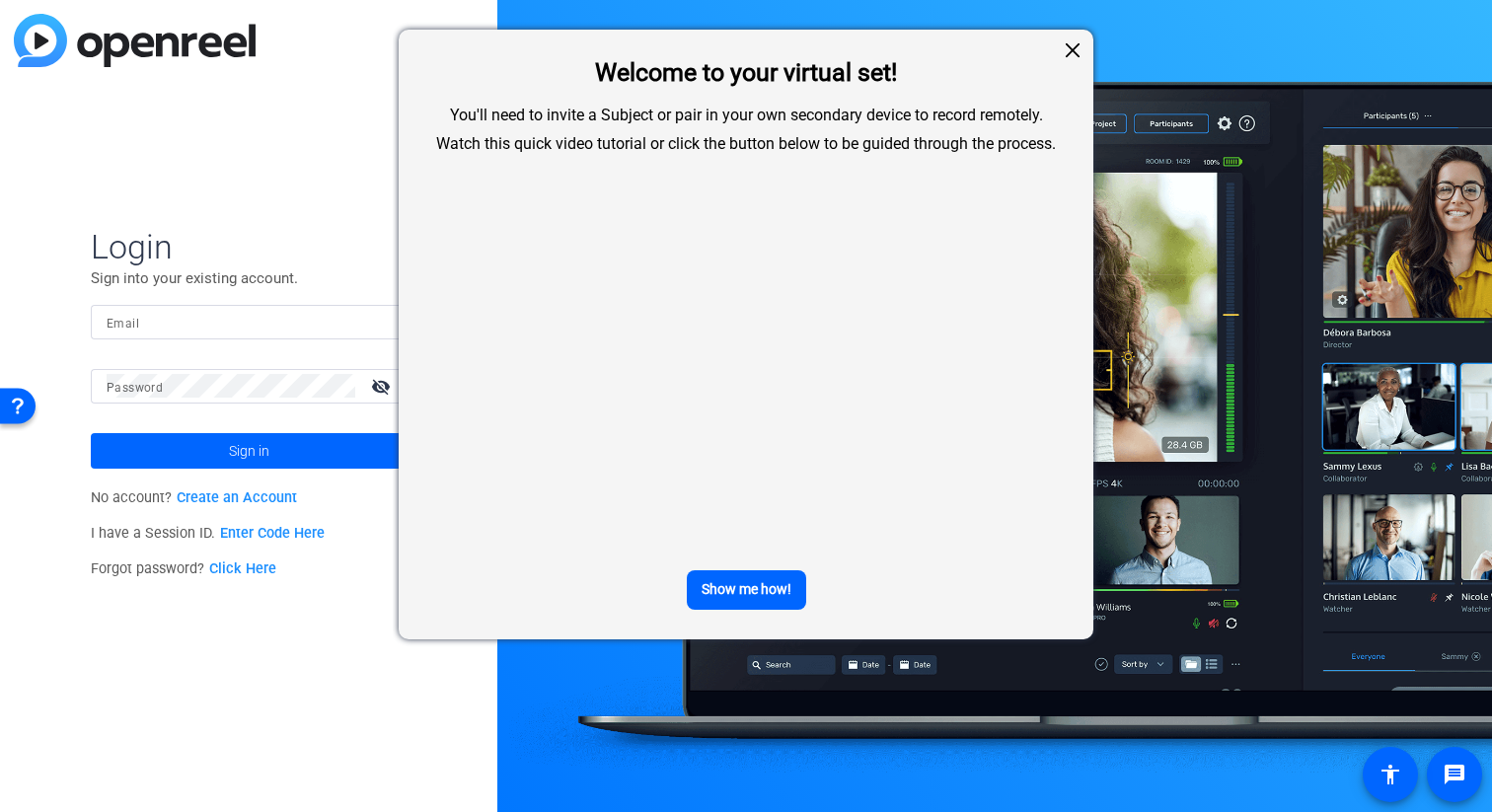 click at bounding box center (1073, 50) 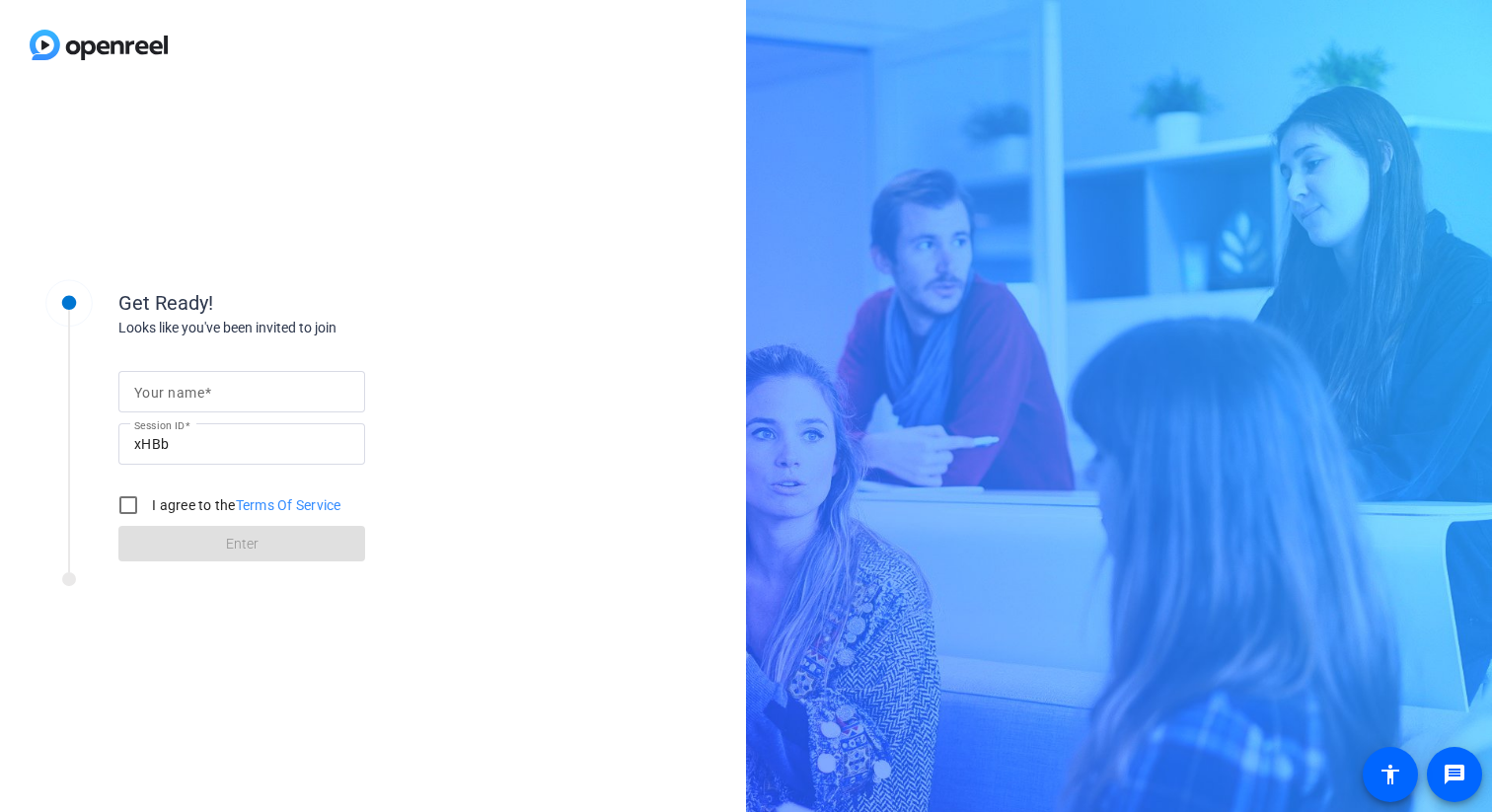 scroll, scrollTop: 0, scrollLeft: 0, axis: both 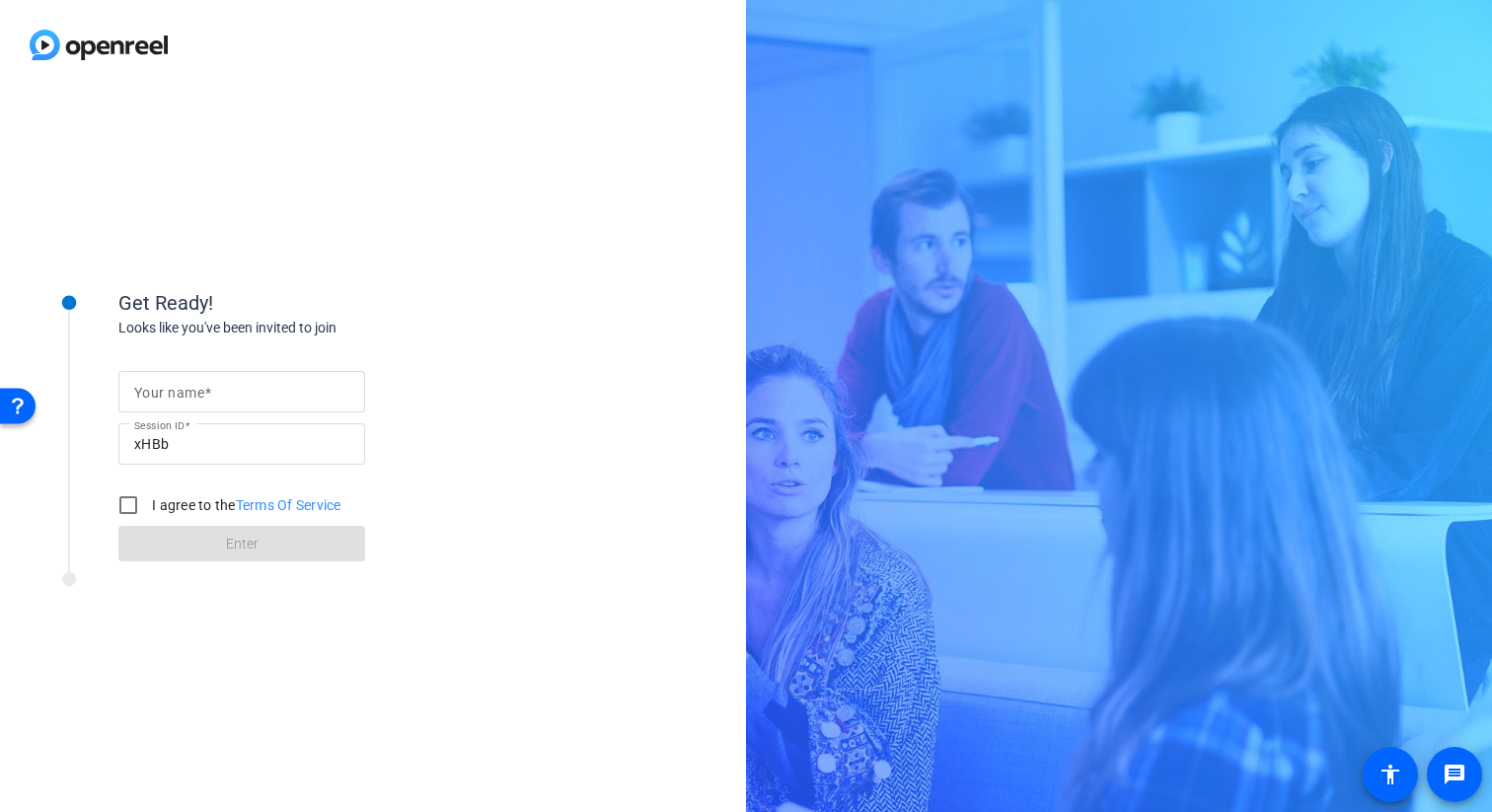 click on "Your name" at bounding box center (242, 392) 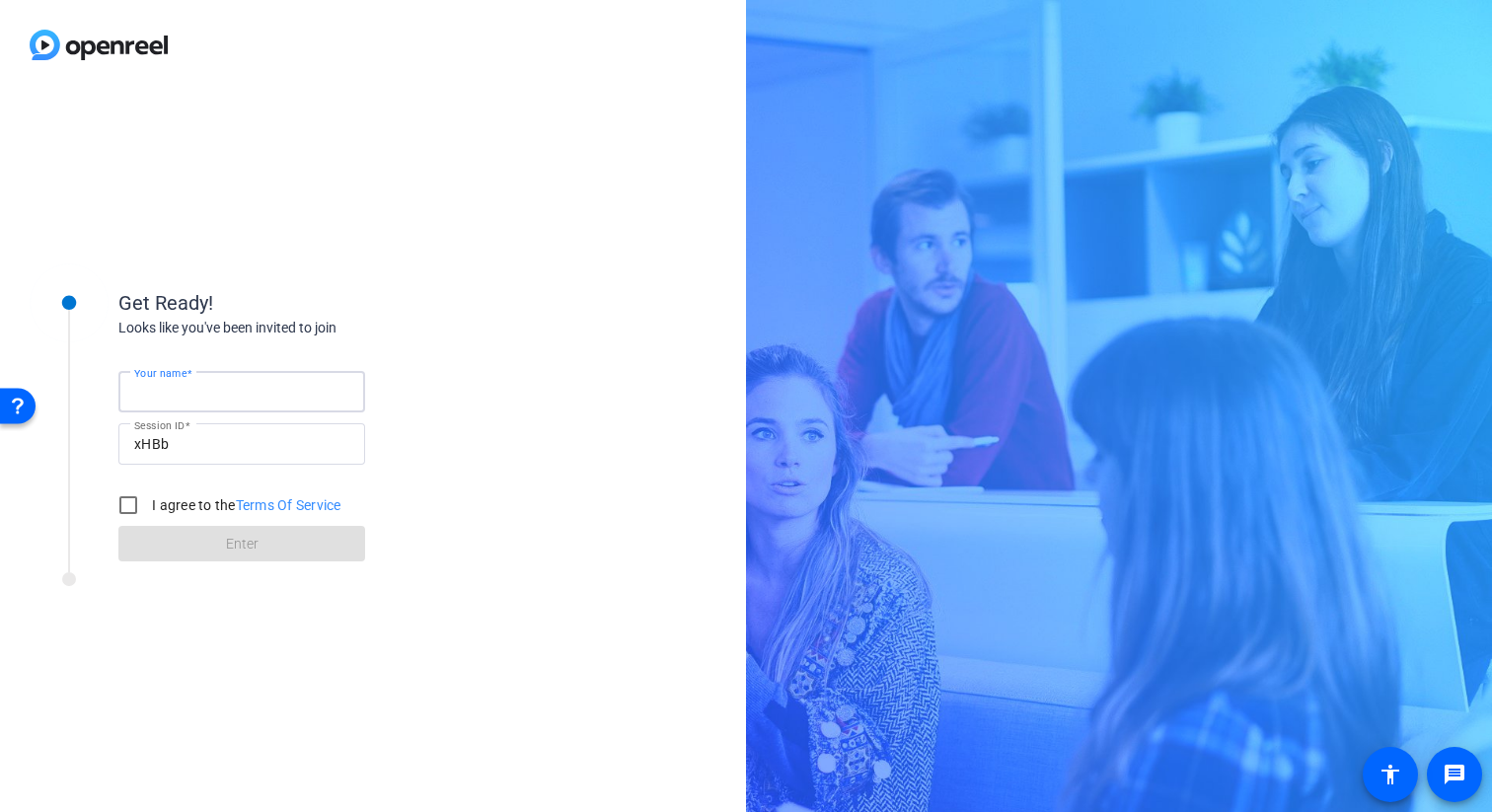 type on "[PERSON_NAME]" 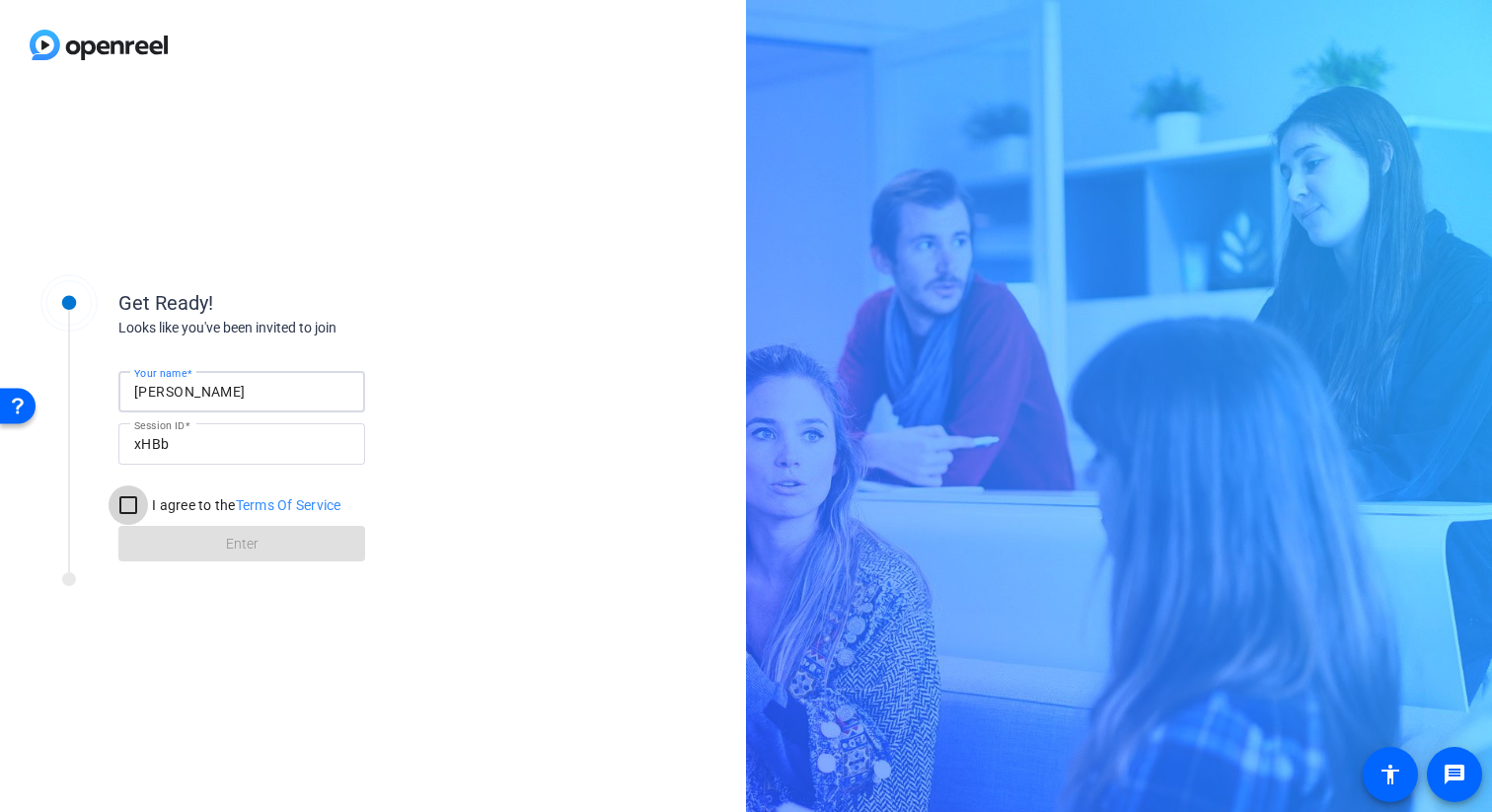 click on "I agree to the  Terms Of Service" at bounding box center [128, 505] 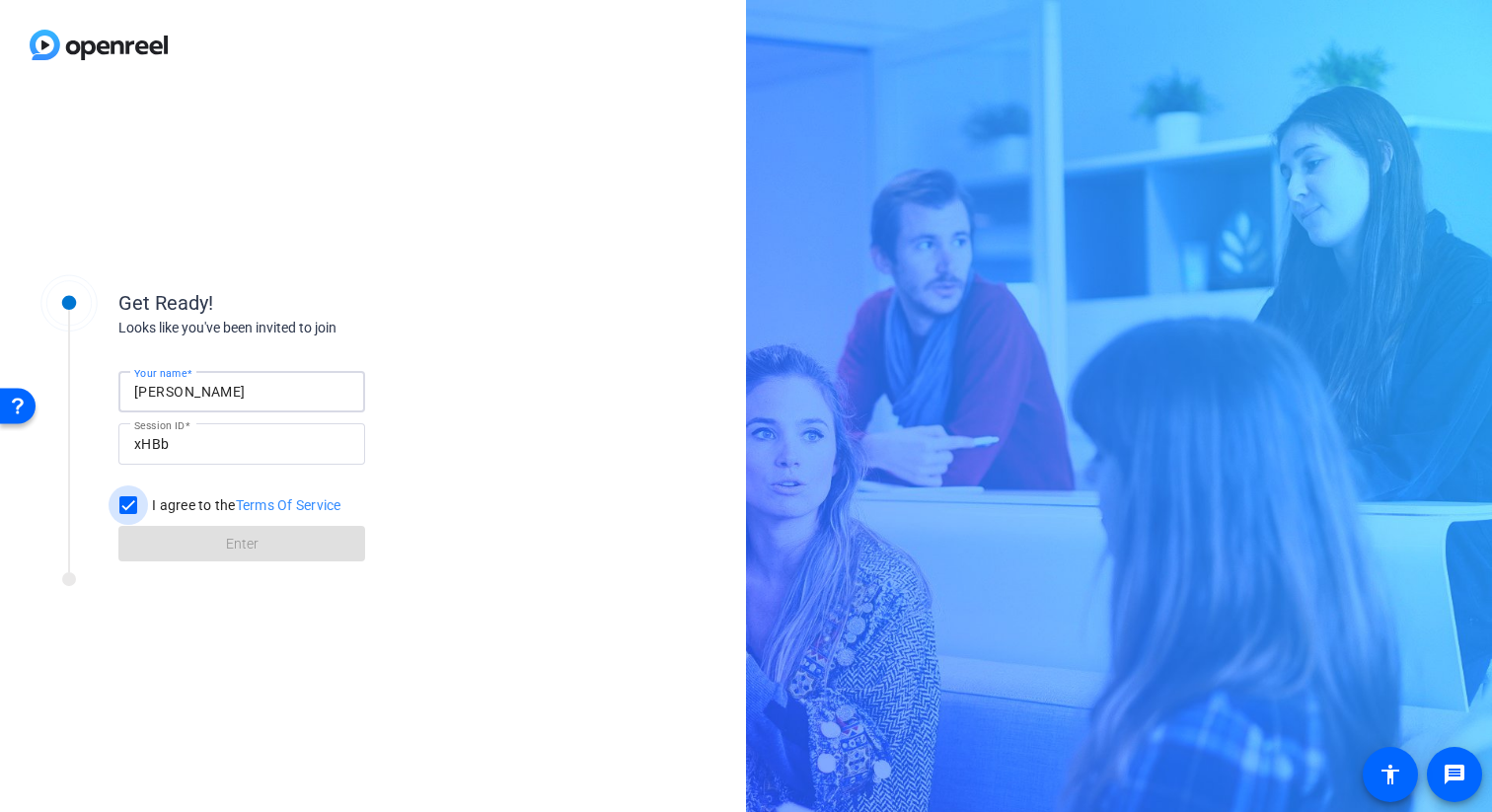 checkbox on "true" 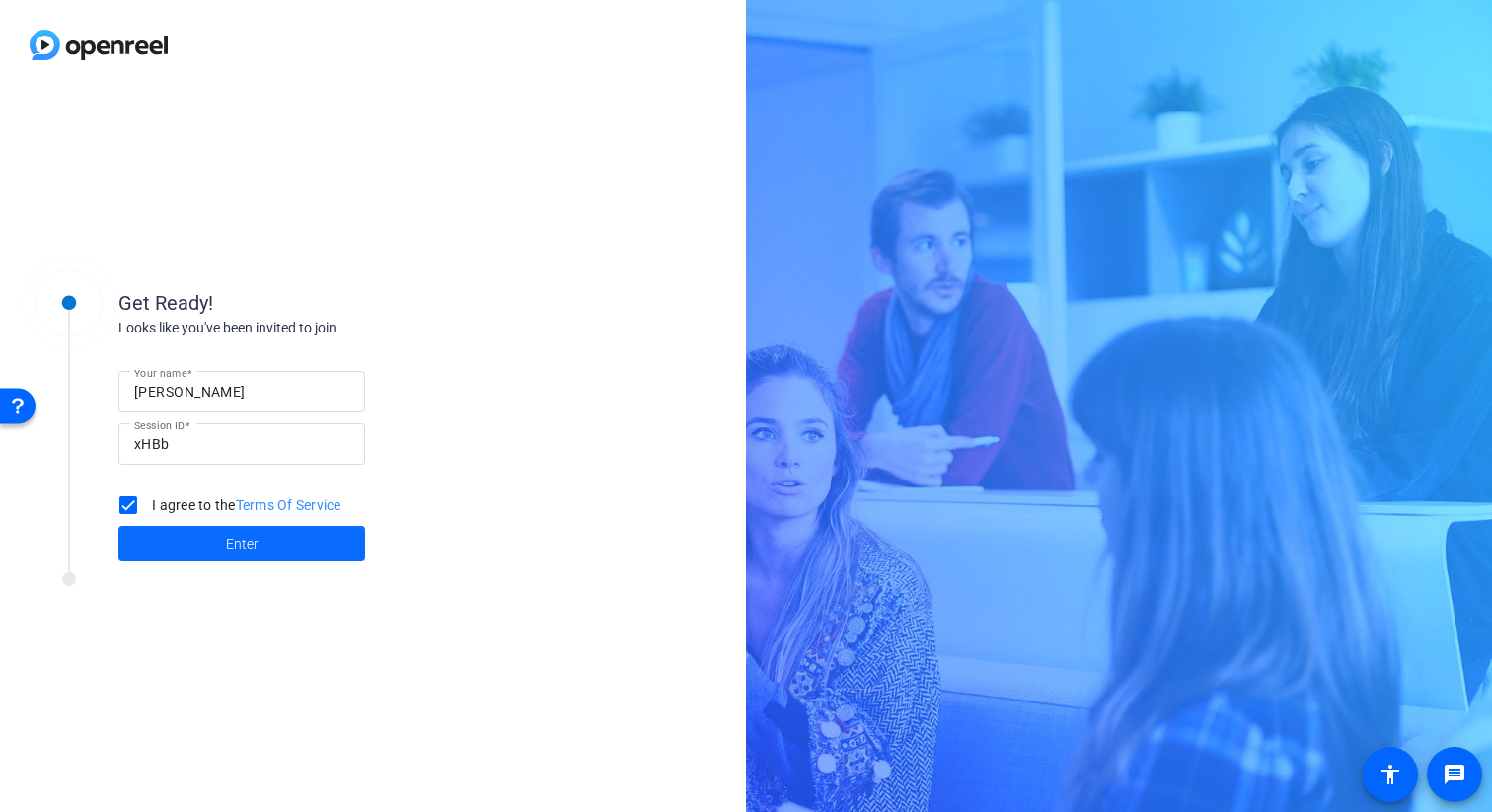 click 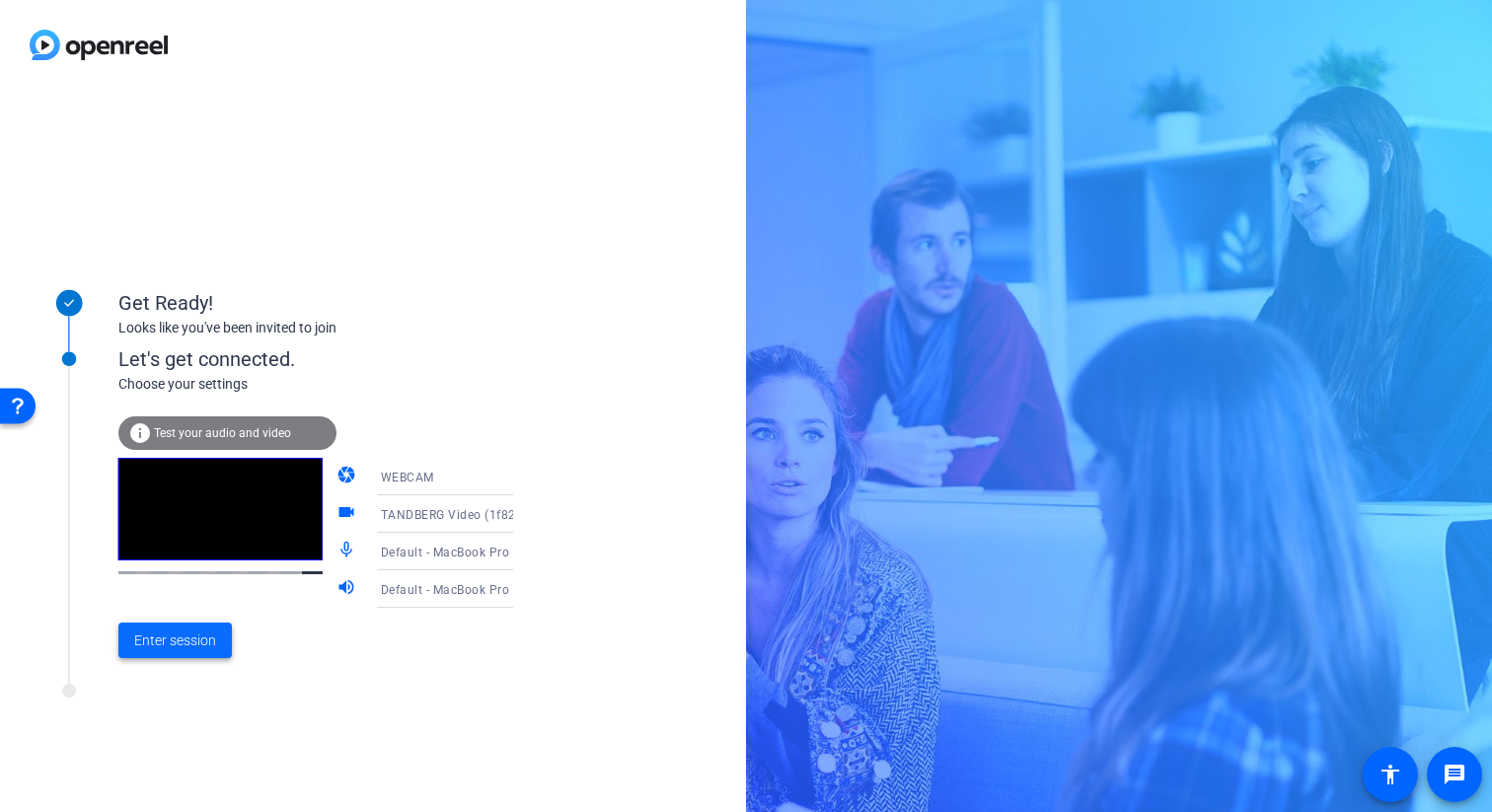 click on "Enter session" 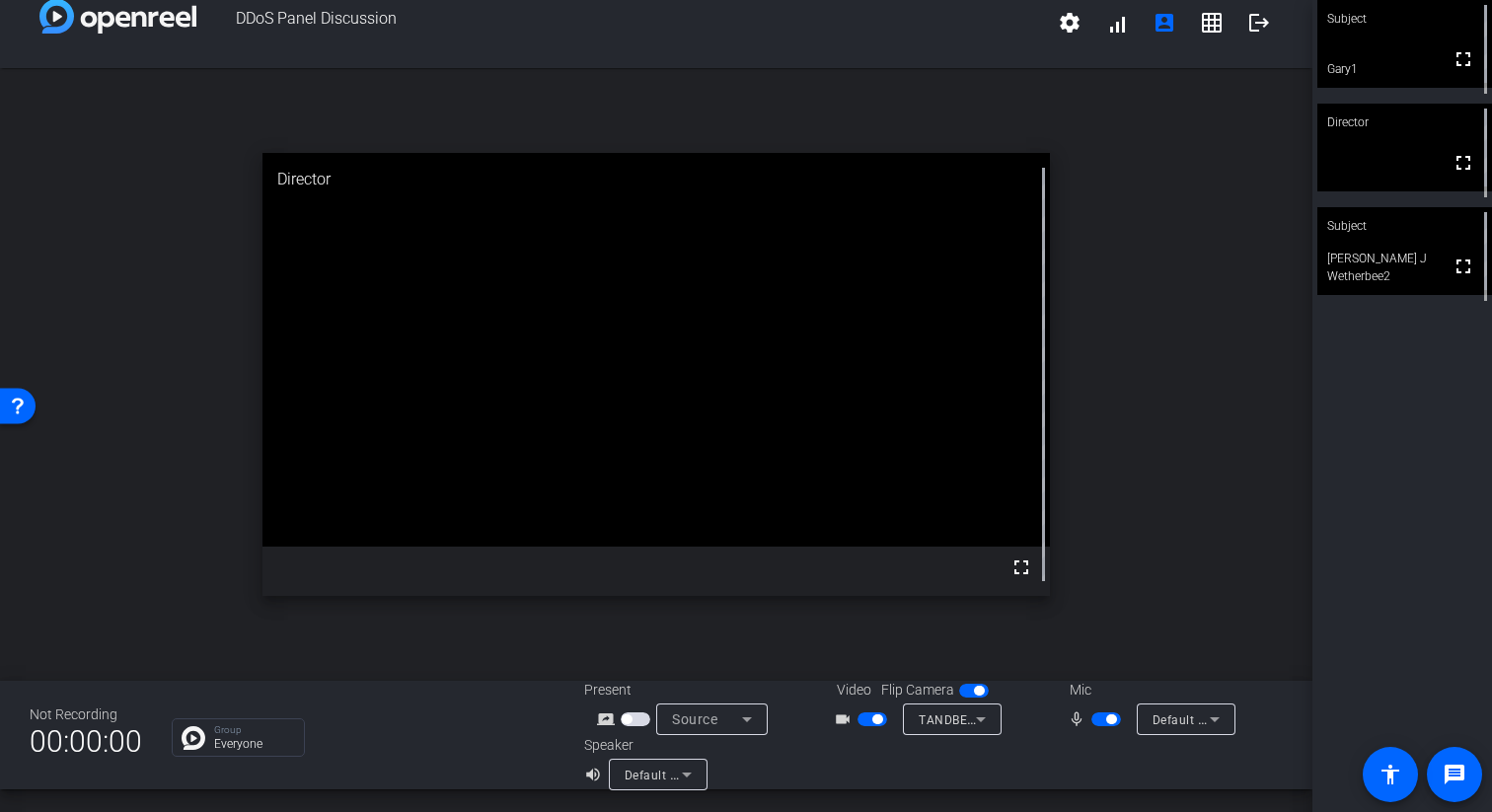 scroll, scrollTop: 0, scrollLeft: 0, axis: both 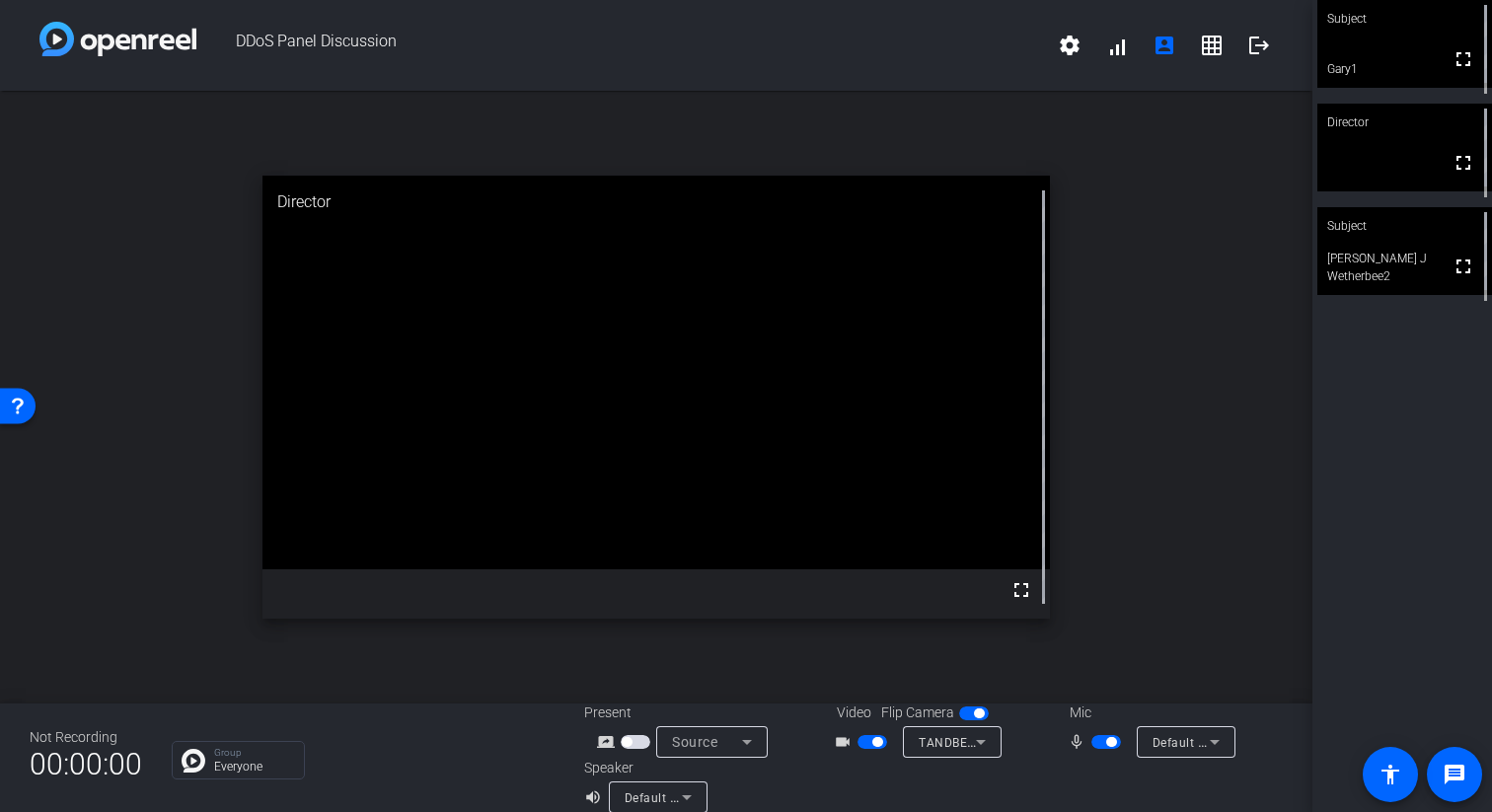 click on "fullscreen" 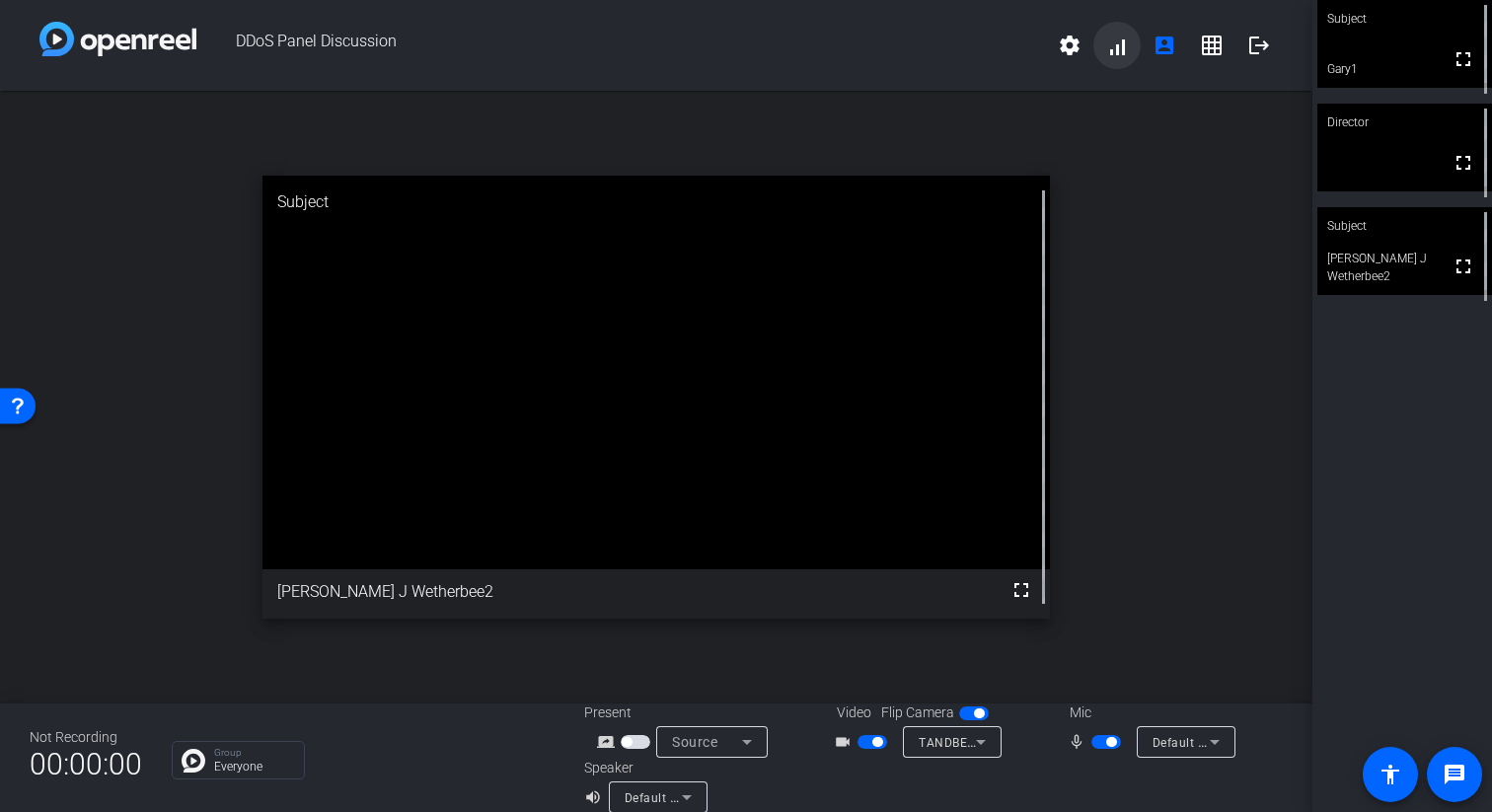click 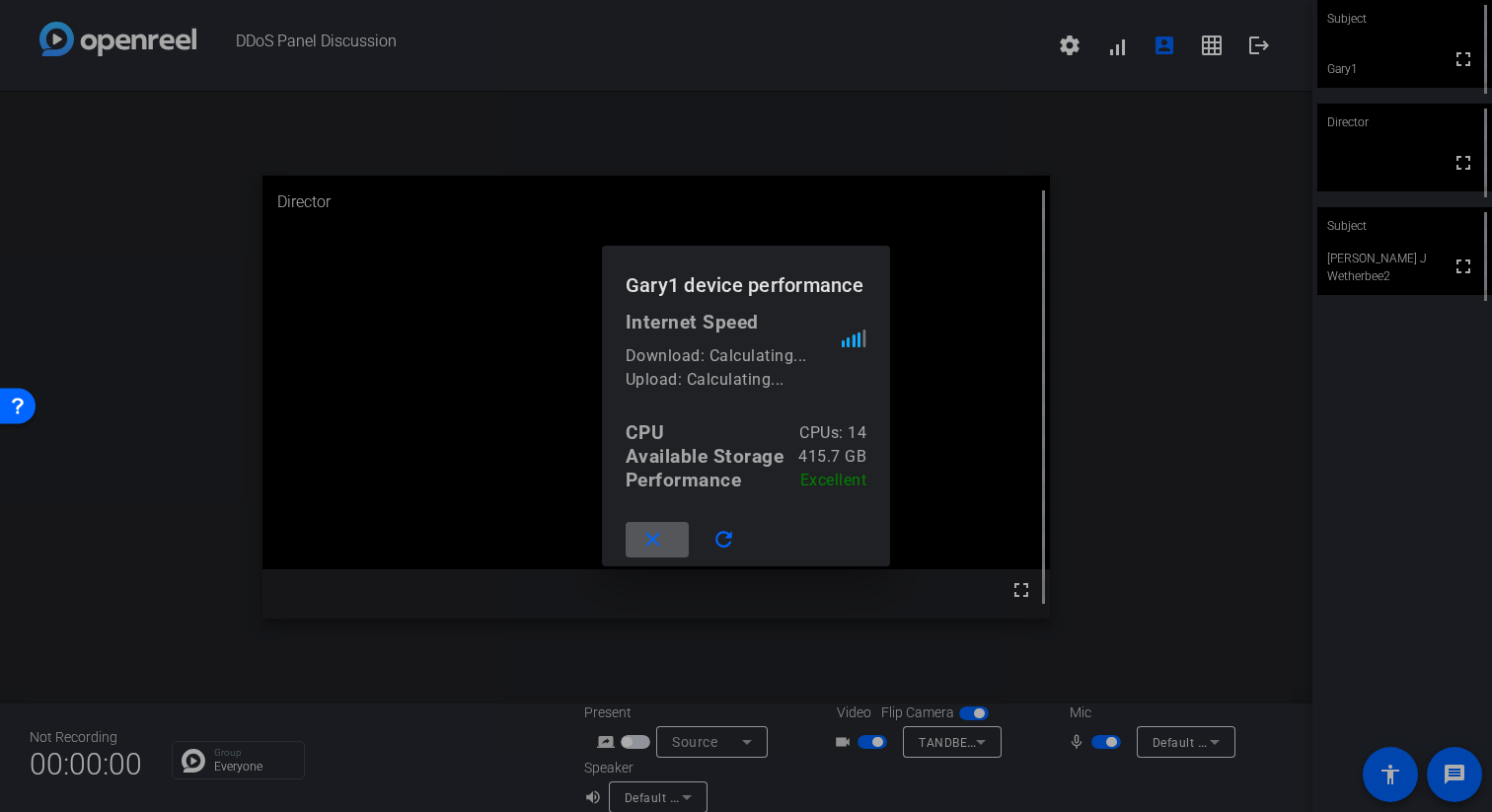 click at bounding box center [746, 406] 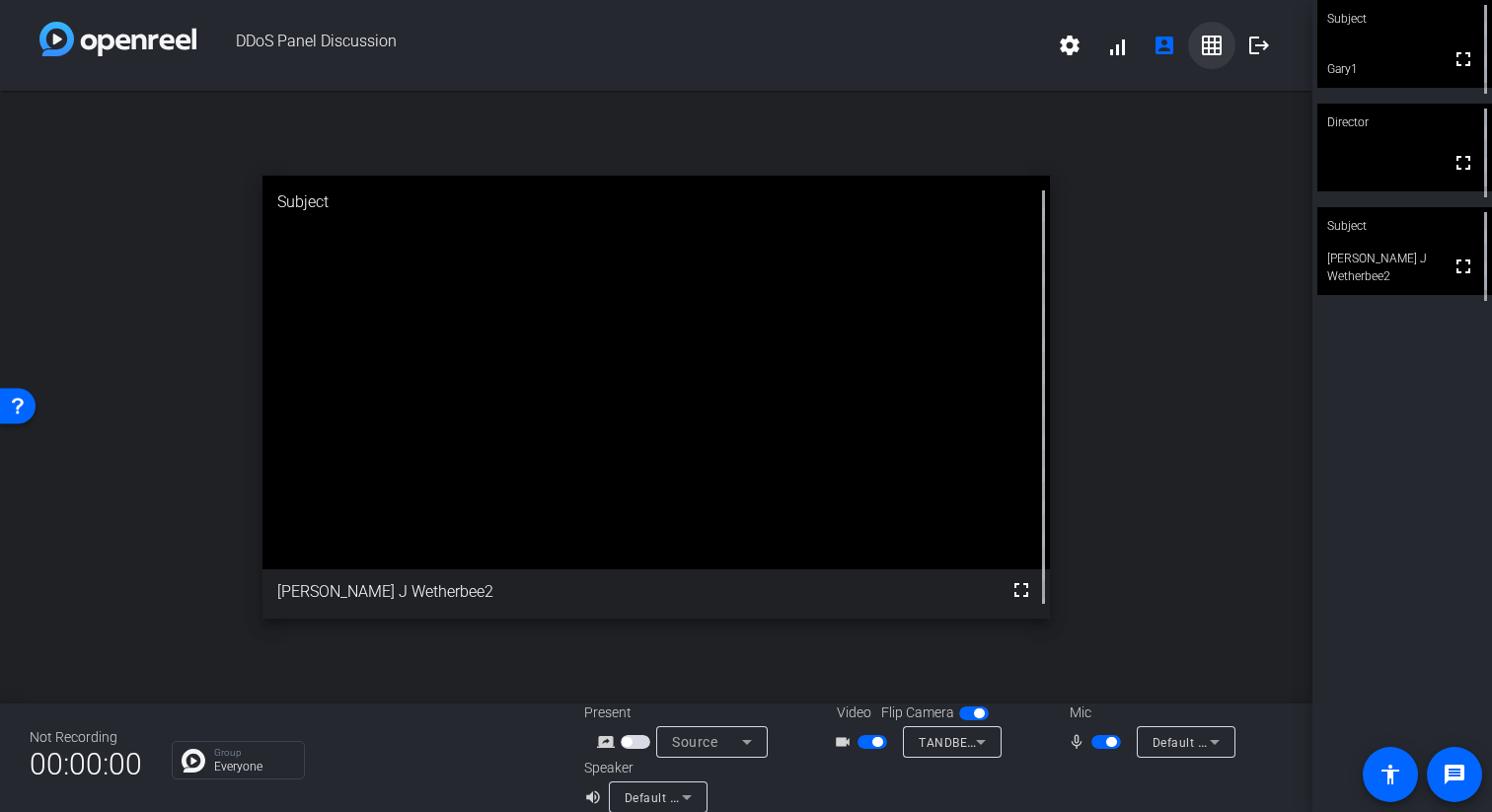 click on "grid_on" 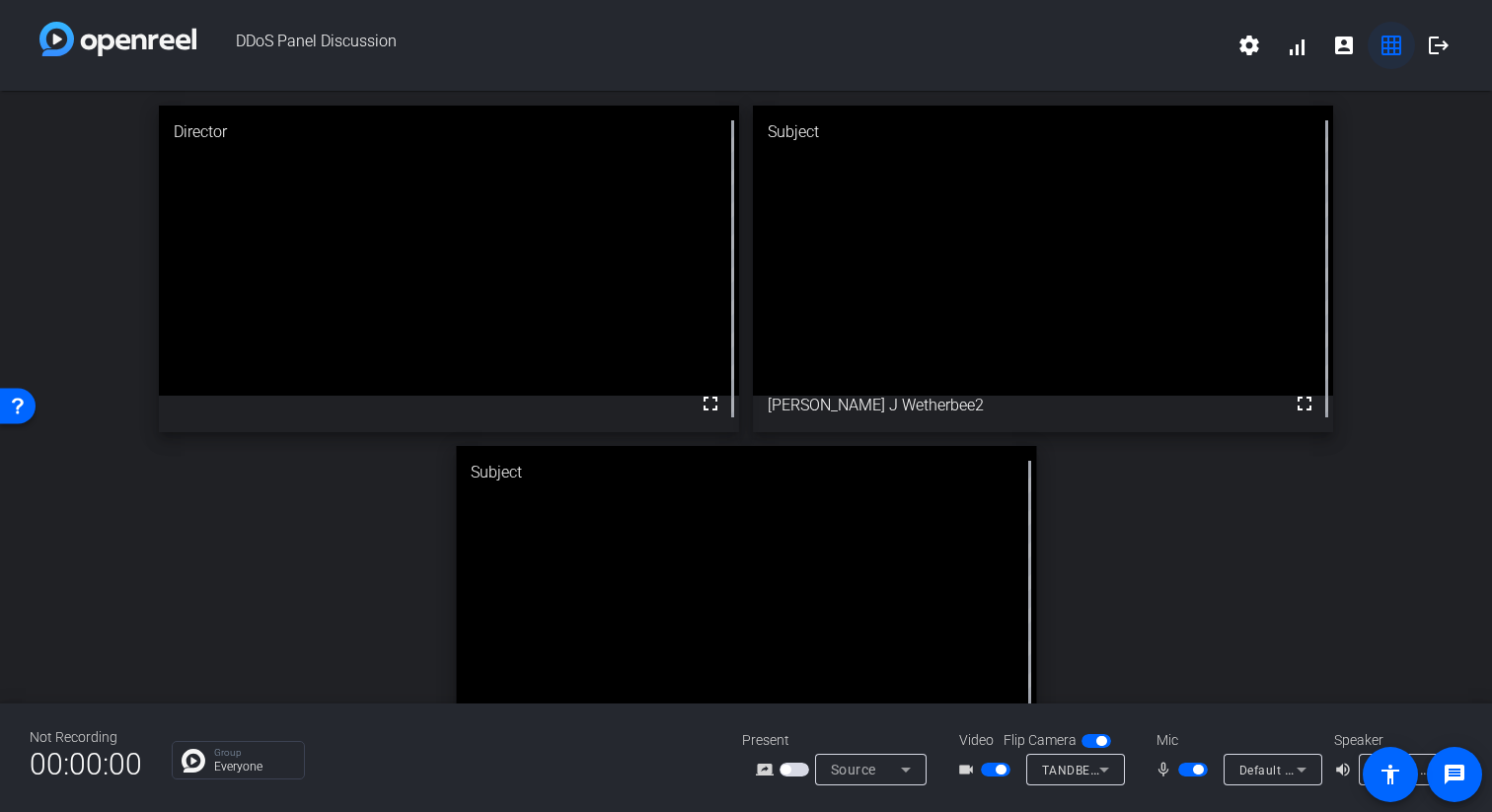 click on "grid_on" 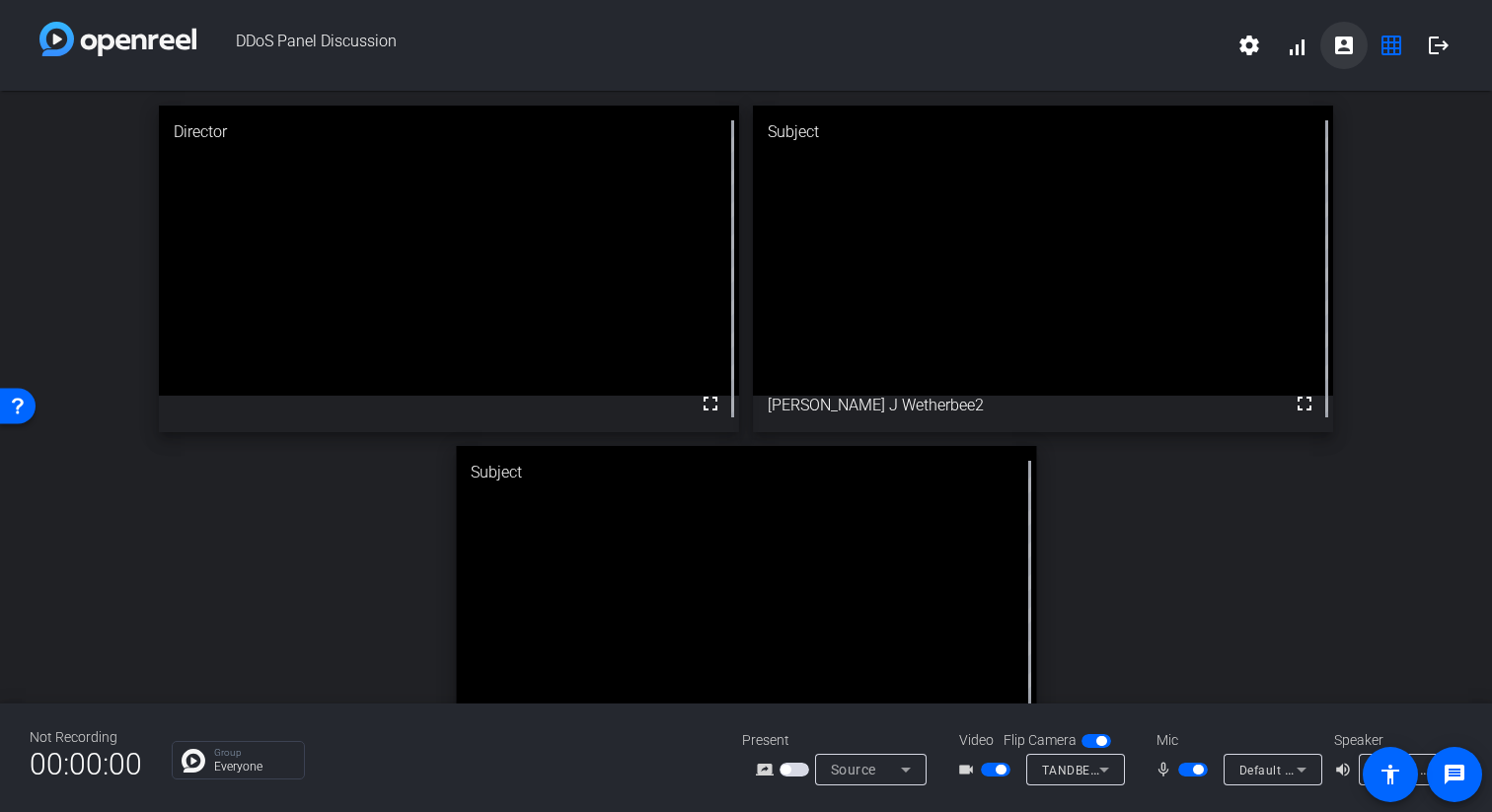click on "account_box" 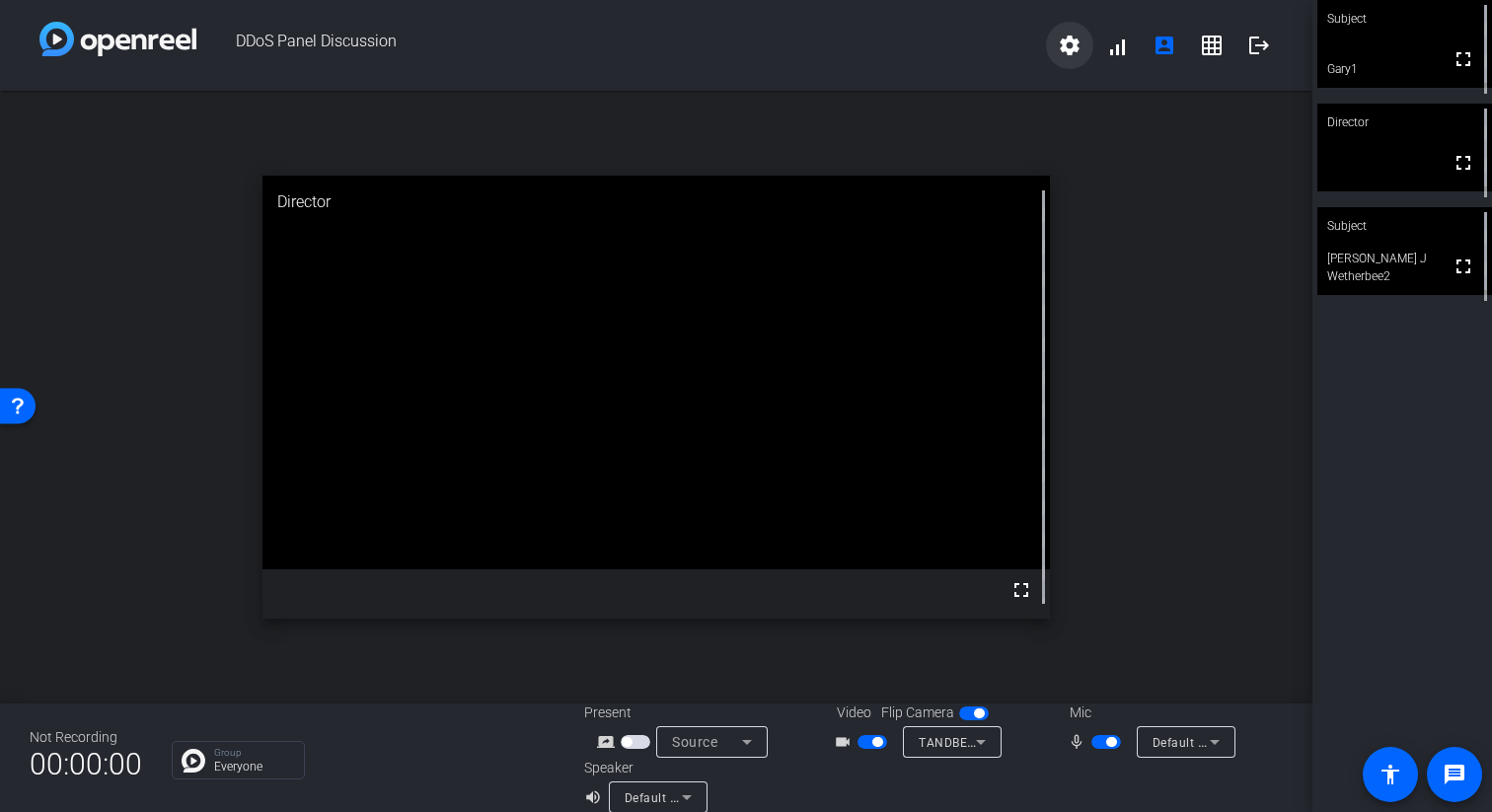 click on "settings" 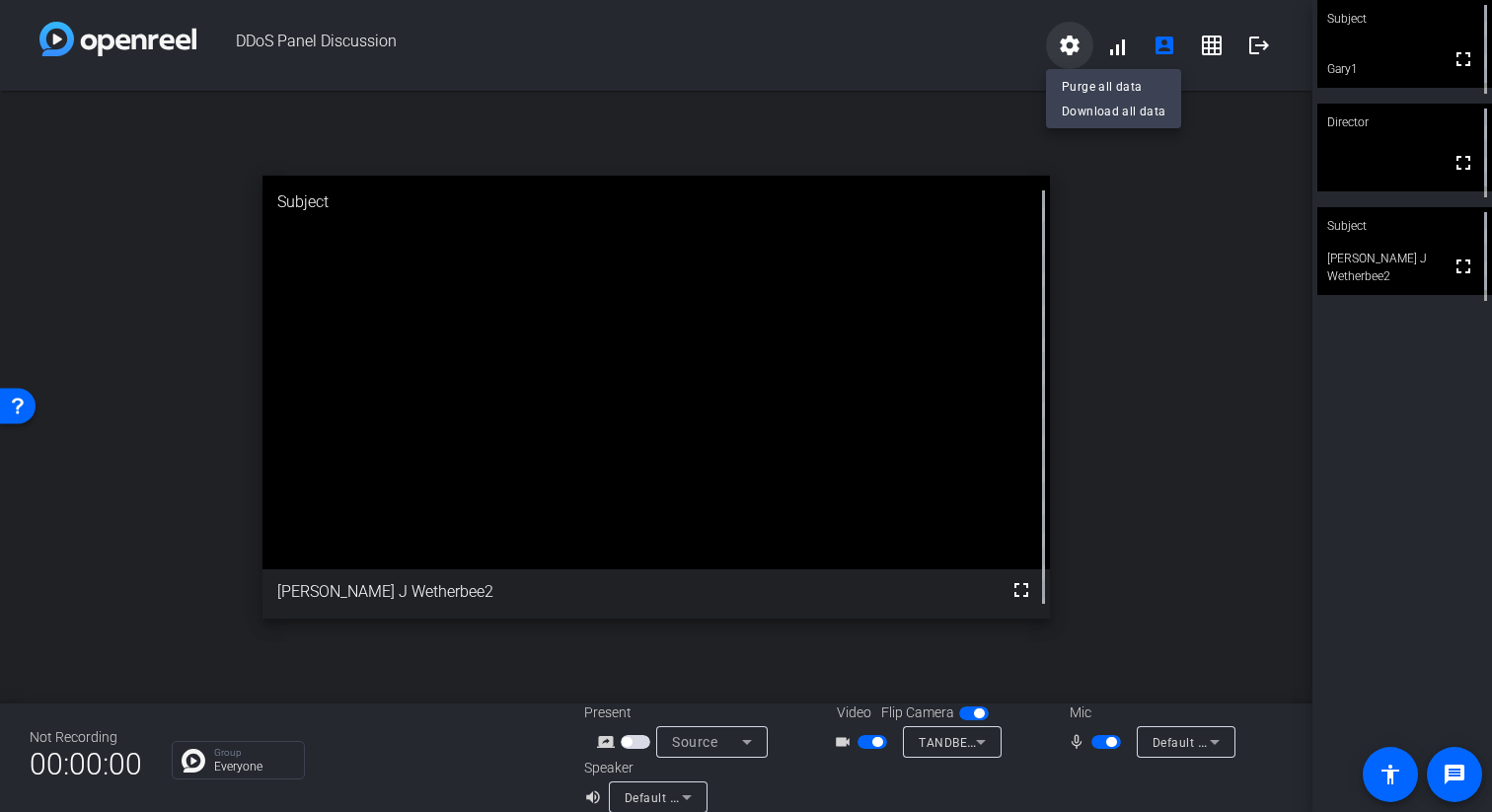 click at bounding box center [746, 406] 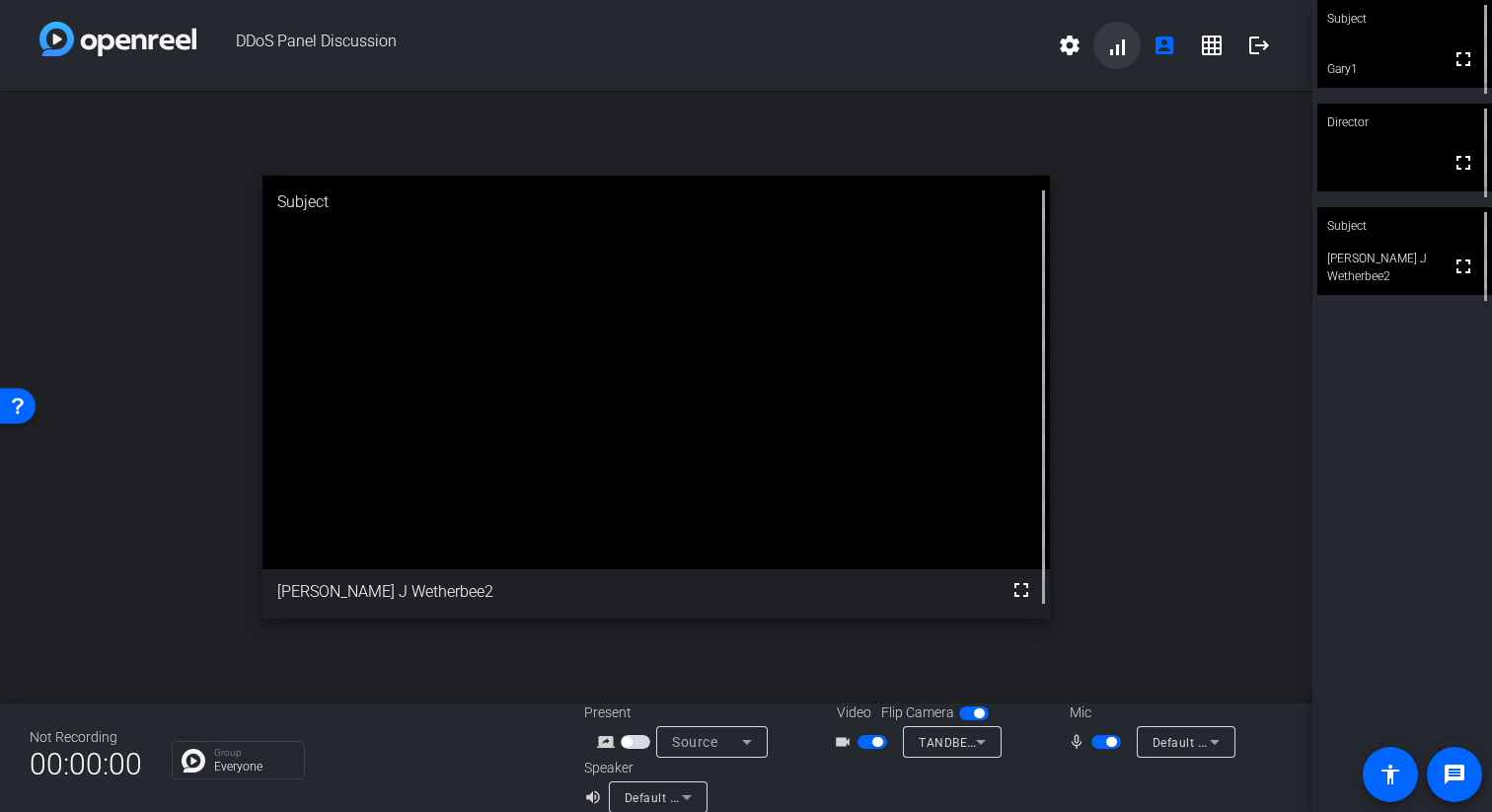 click 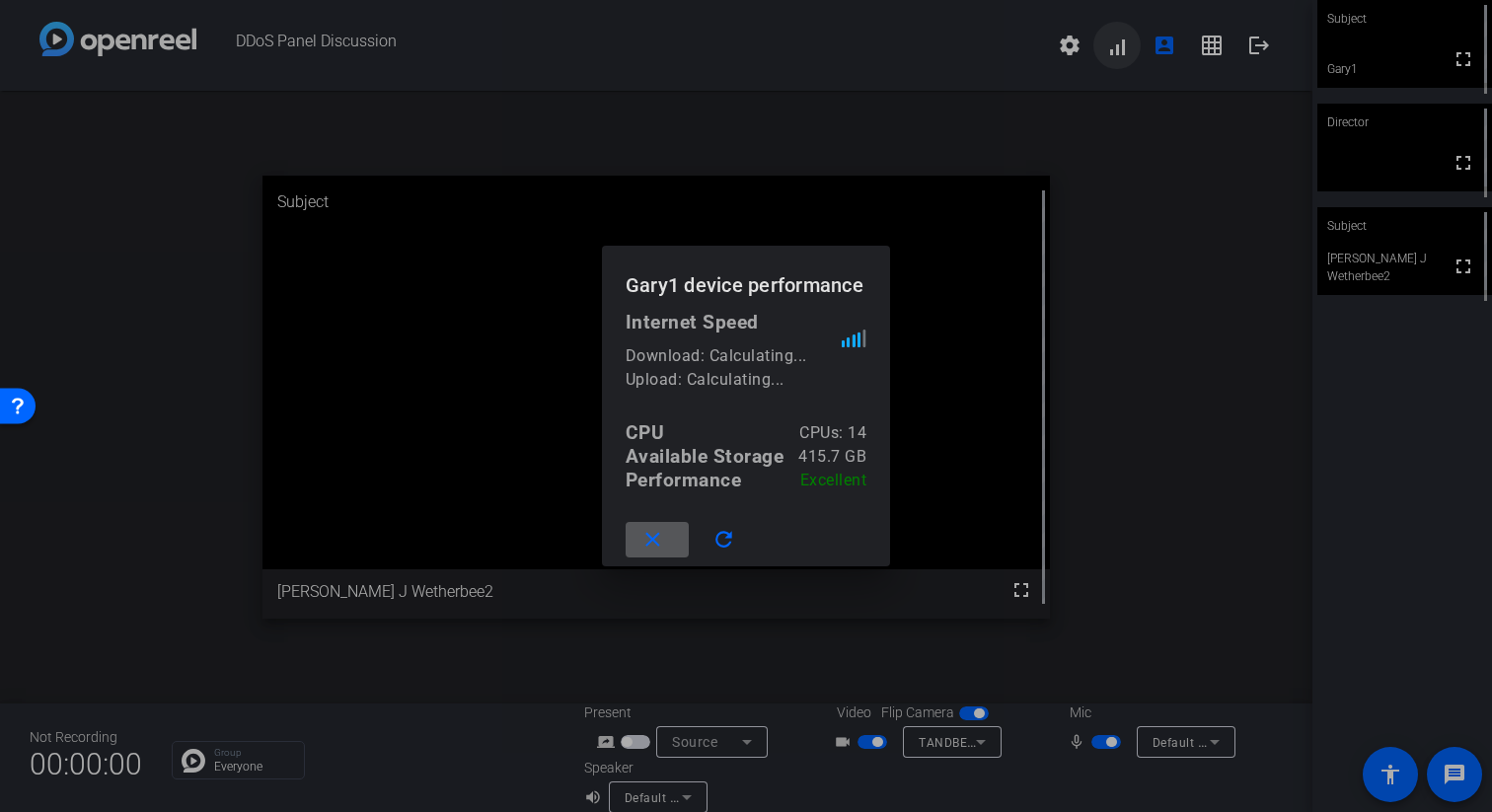 click at bounding box center (746, 406) 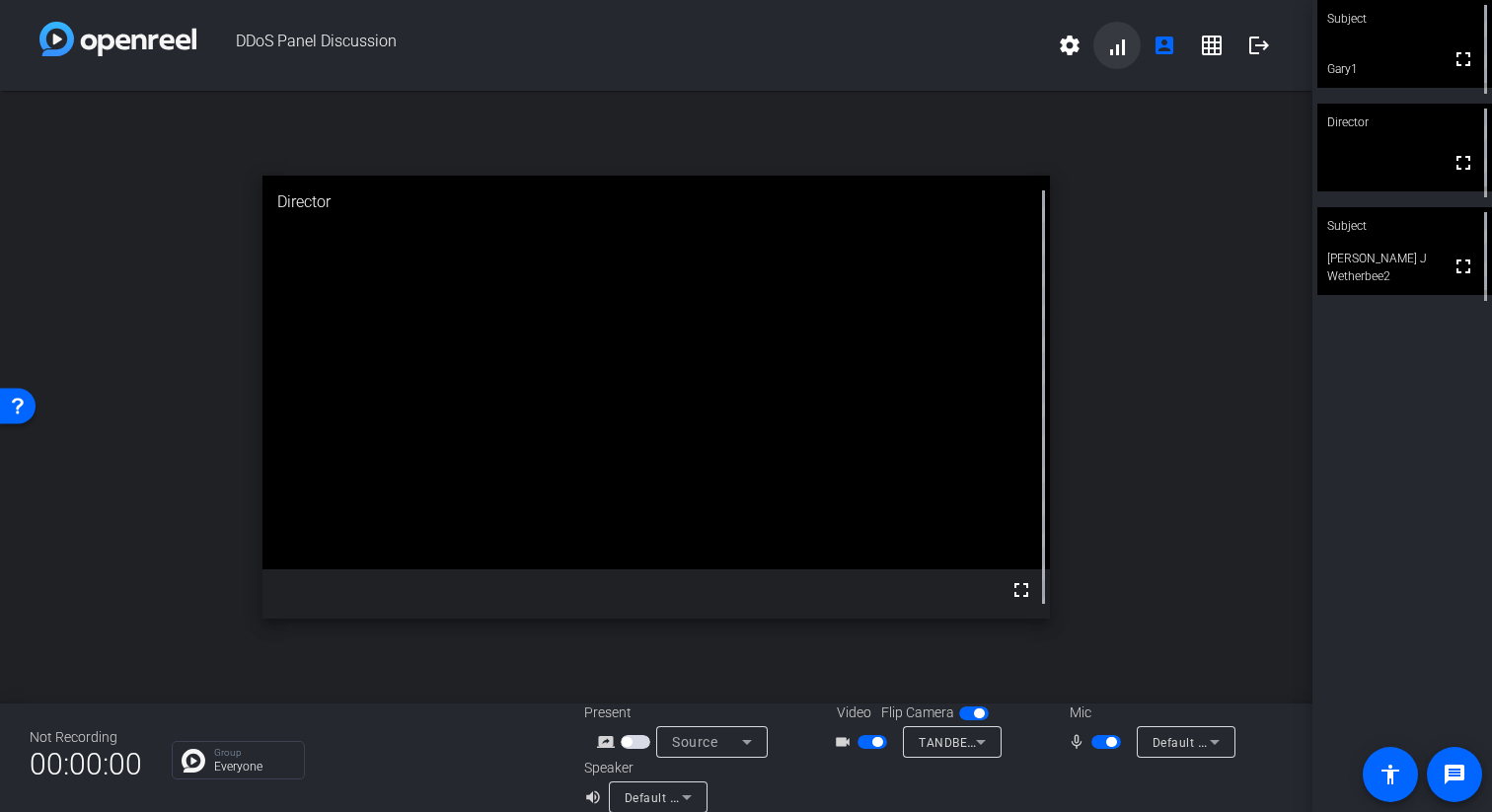 click 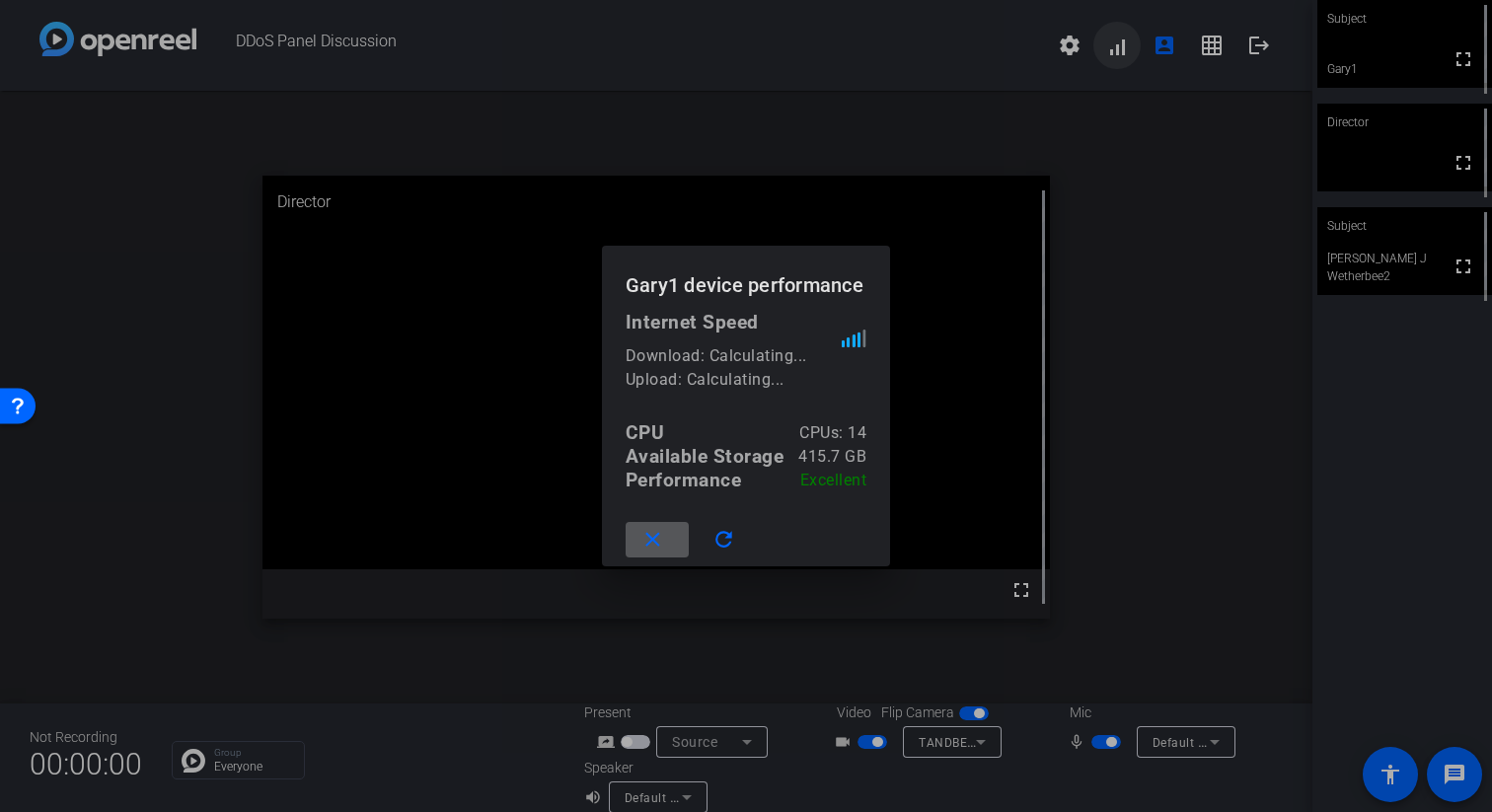 click at bounding box center (746, 406) 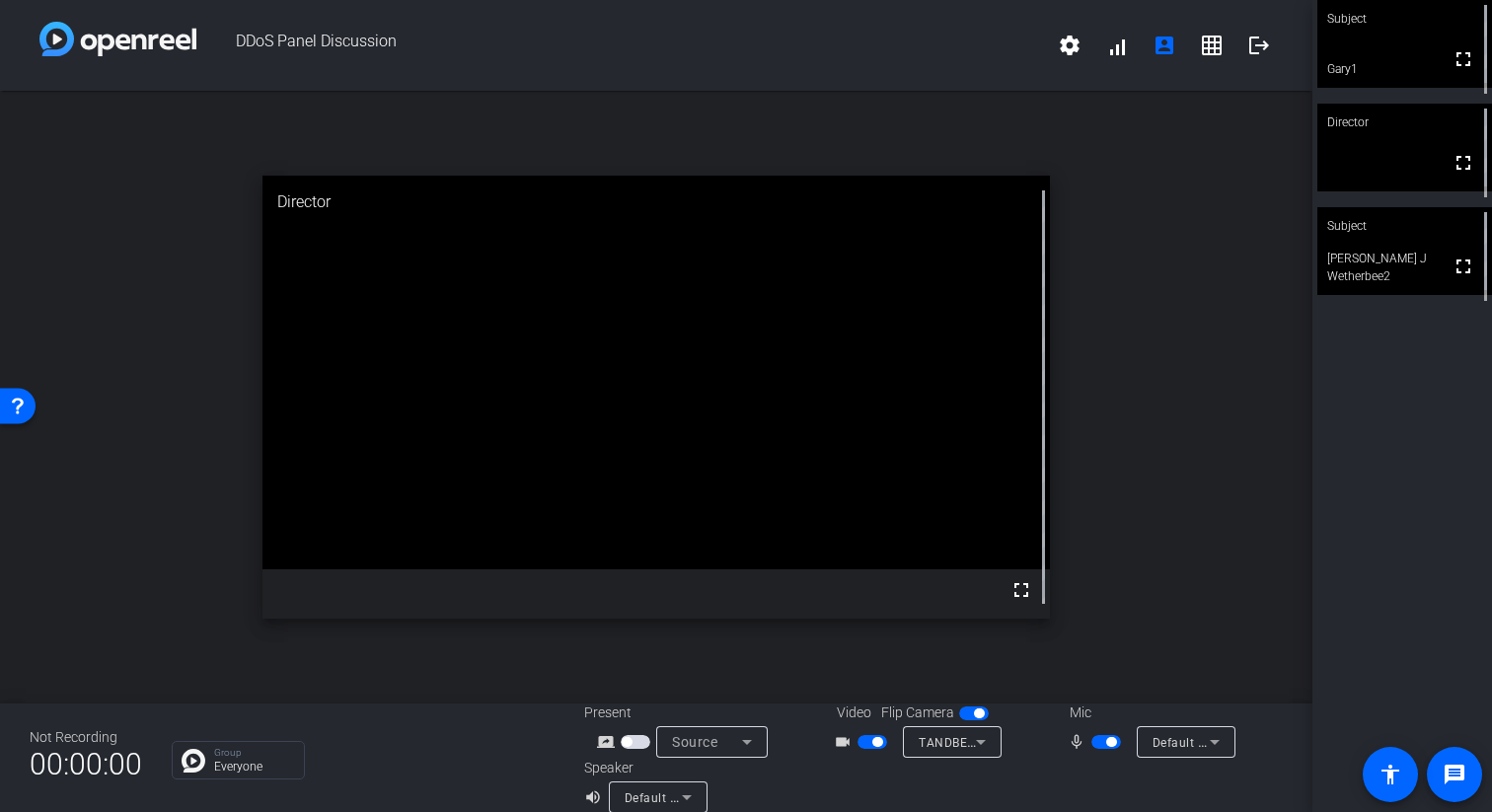 scroll, scrollTop: 23, scrollLeft: 0, axis: vertical 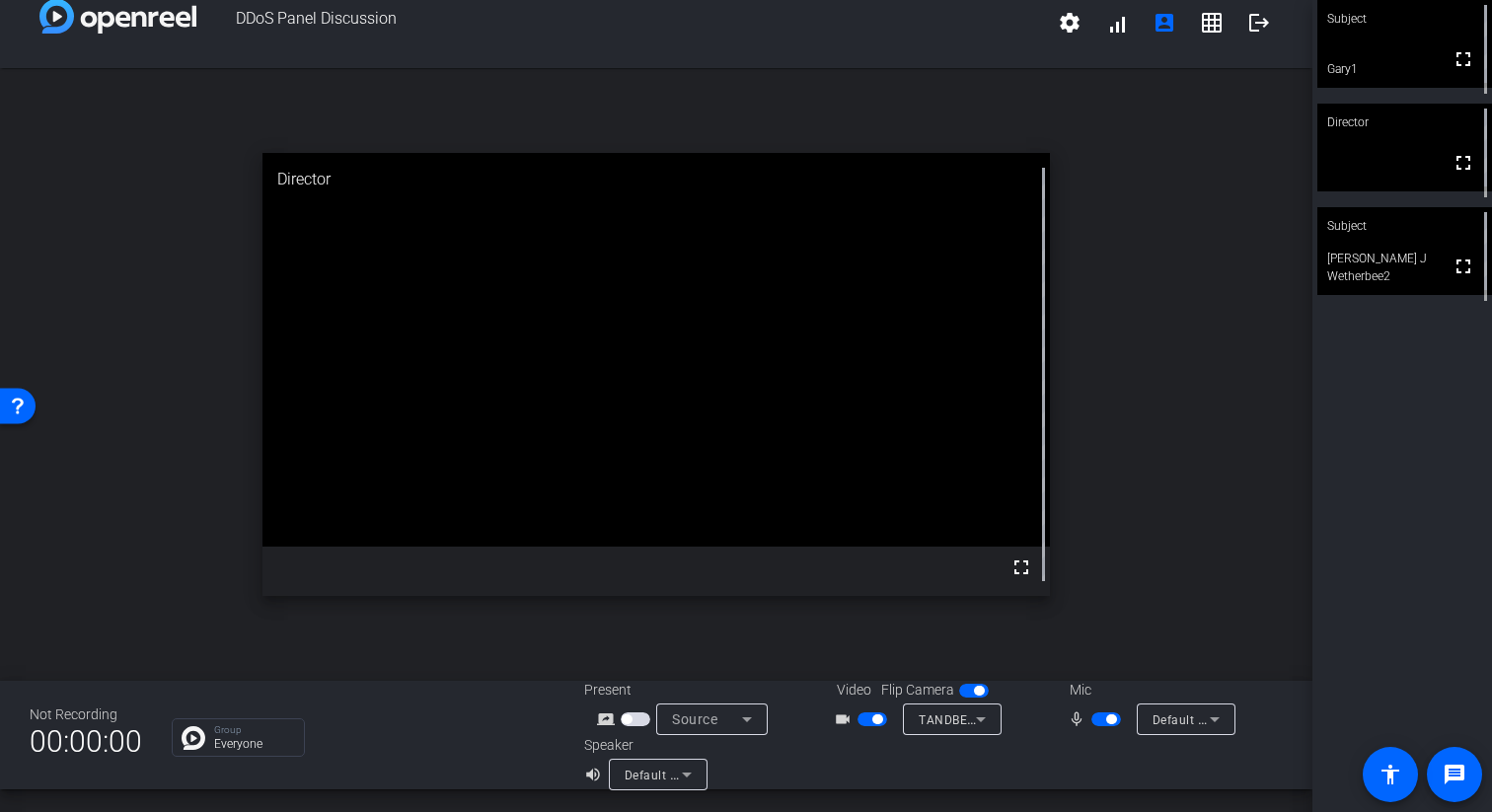 click 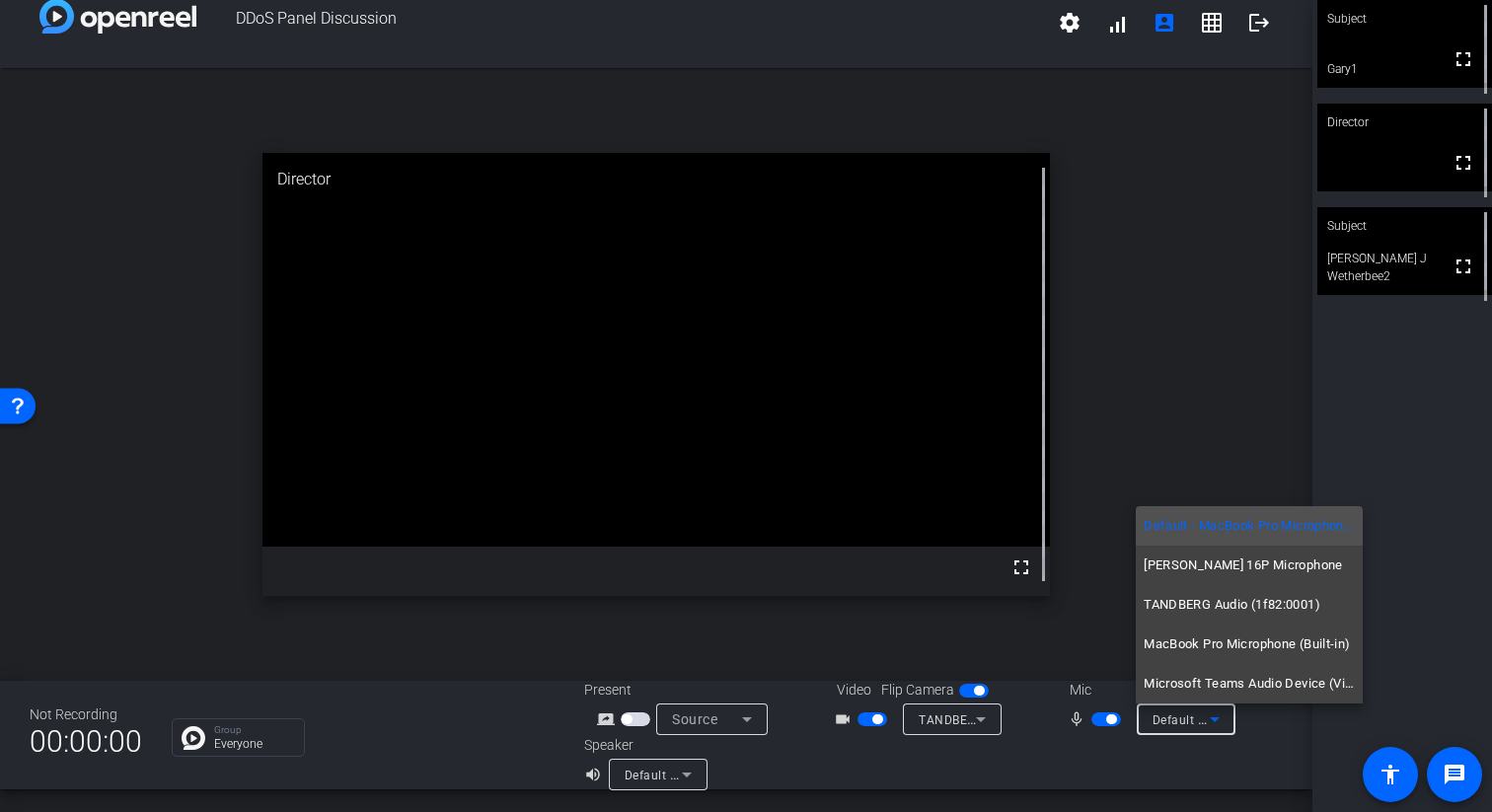 click at bounding box center (746, 406) 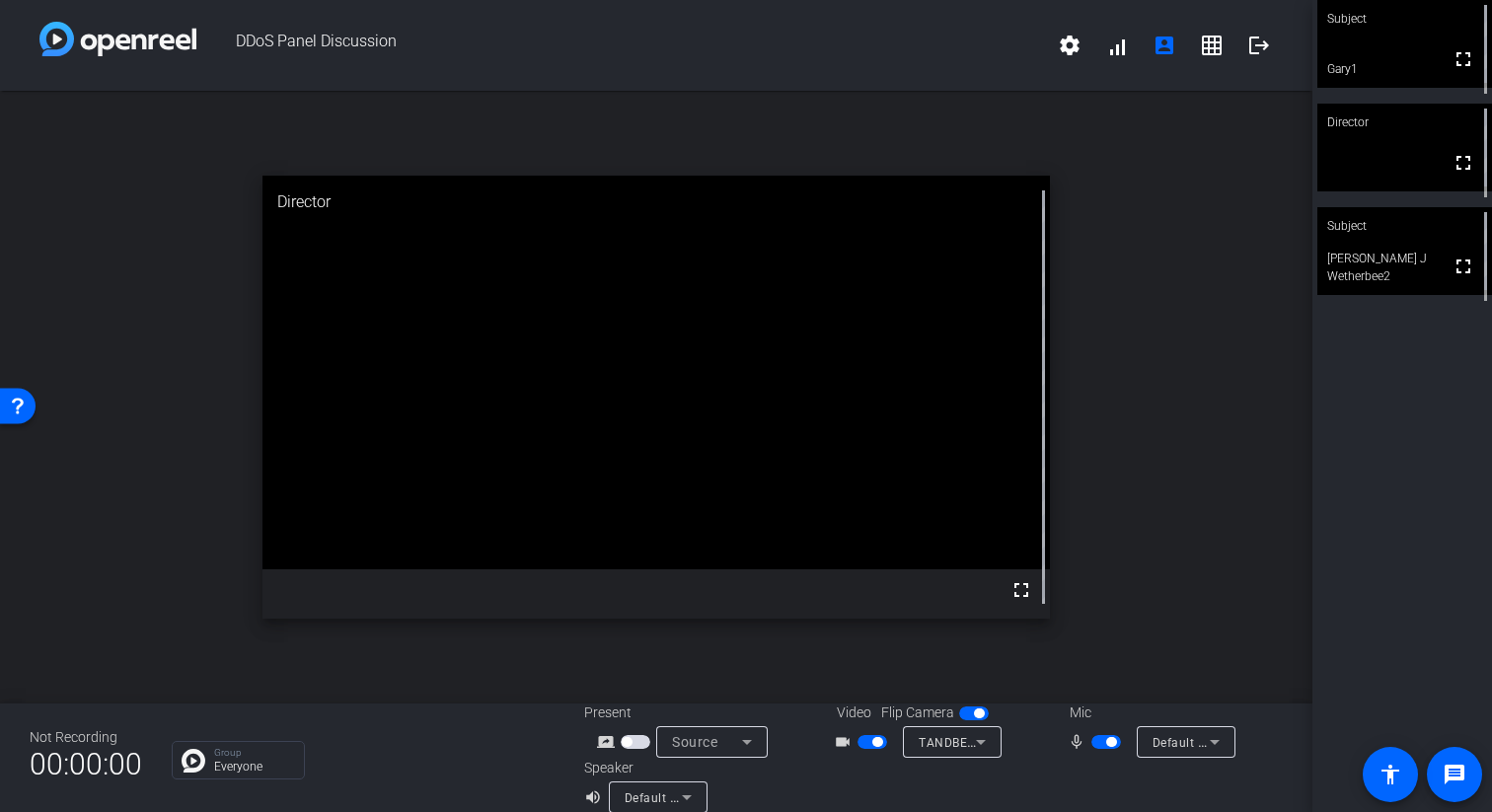 scroll, scrollTop: 23, scrollLeft: 0, axis: vertical 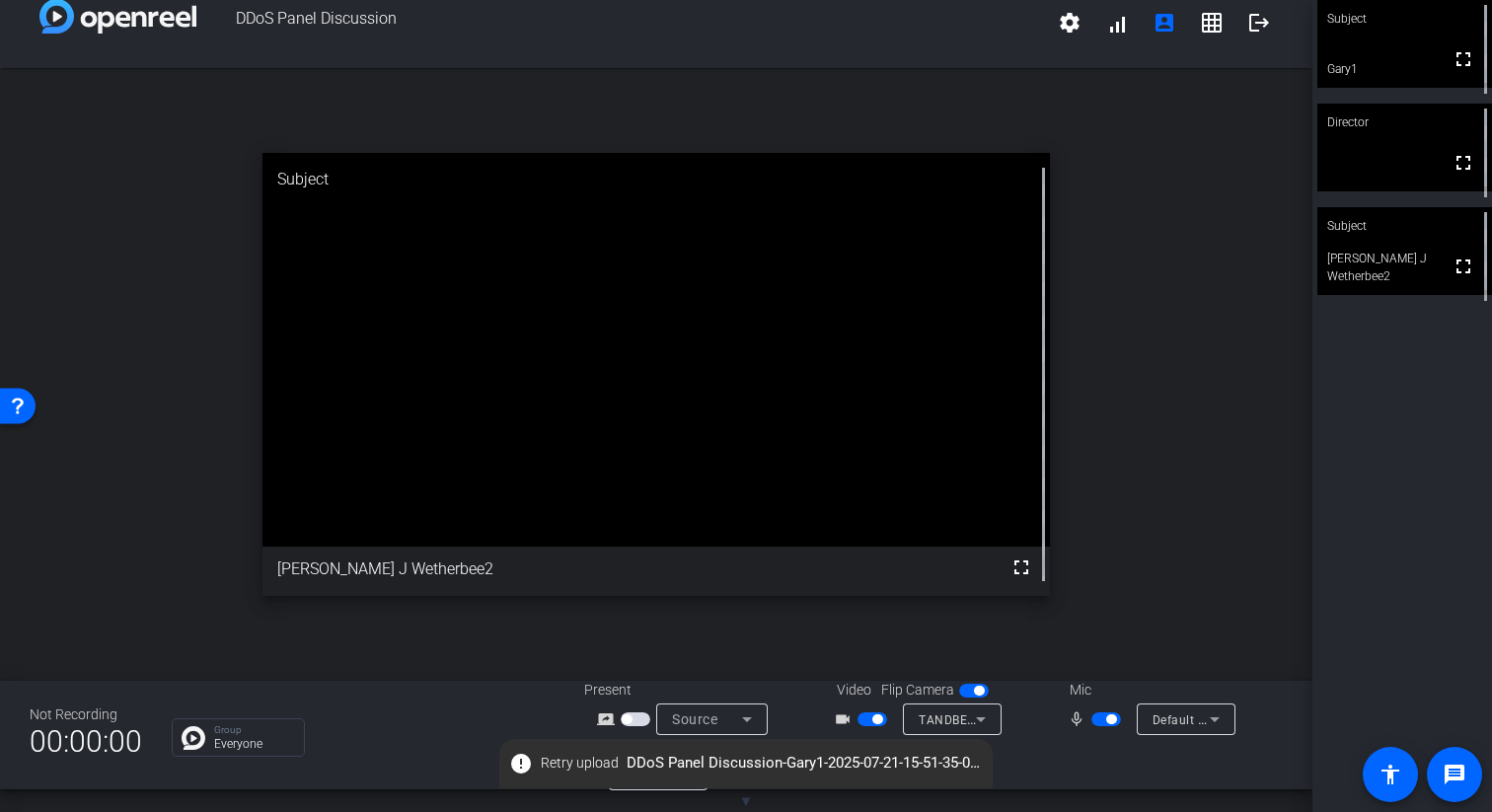 click at bounding box center [1106, 719] 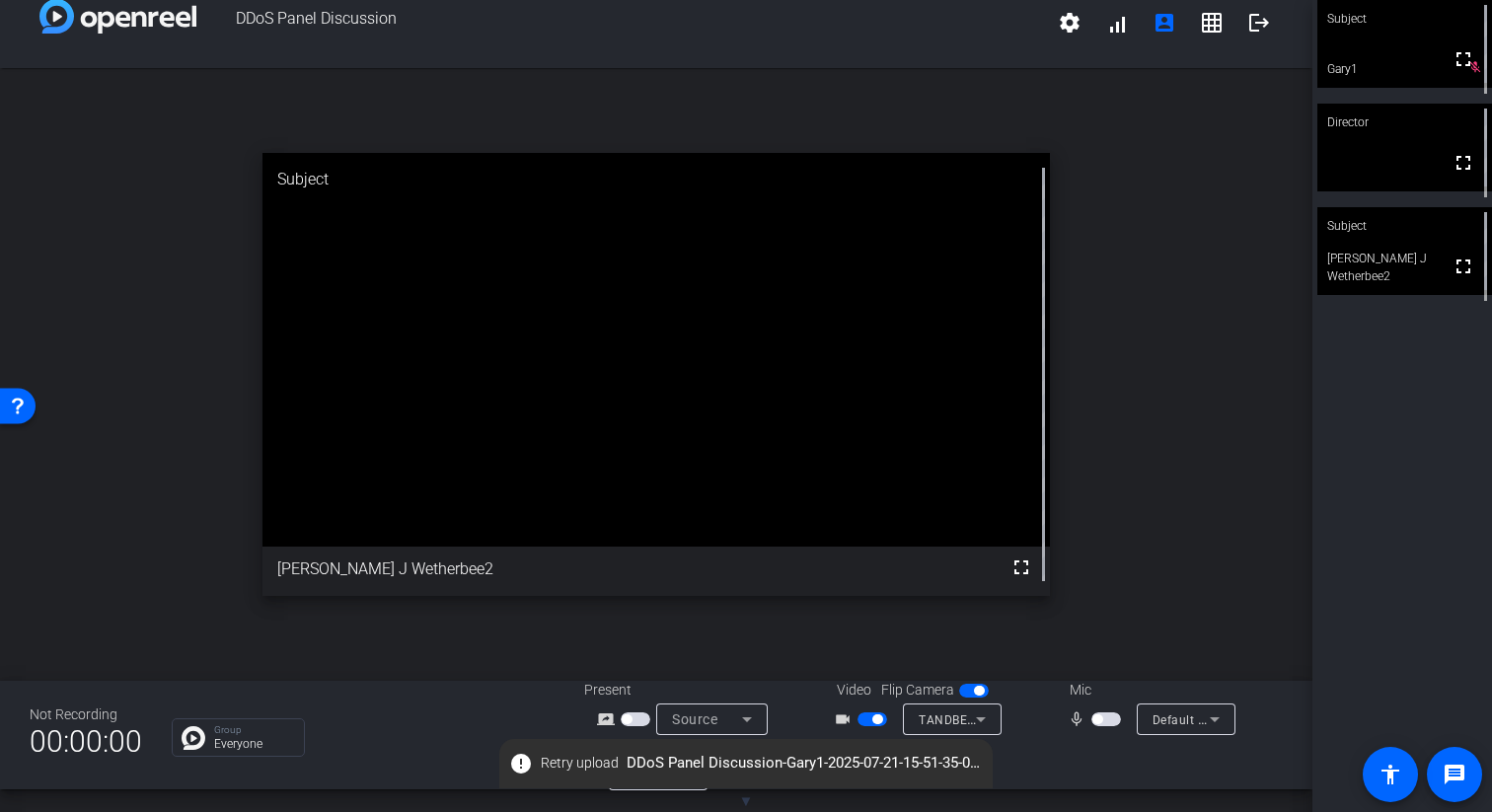 click at bounding box center [1106, 719] 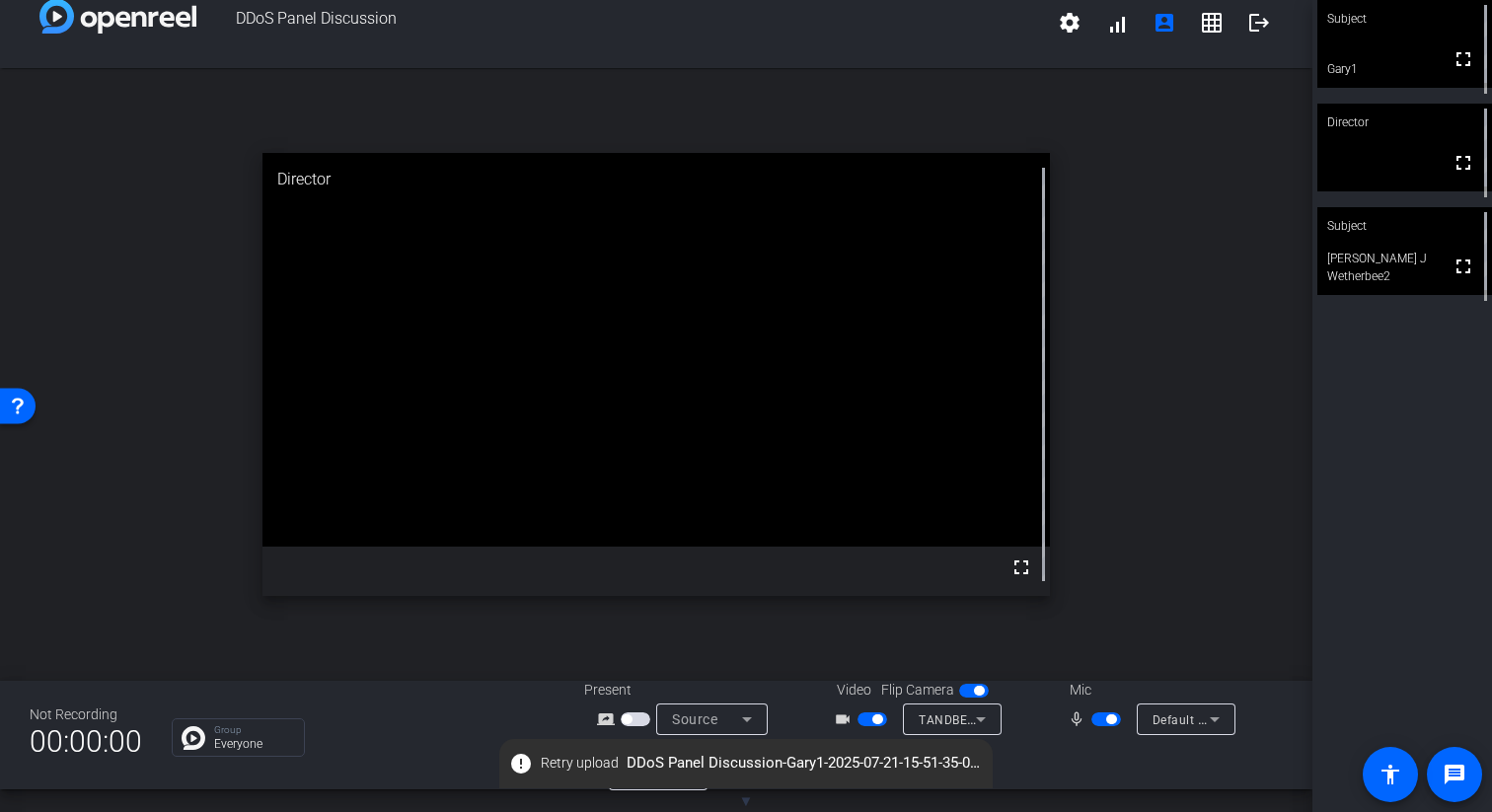 click on "open_in_new  Director  fullscreen" 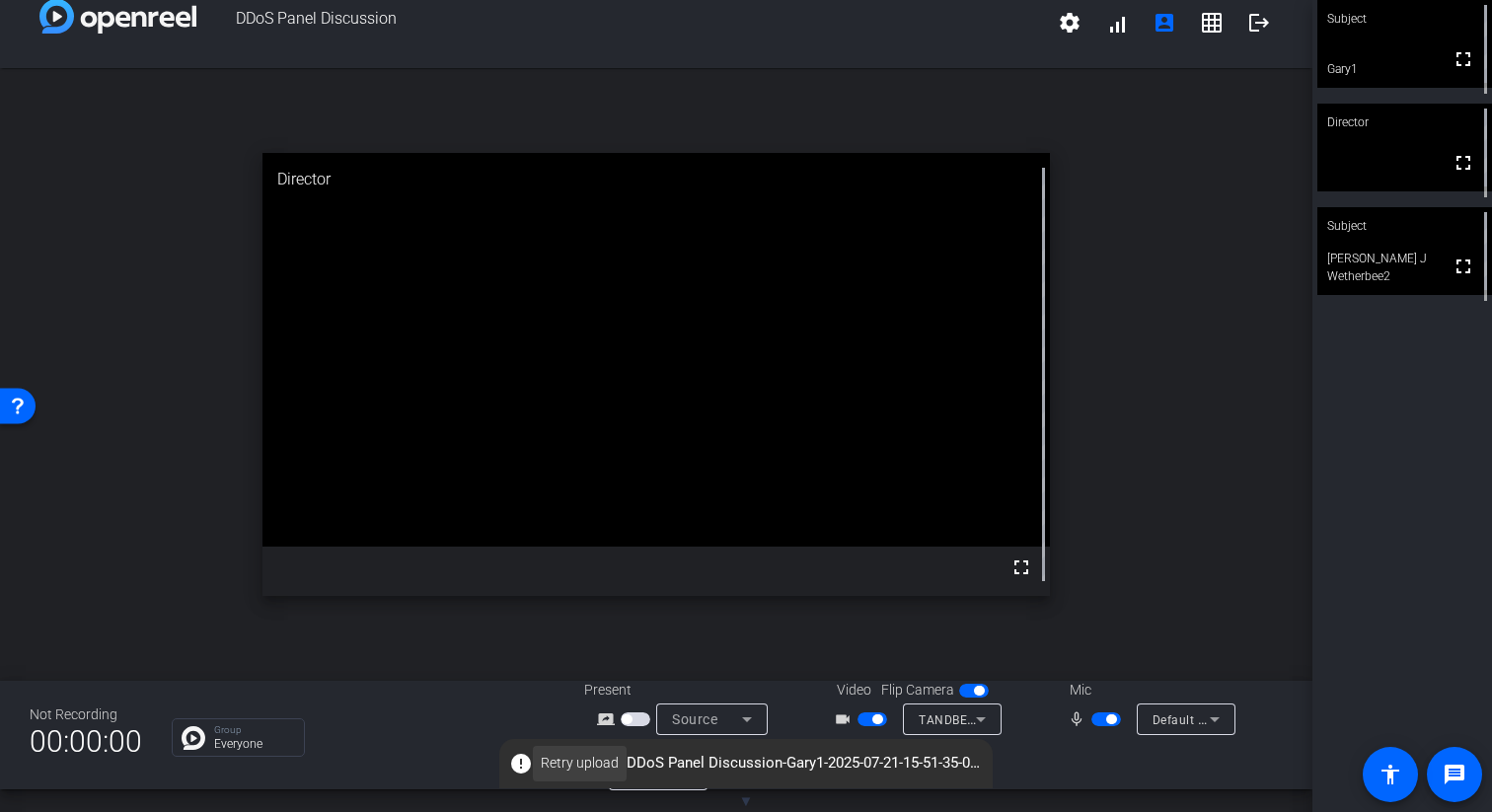 click on "Retry upload" 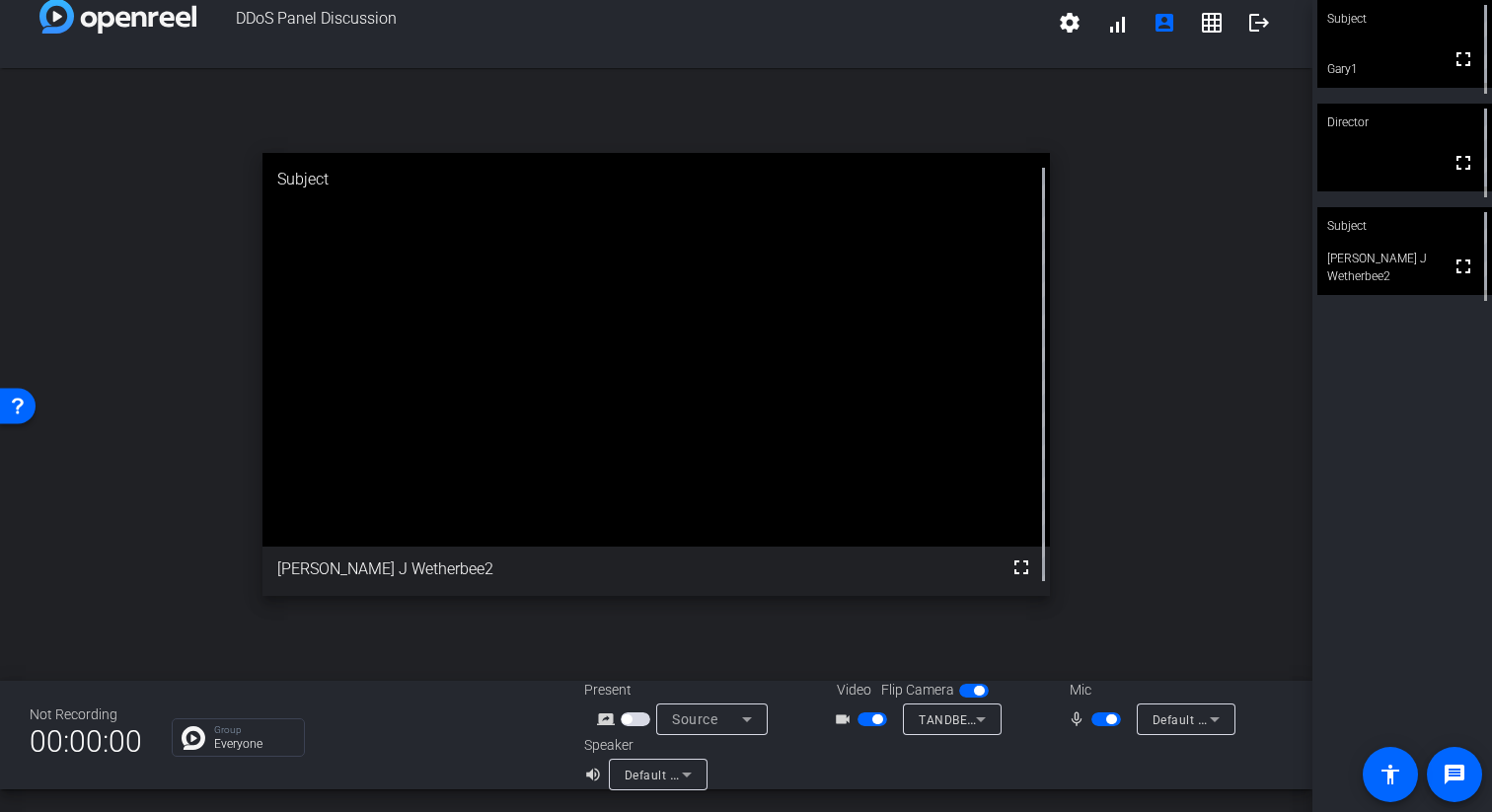 scroll, scrollTop: 0, scrollLeft: 0, axis: both 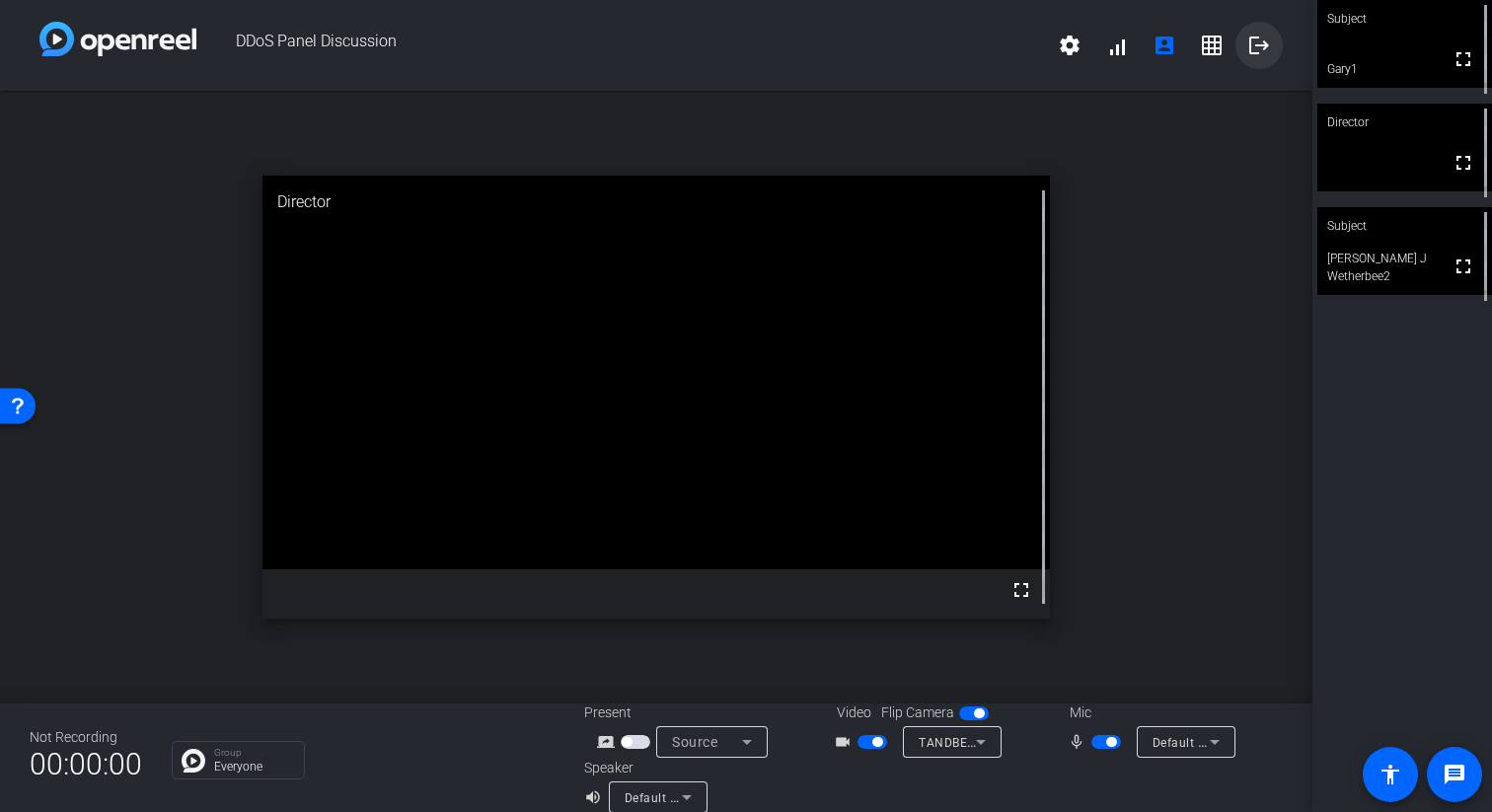 click on "logout" 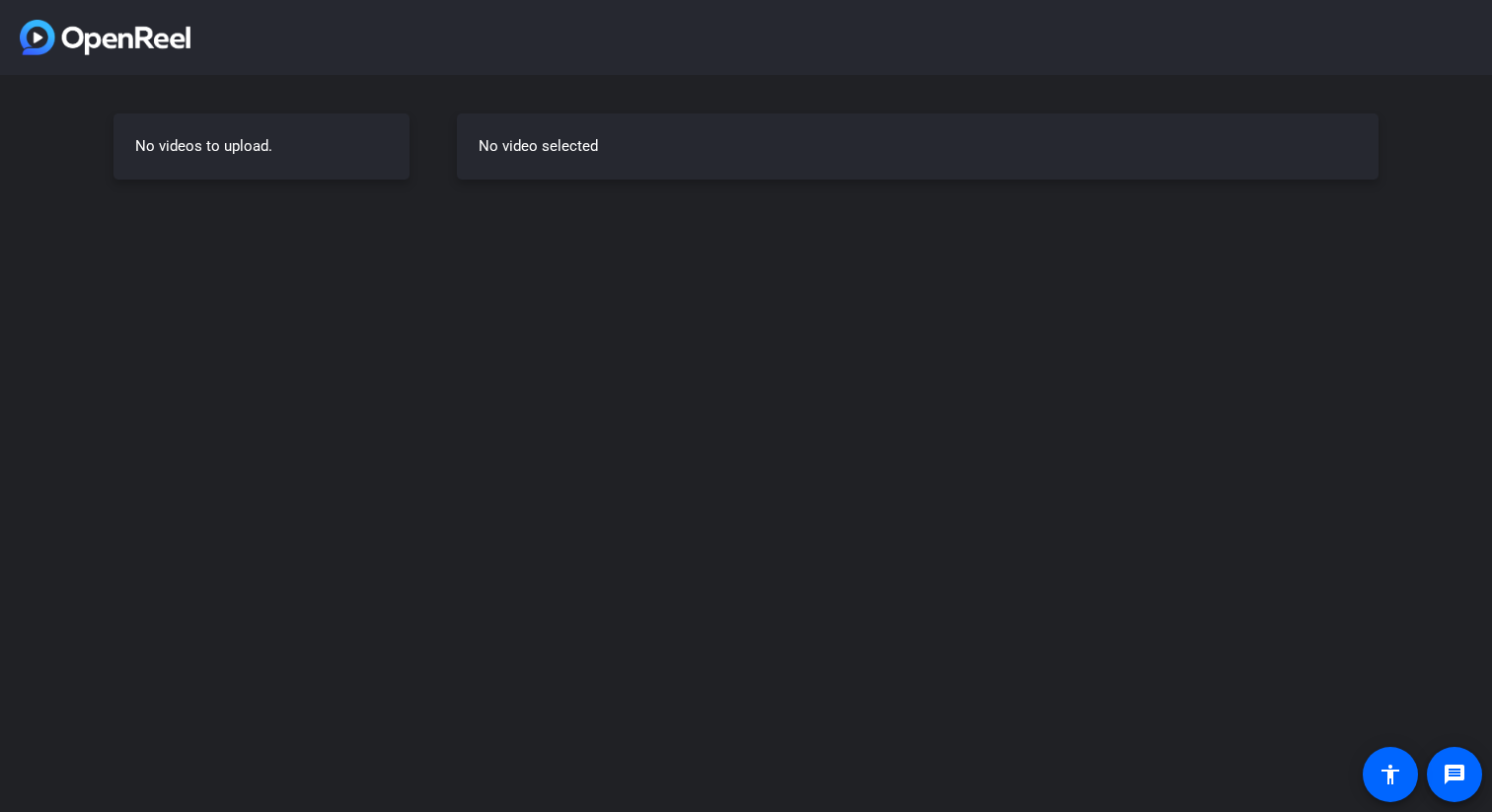 scroll, scrollTop: 0, scrollLeft: 0, axis: both 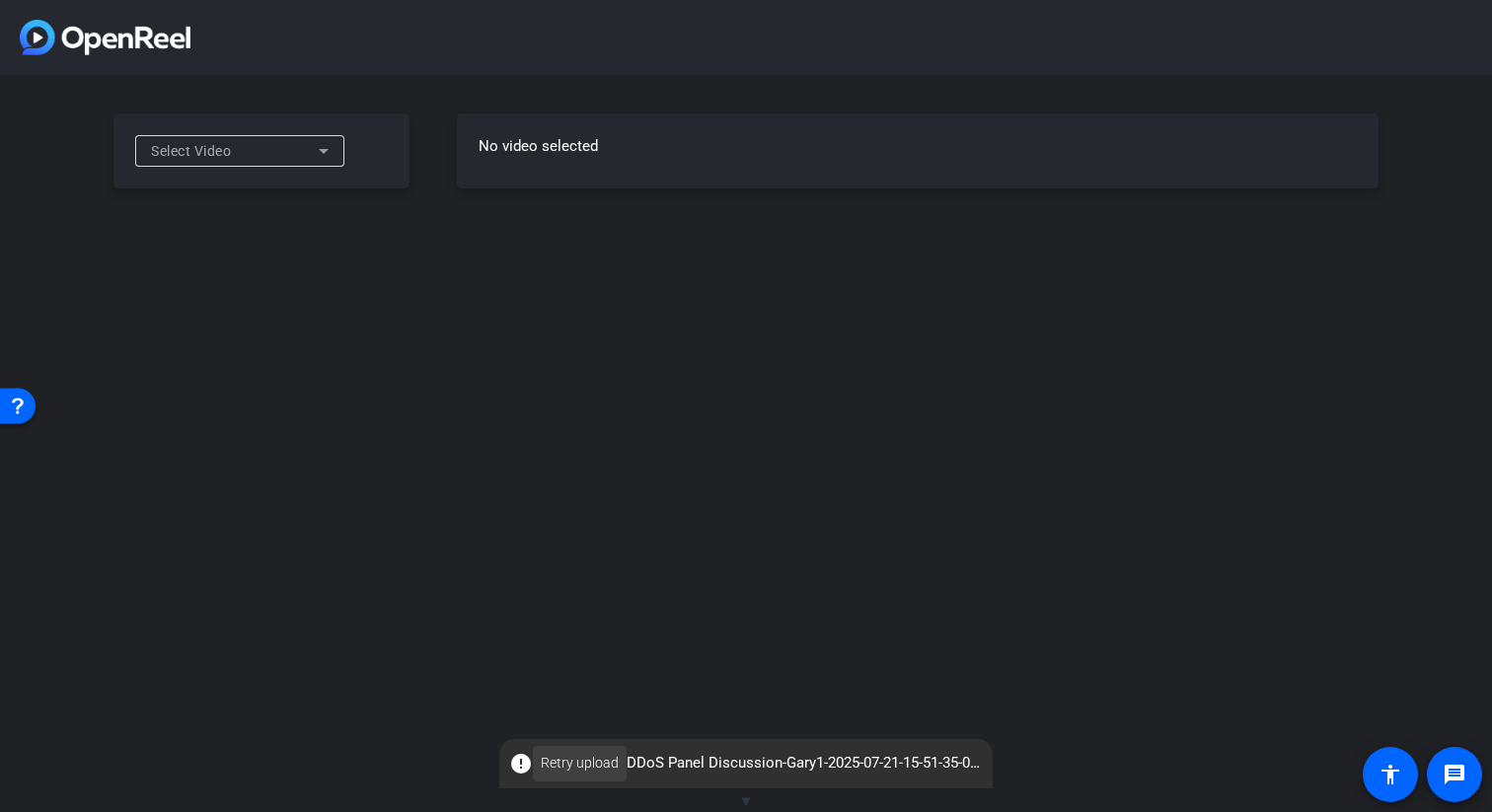 click on "Retry upload" 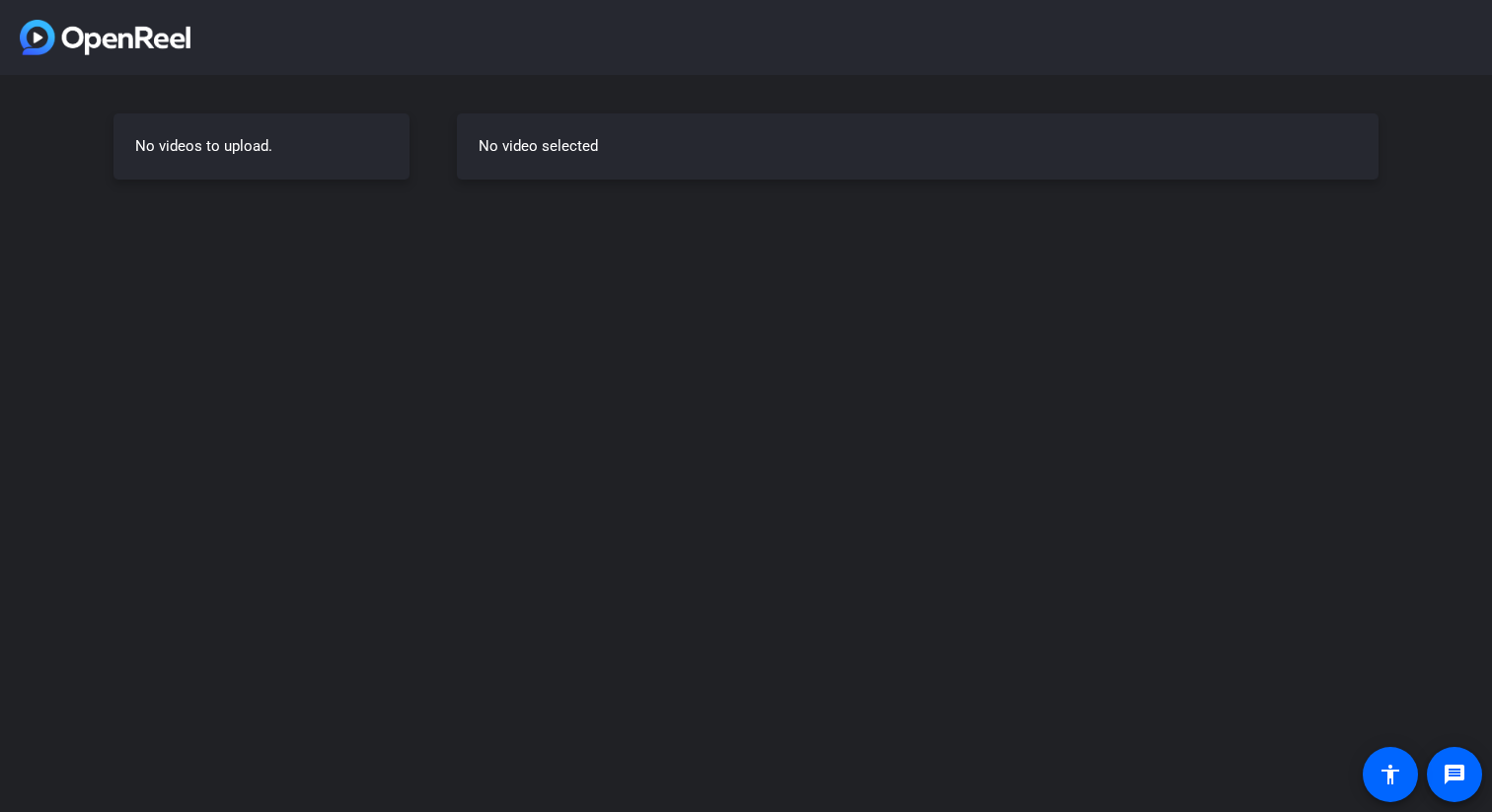 scroll, scrollTop: 0, scrollLeft: 0, axis: both 